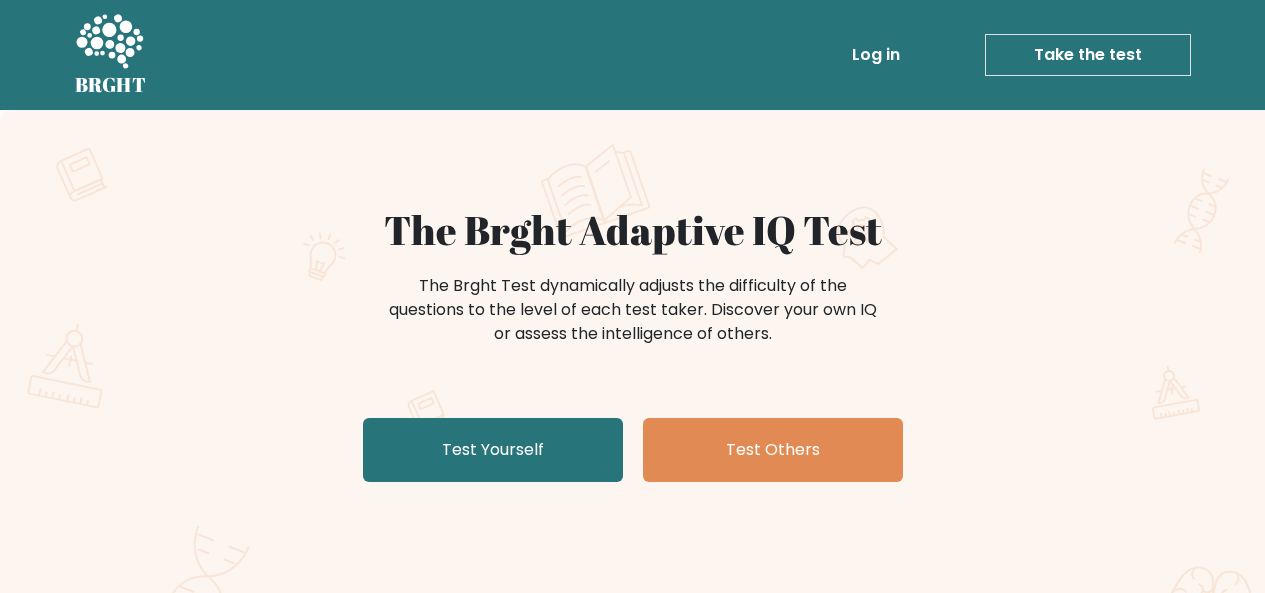 scroll, scrollTop: 0, scrollLeft: 0, axis: both 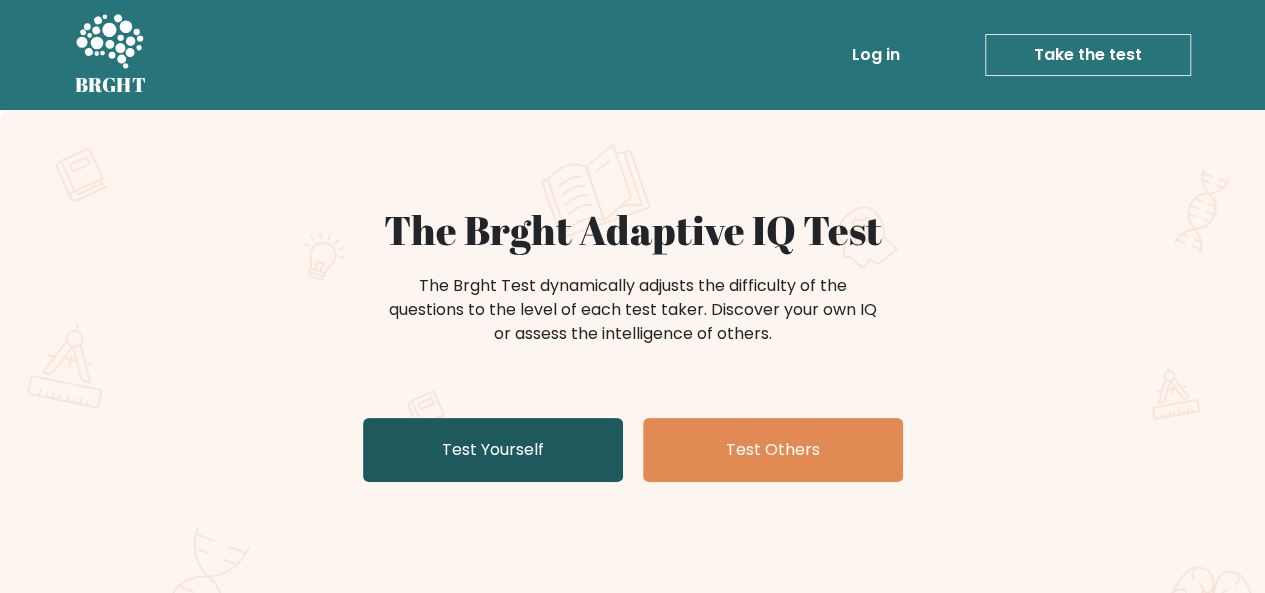 click on "Test Yourself" at bounding box center (493, 450) 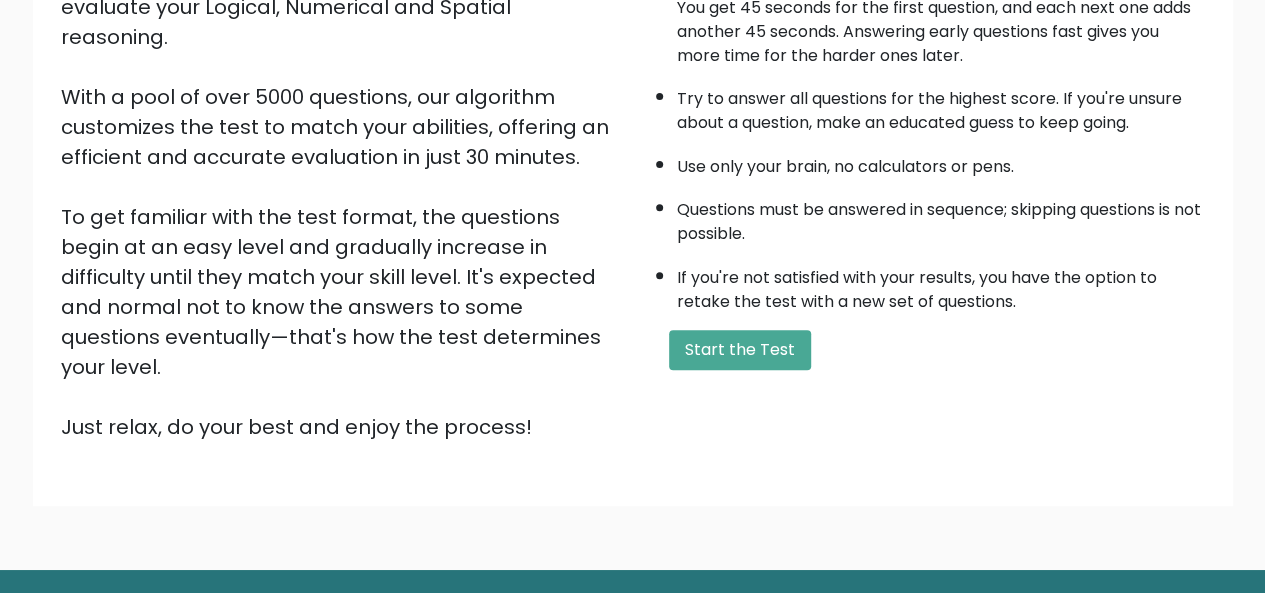 scroll, scrollTop: 300, scrollLeft: 0, axis: vertical 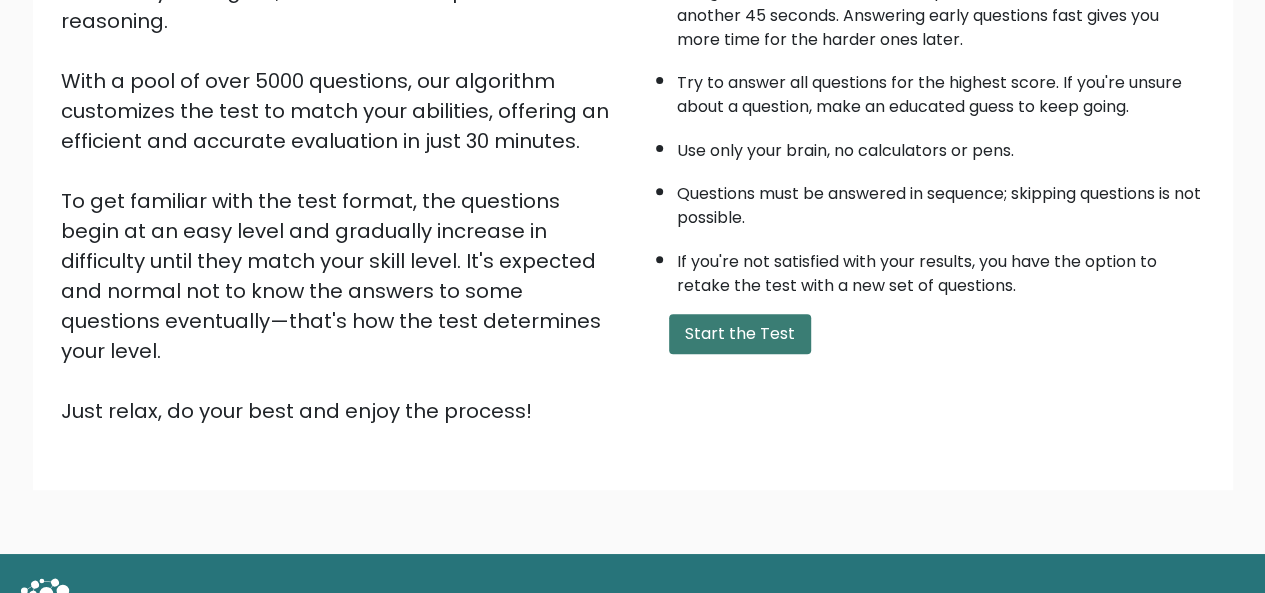 click on "Start the Test" at bounding box center [740, 334] 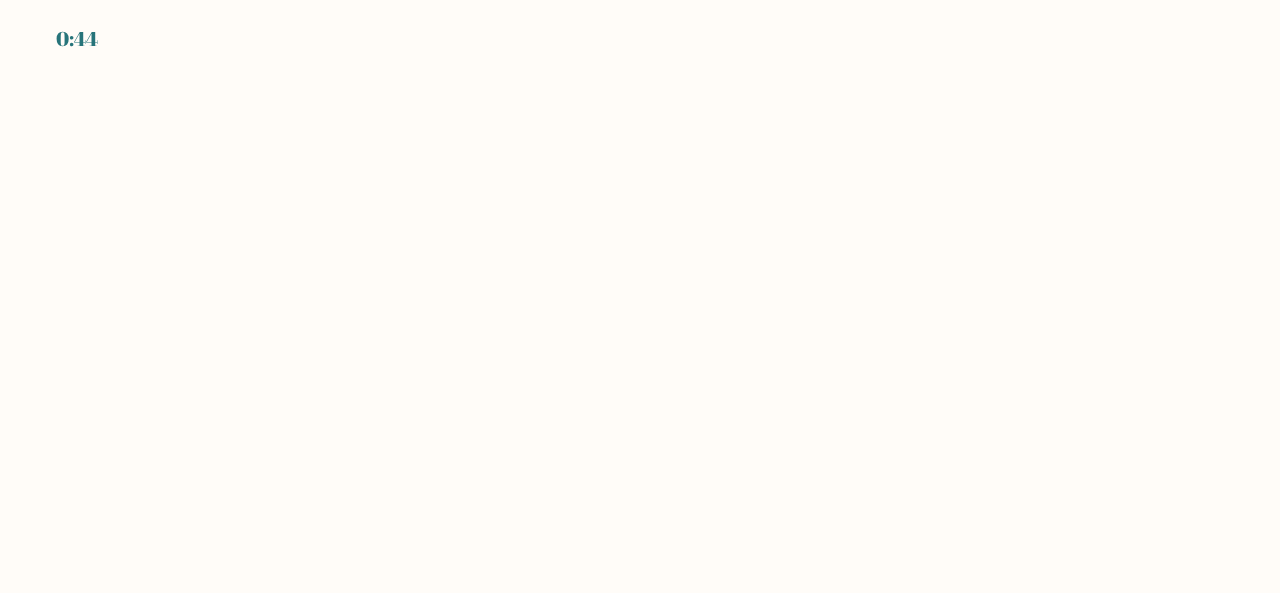 scroll, scrollTop: 0, scrollLeft: 0, axis: both 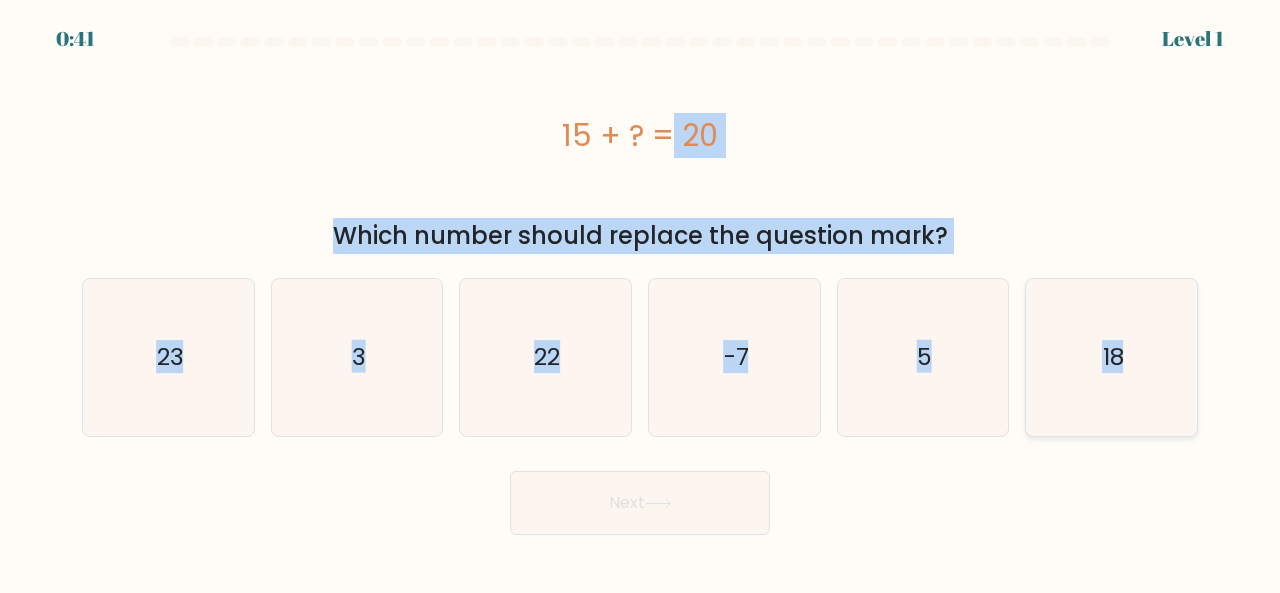 drag, startPoint x: 131, startPoint y: 81, endPoint x: 1153, endPoint y: 423, distance: 1077.705 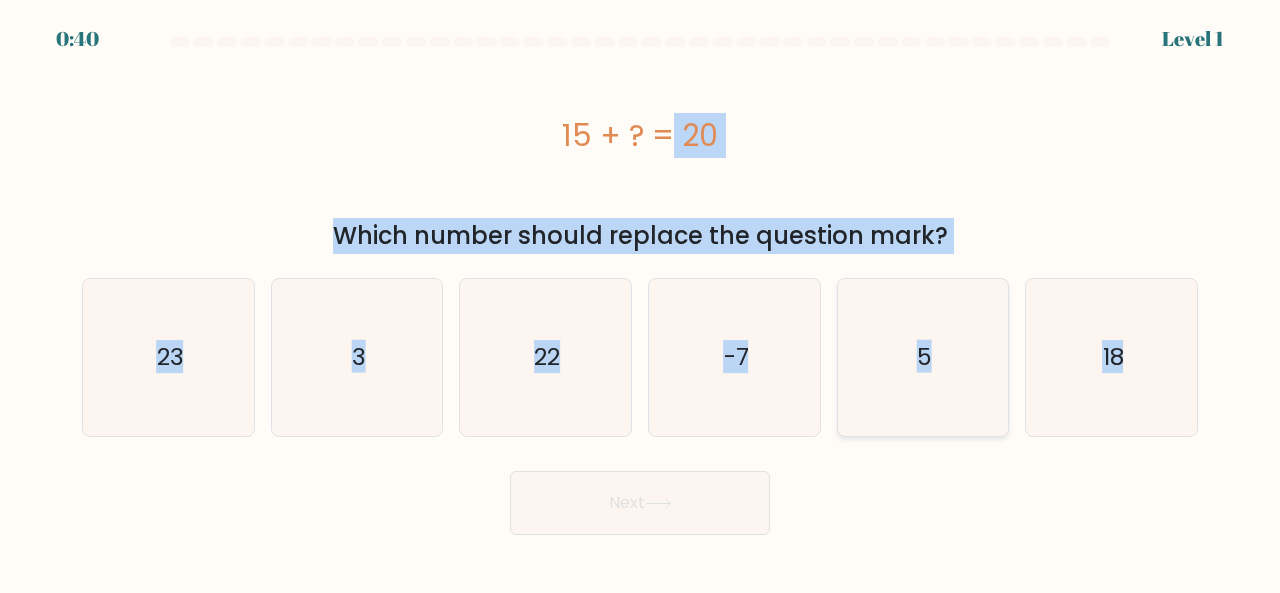 copy on "15 + ?  = 20
Which number should replace the question mark?
a.
23
b.
3
c.
22
d.
-7
e.
5
f.
18" 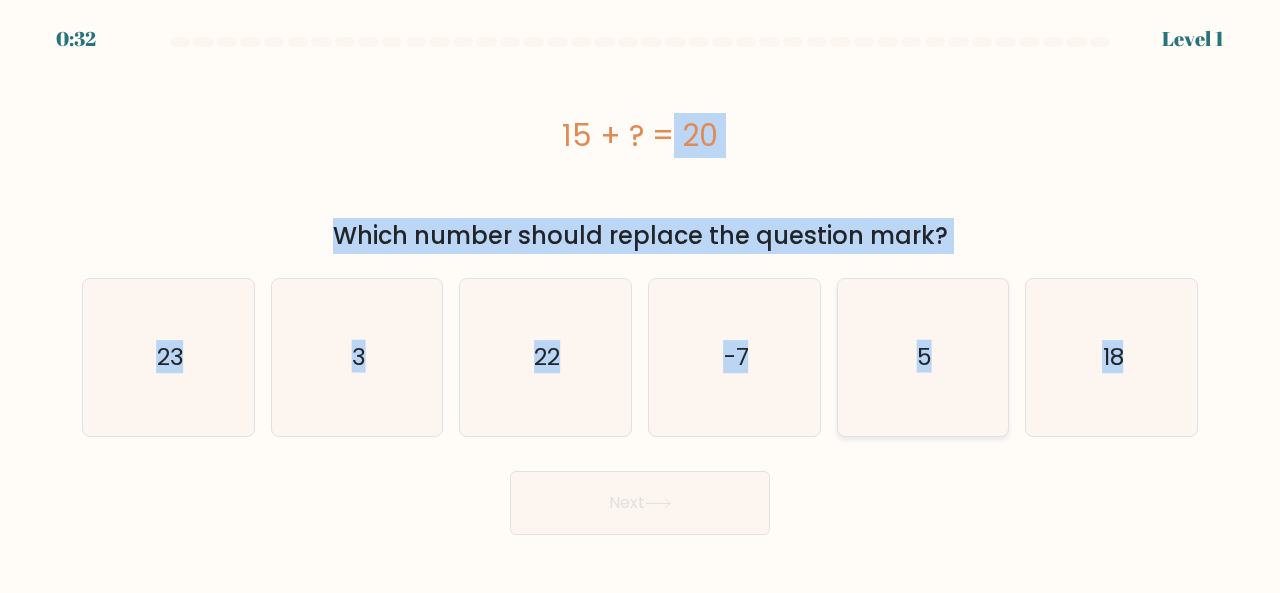 click on "5" 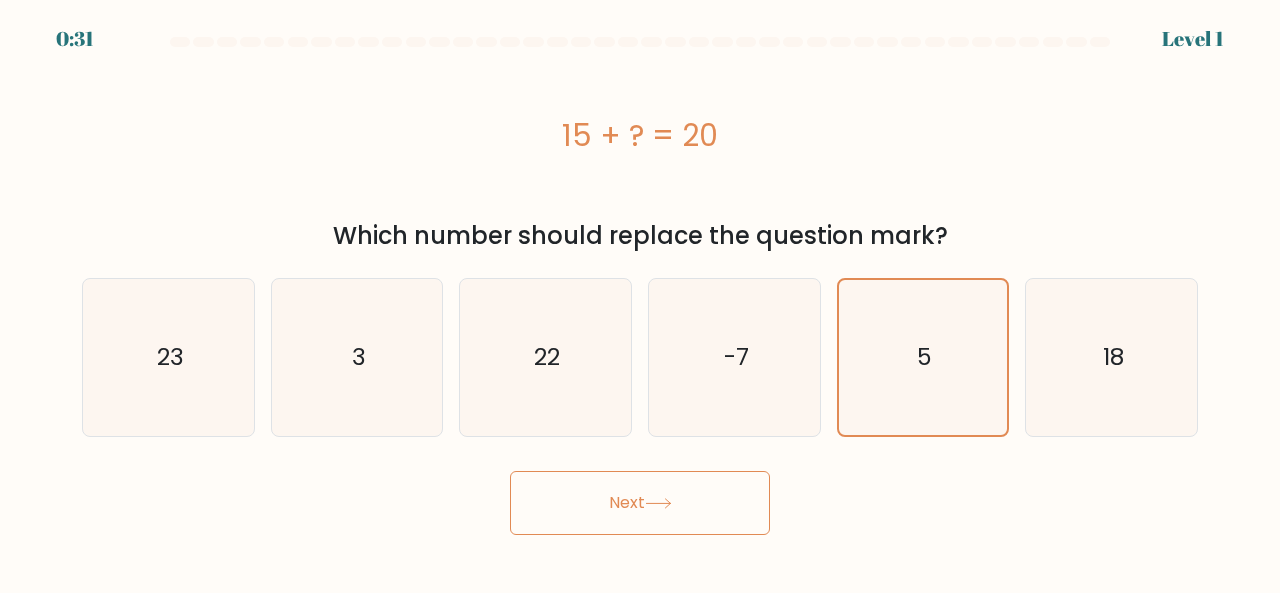 click on "Next" at bounding box center [640, 503] 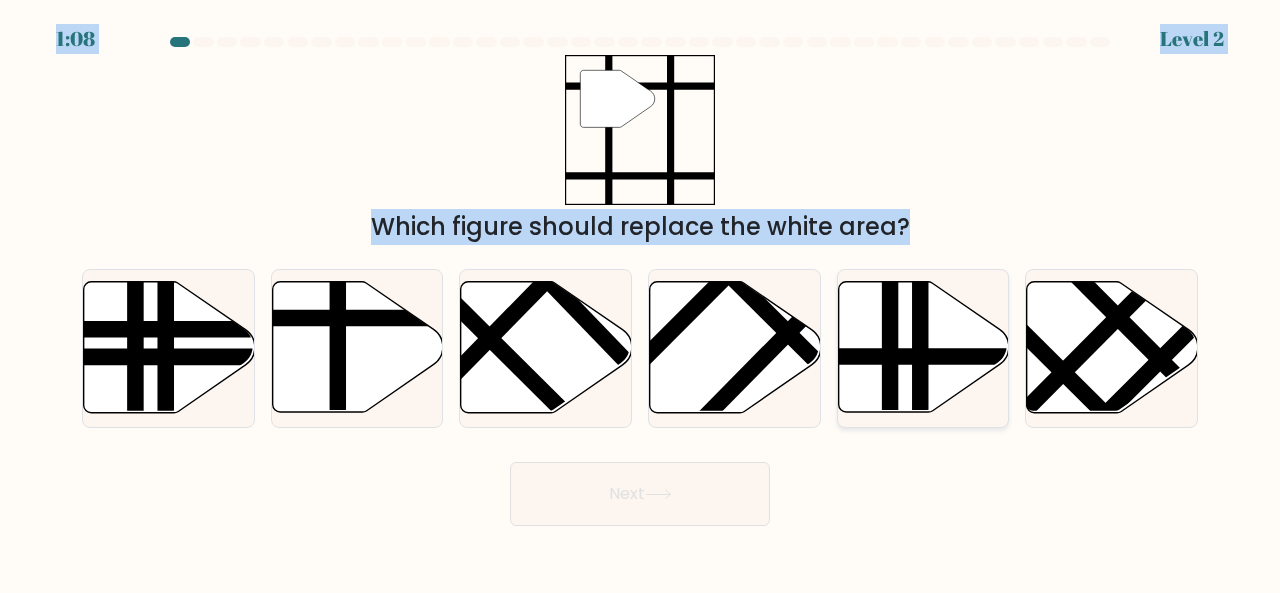 drag, startPoint x: 466, startPoint y: 34, endPoint x: 932, endPoint y: 424, distance: 607.66437 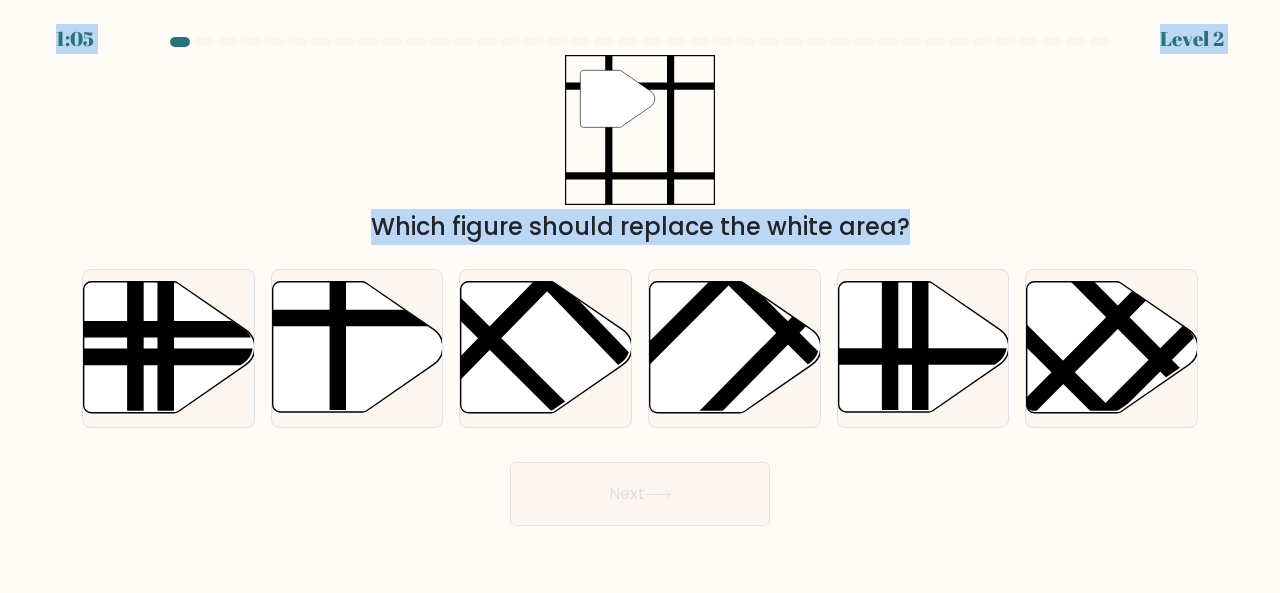 drag, startPoint x: 238, startPoint y: 19, endPoint x: 1208, endPoint y: 403, distance: 1043.243 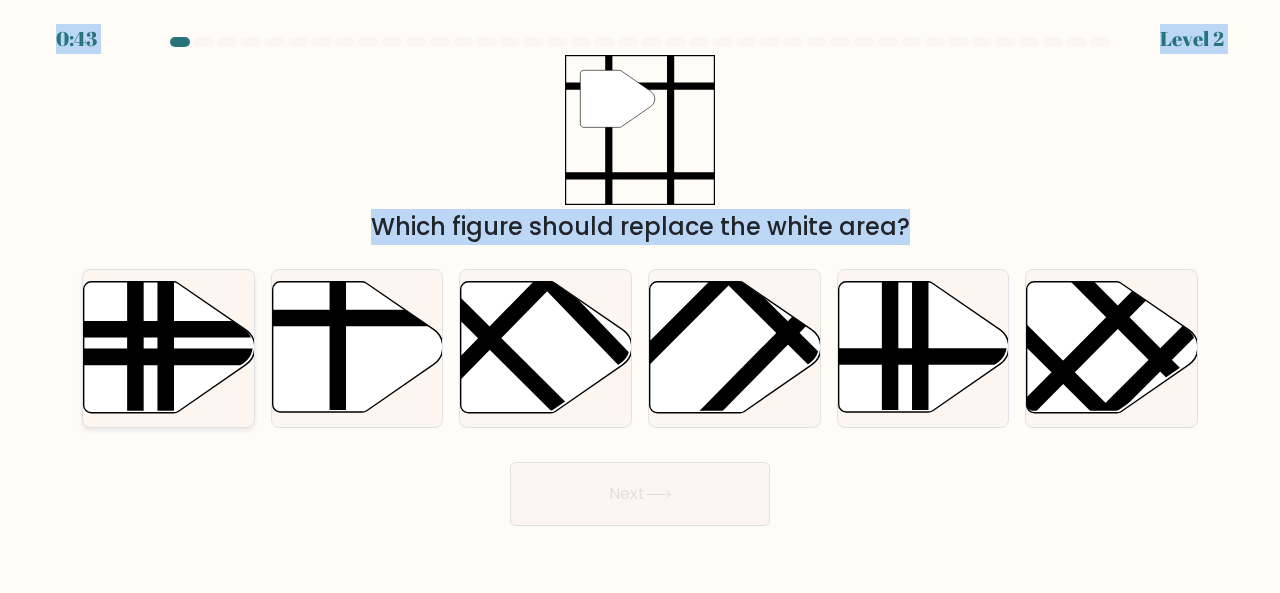 click 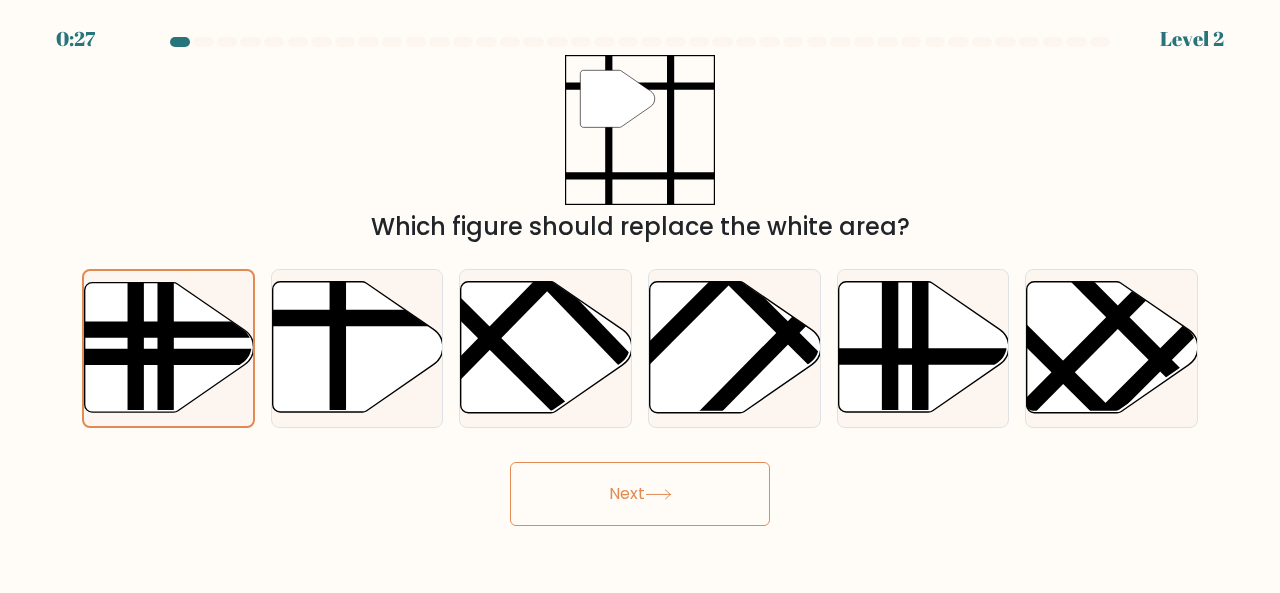 click on "Next" at bounding box center (640, 494) 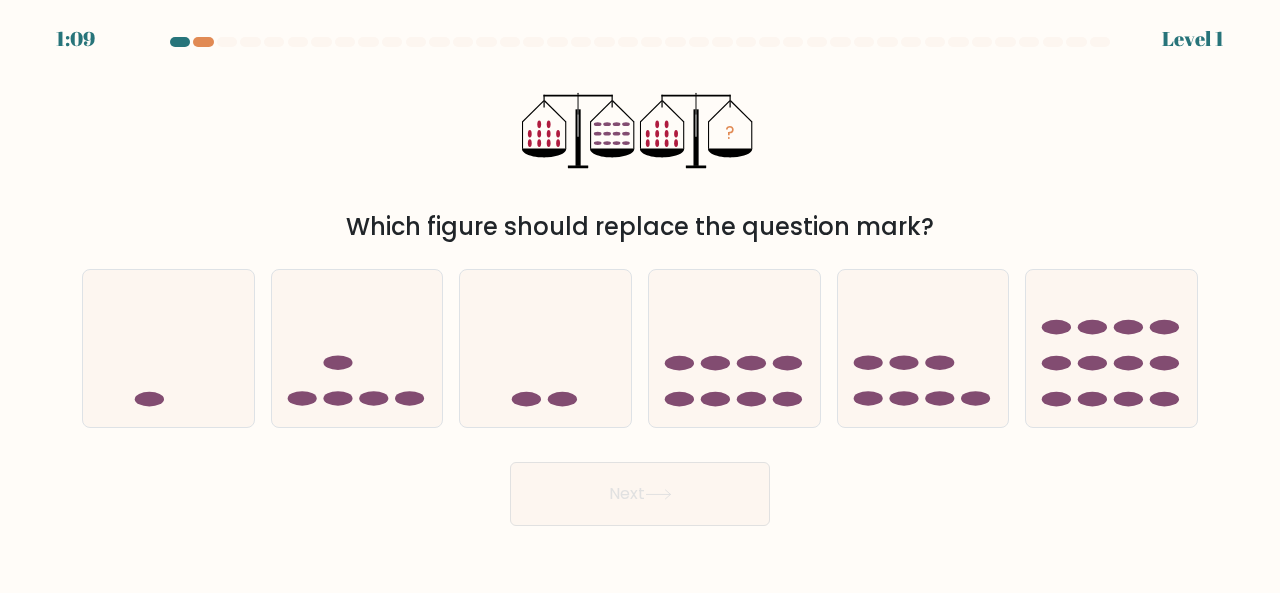 type 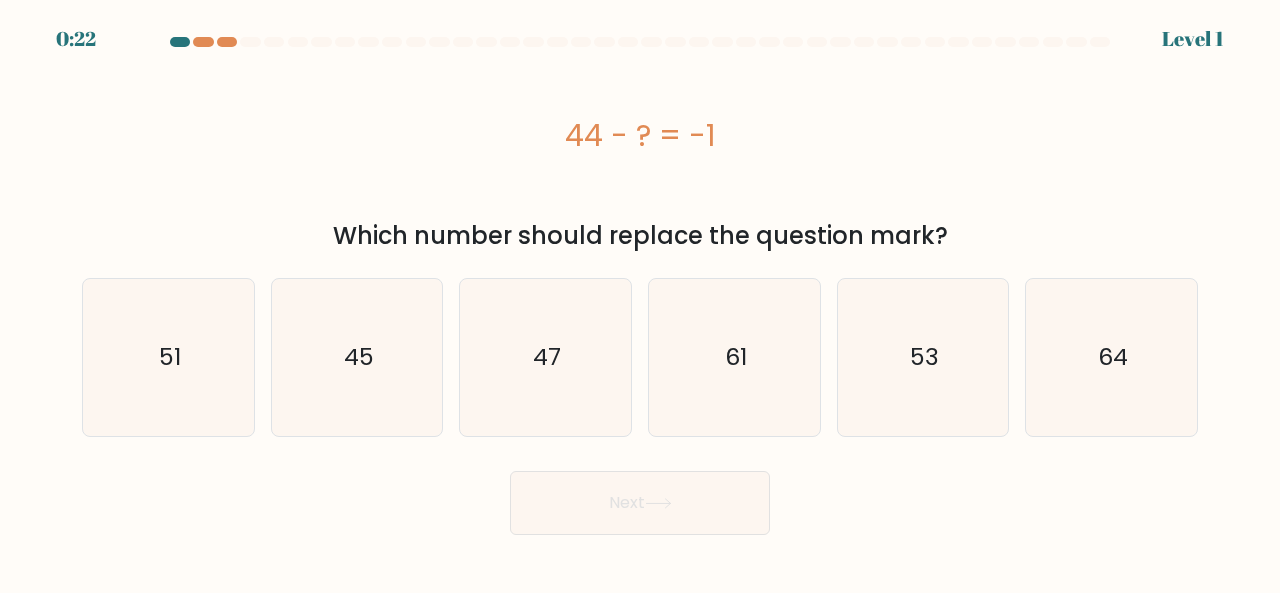 scroll, scrollTop: 0, scrollLeft: 0, axis: both 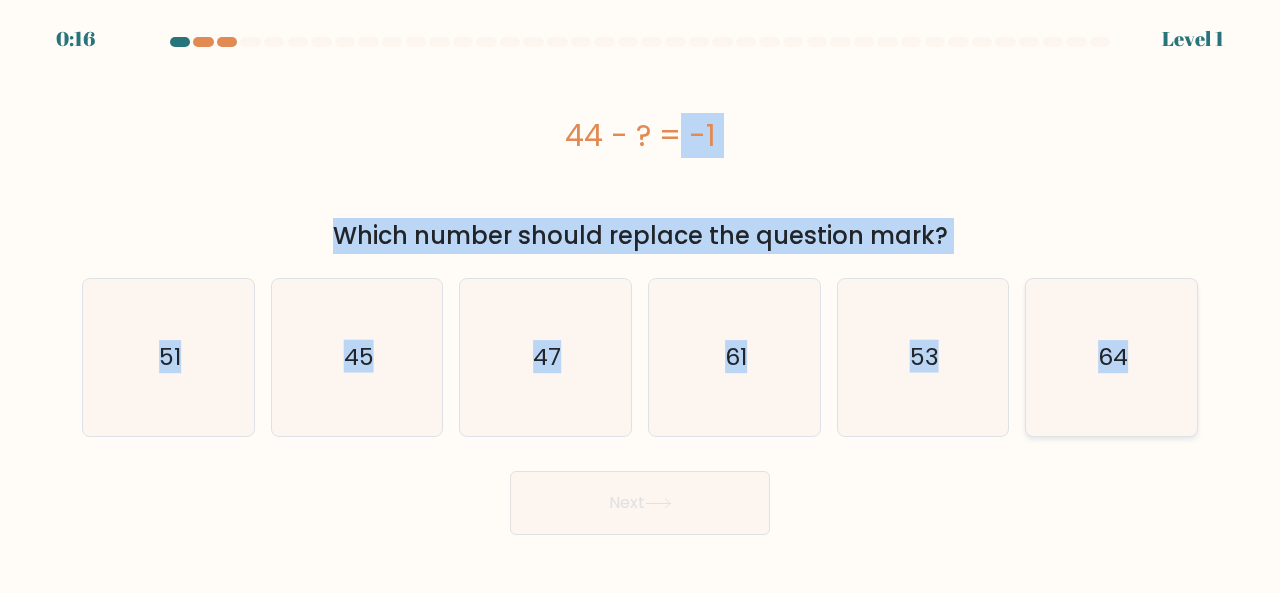 drag, startPoint x: 544, startPoint y: 121, endPoint x: 1144, endPoint y: 367, distance: 648.47205 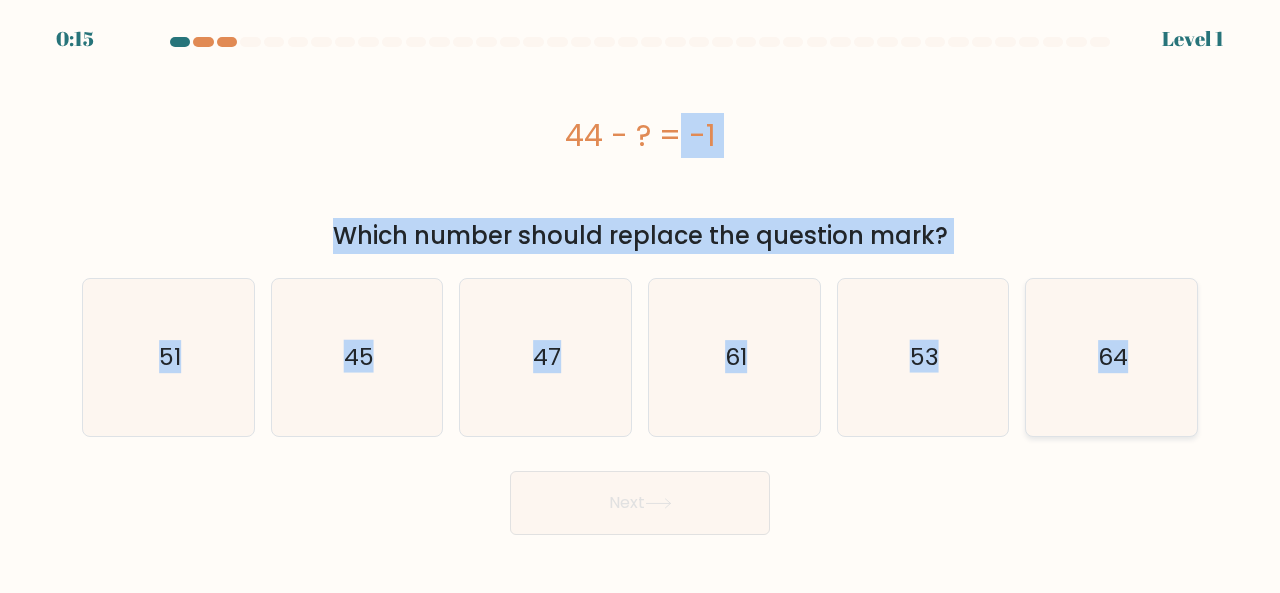 copy on "44 - ?  = -1
Which number should replace the question mark?
a.
51
b.
45
c.
47
d.
61
e.
53
f.
64" 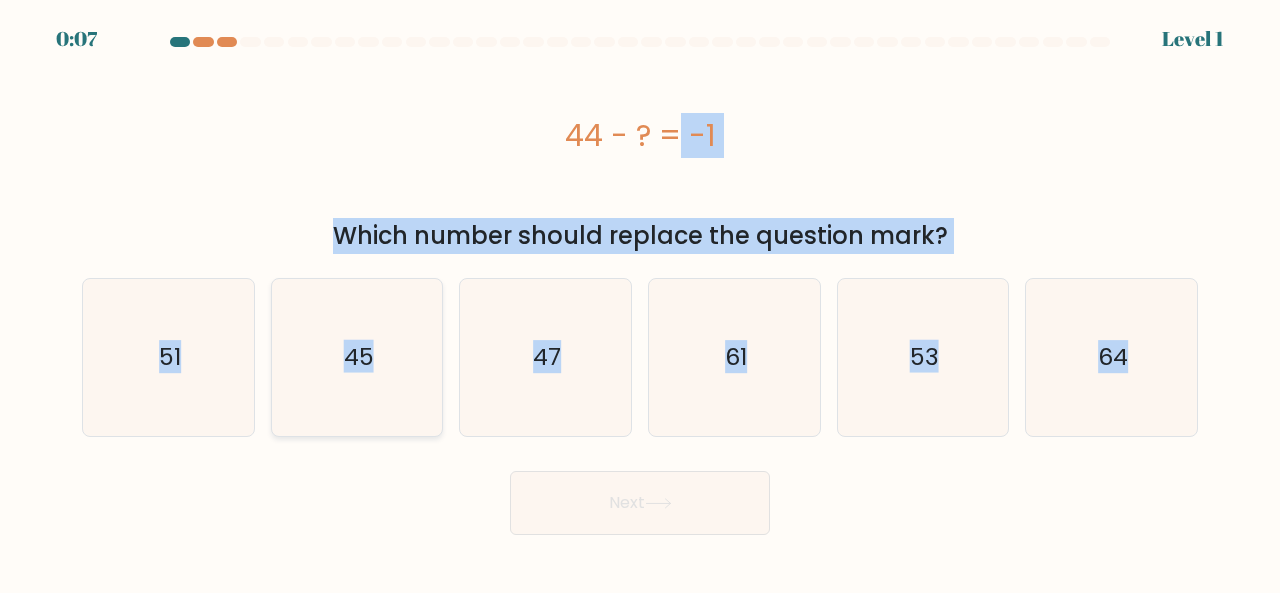 click on "45" 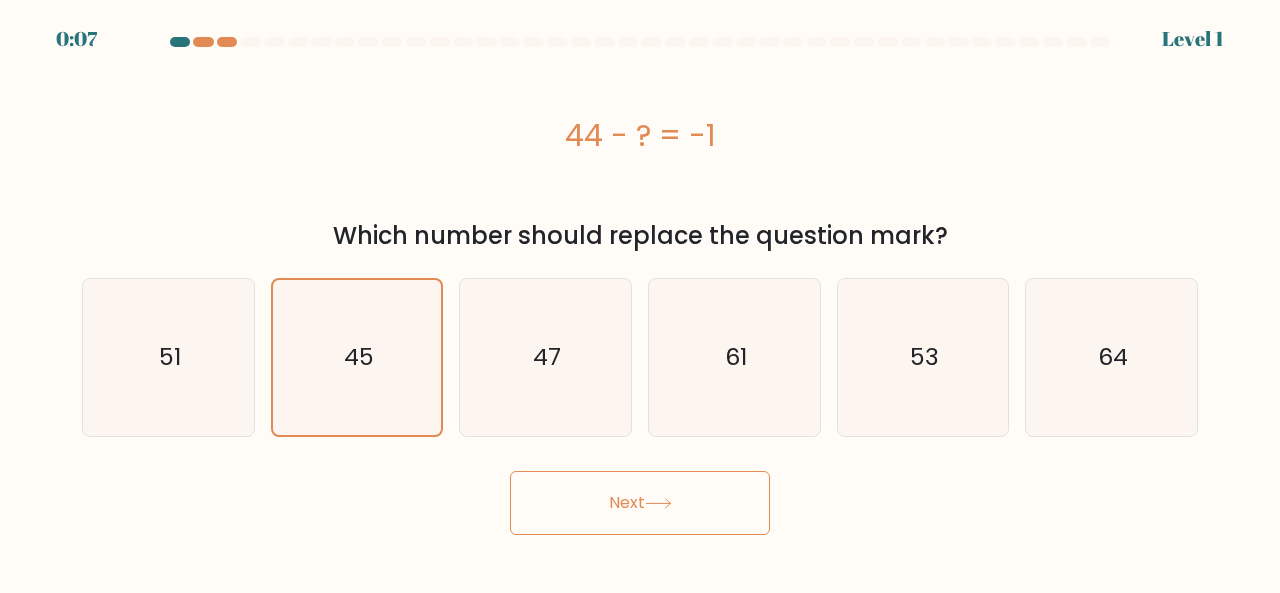 click on "Next" at bounding box center (640, 503) 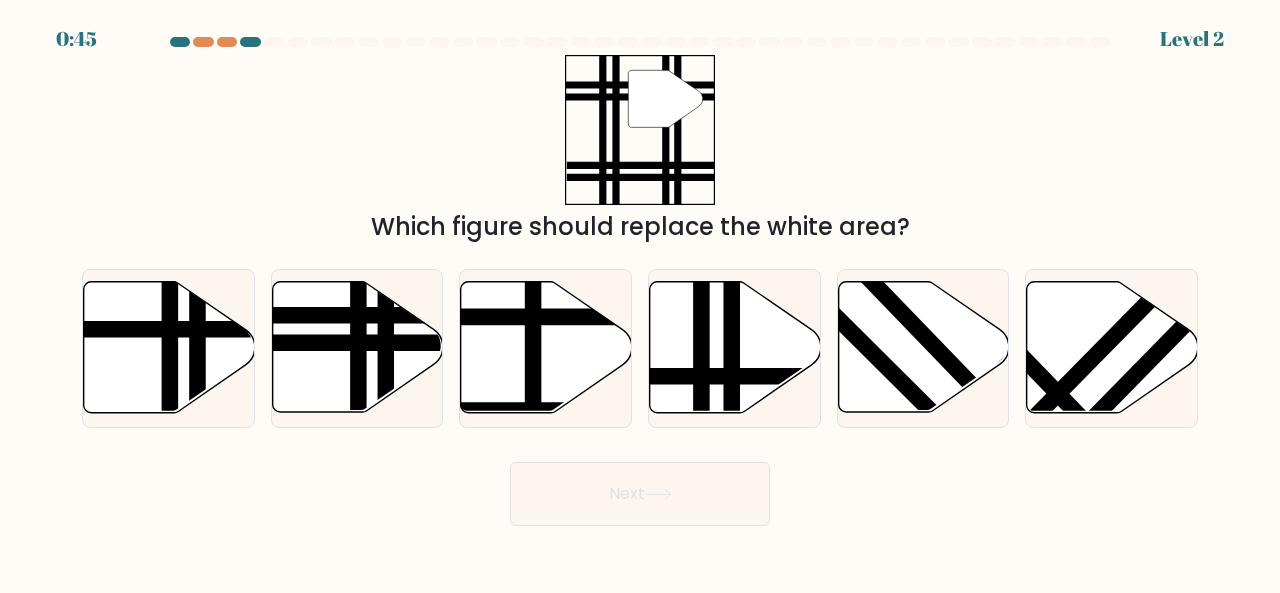 type 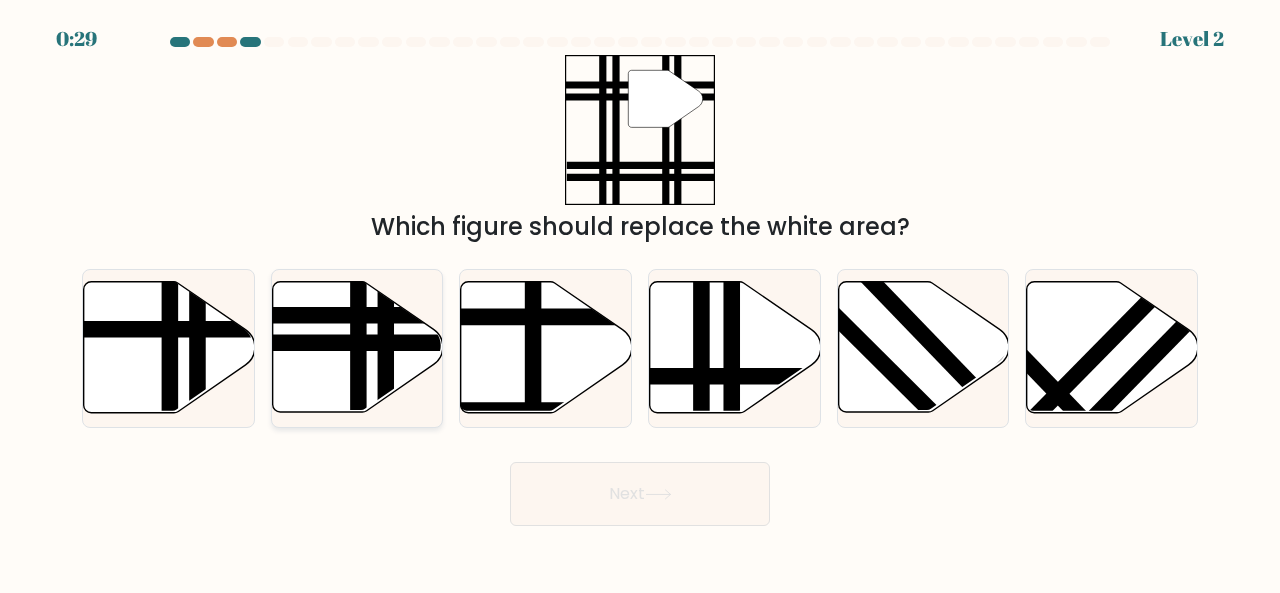 click 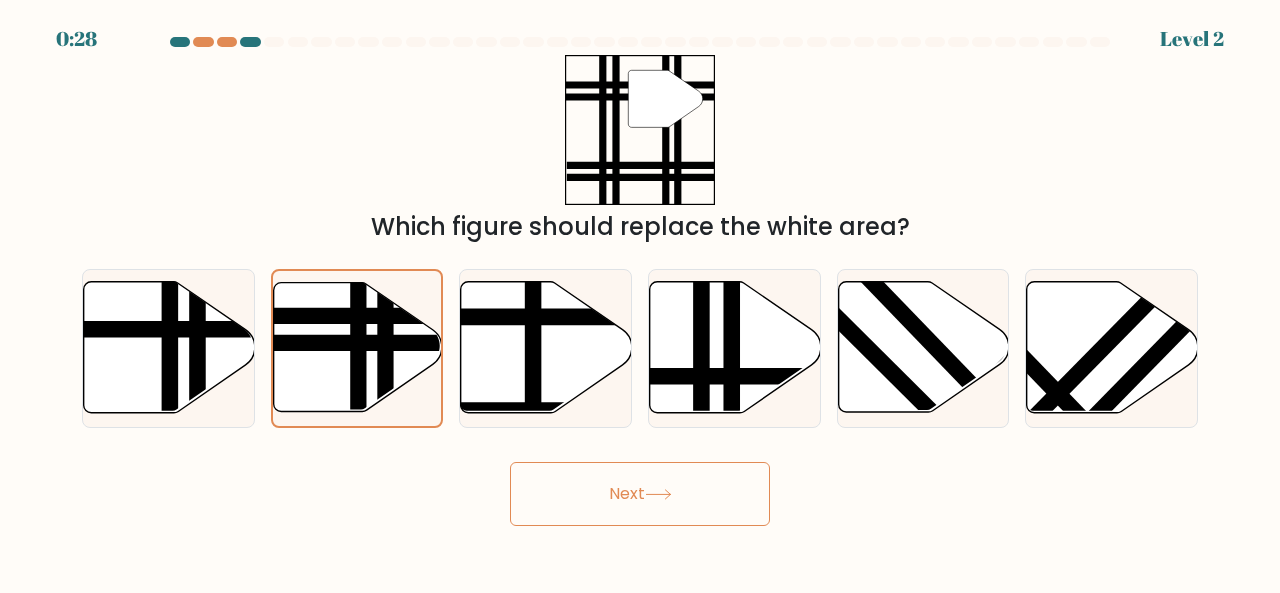 click on "Next" at bounding box center [640, 494] 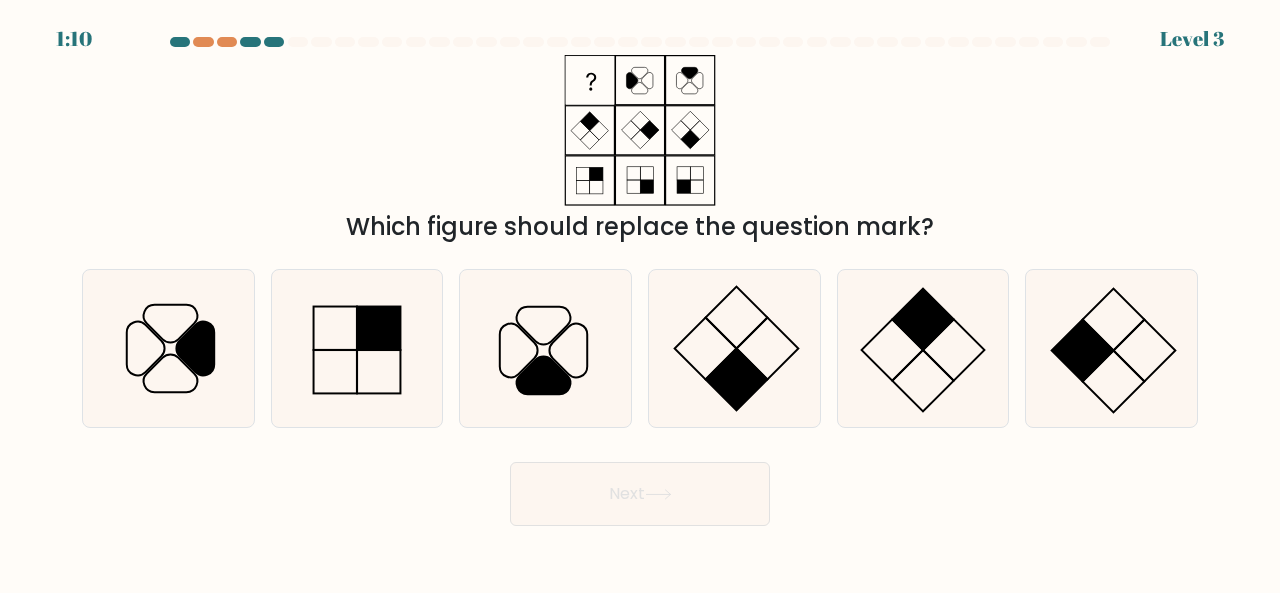 type 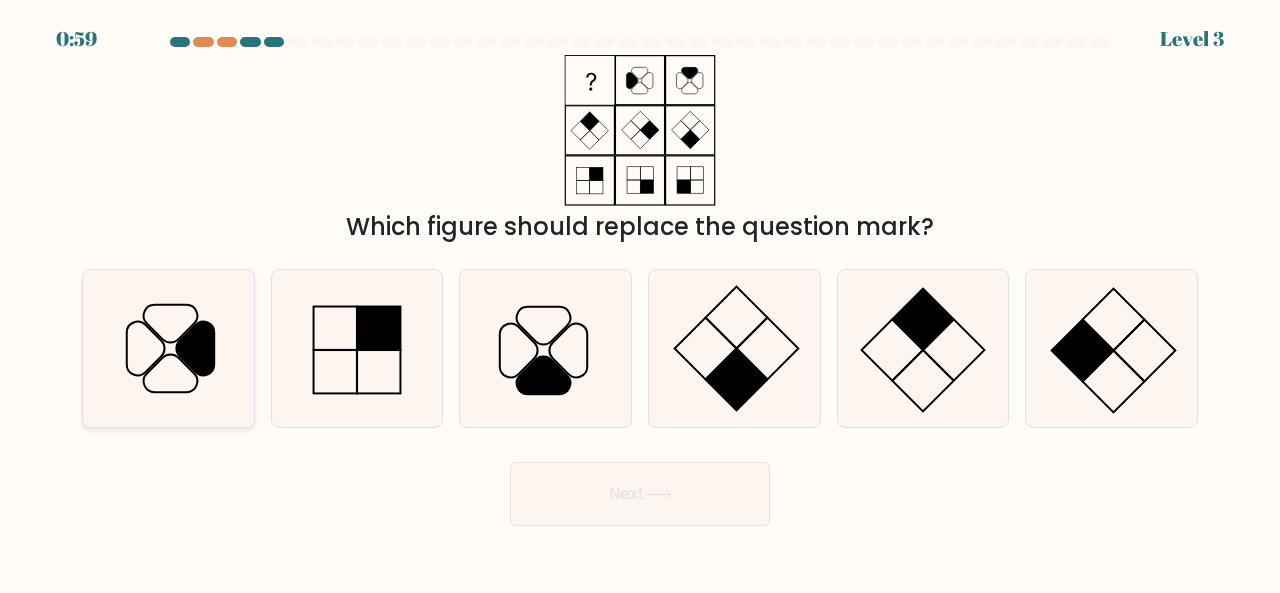 click 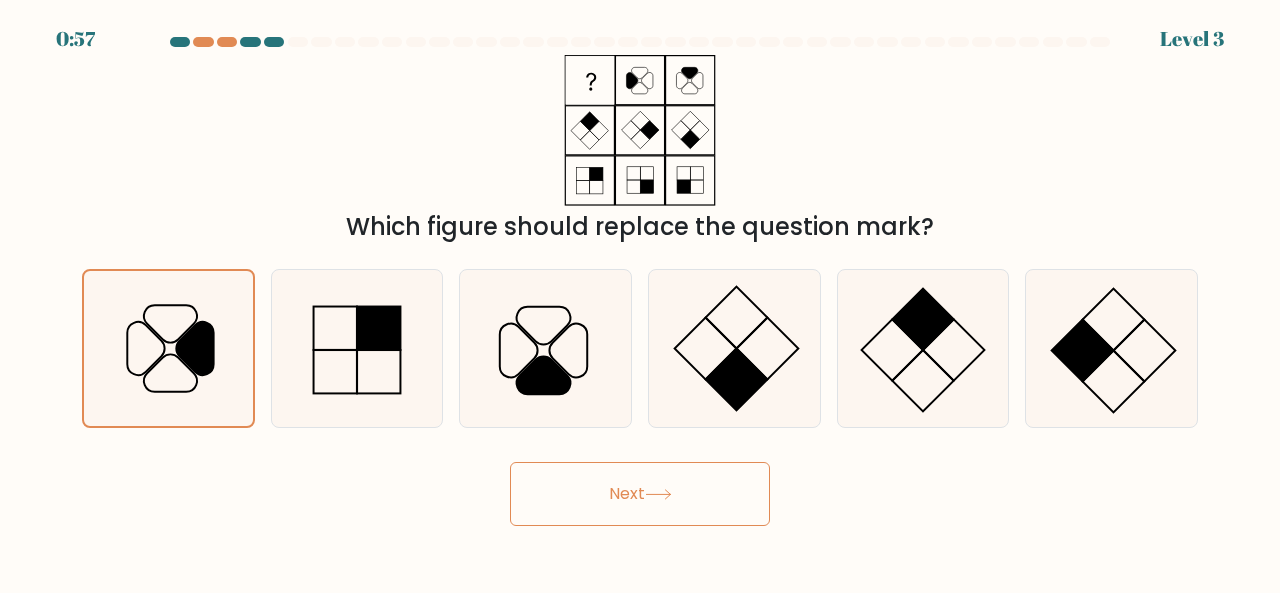 click on "Next" at bounding box center (640, 494) 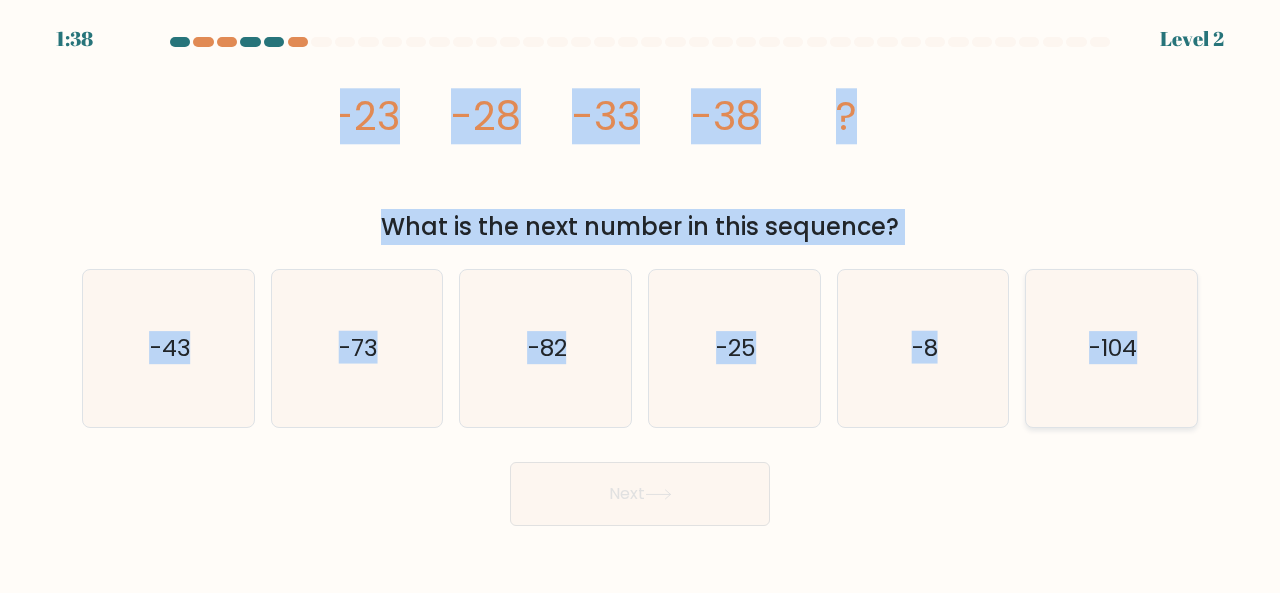 drag, startPoint x: 318, startPoint y: 108, endPoint x: 1157, endPoint y: 346, distance: 872.10376 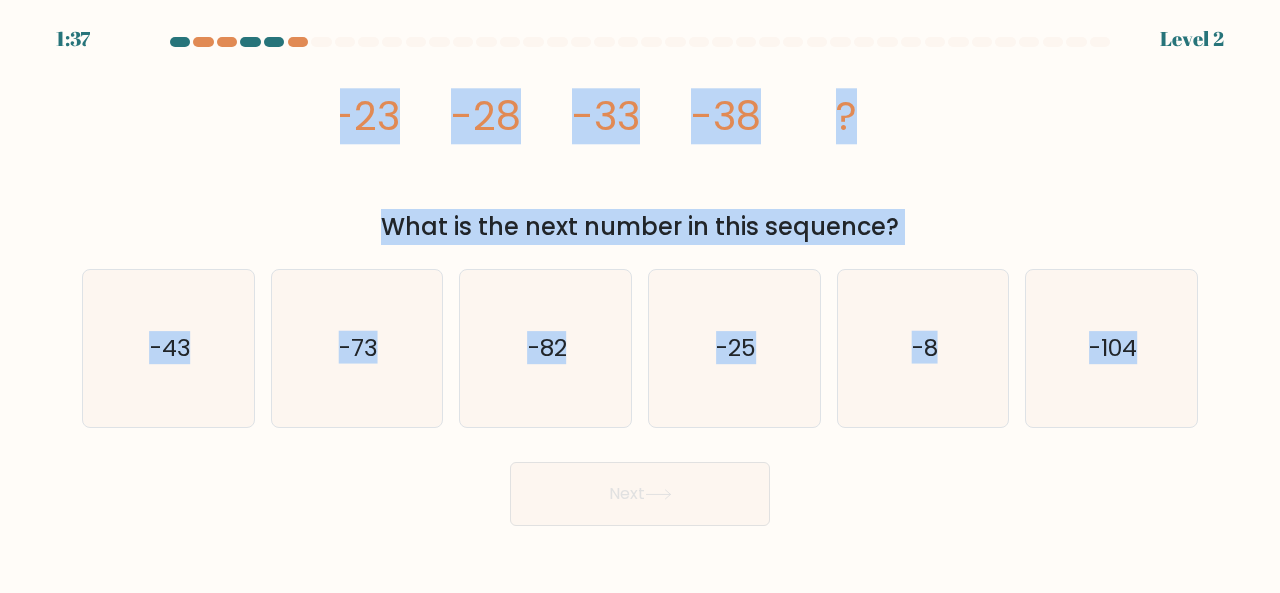 copy on "-23
-28
-33
-38
?
What is the next number in this sequence?
a.
-43
b.
-73
c.
-82
d.
-25
e.
-8
f.
-104" 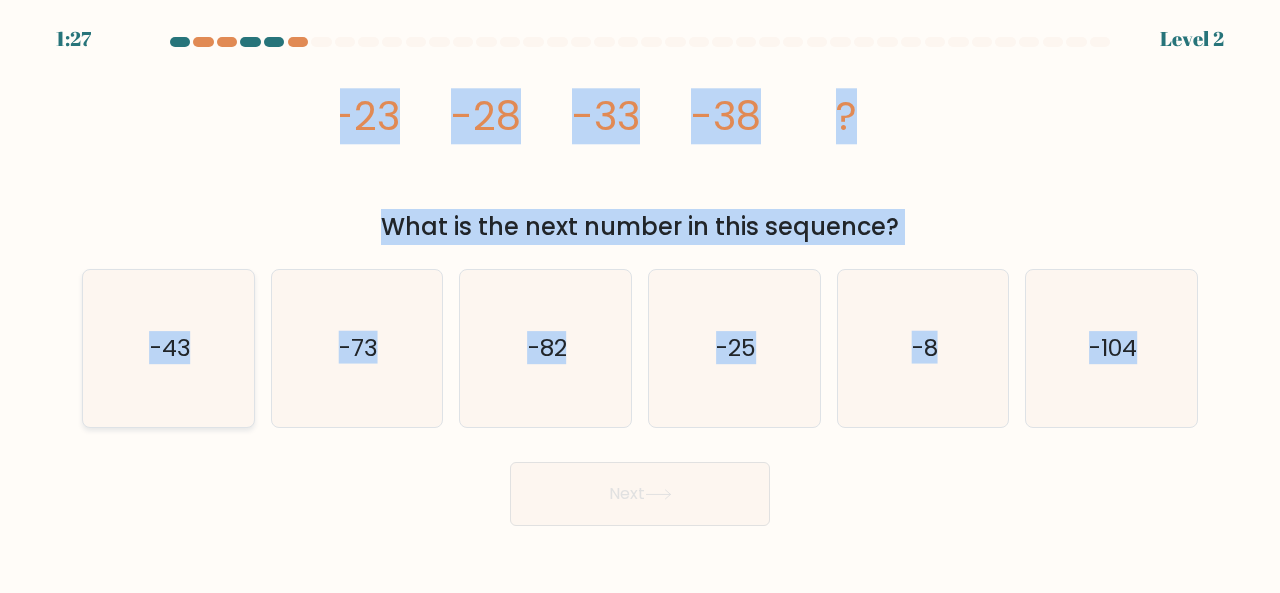 click on "-43" 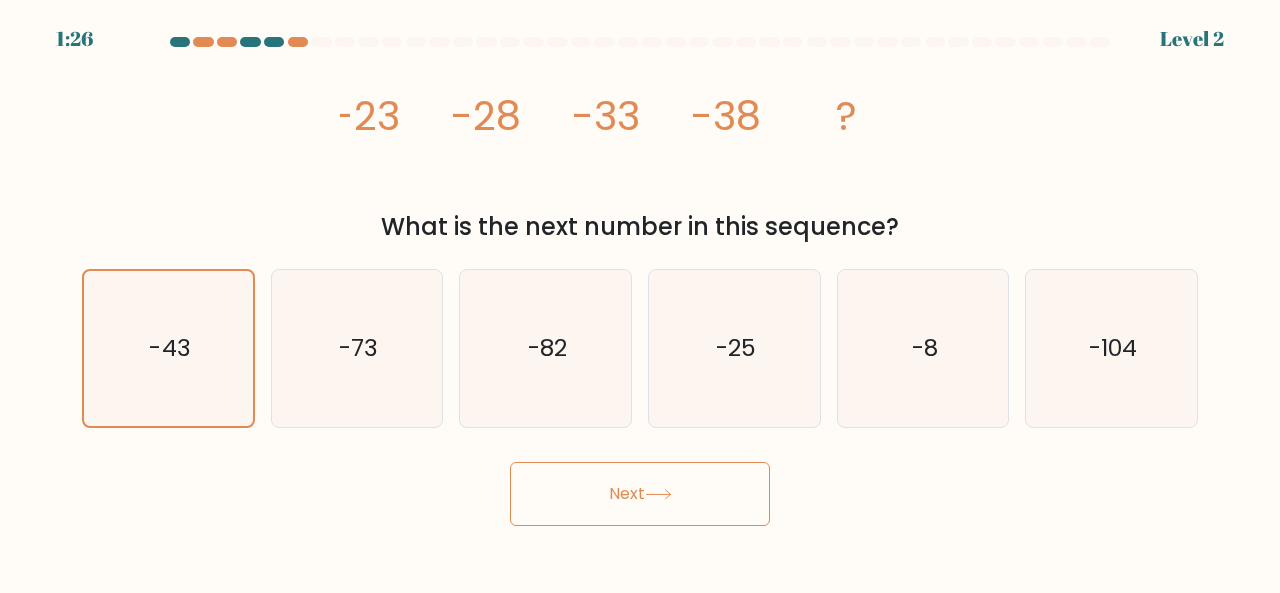 click on "Next" at bounding box center (640, 494) 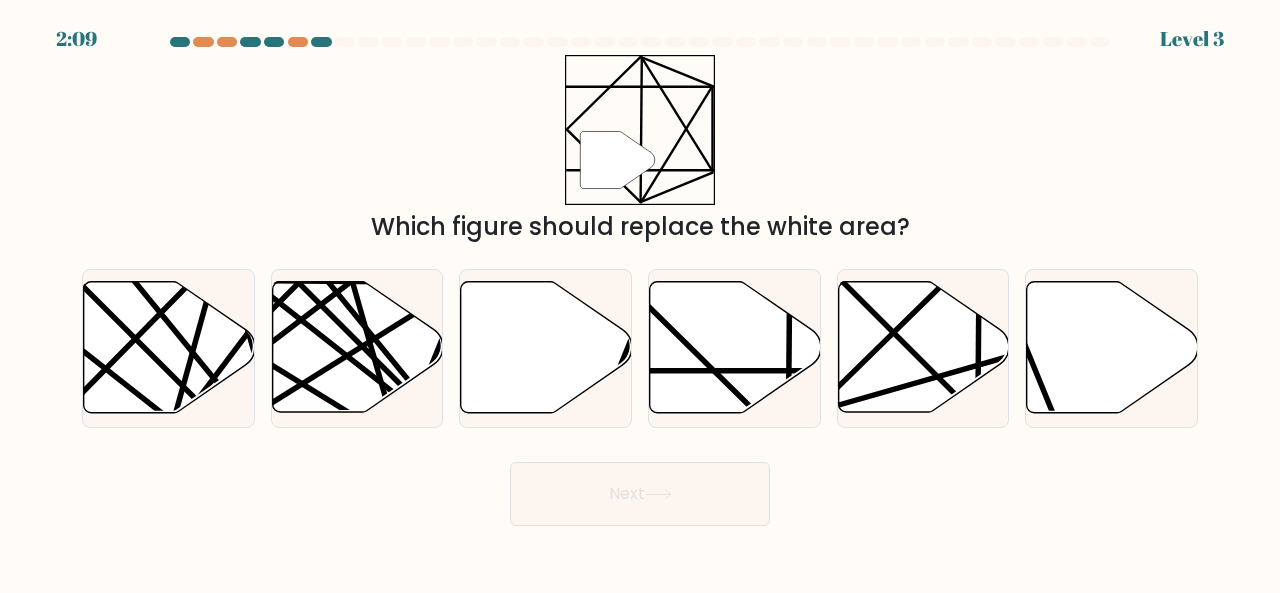 type 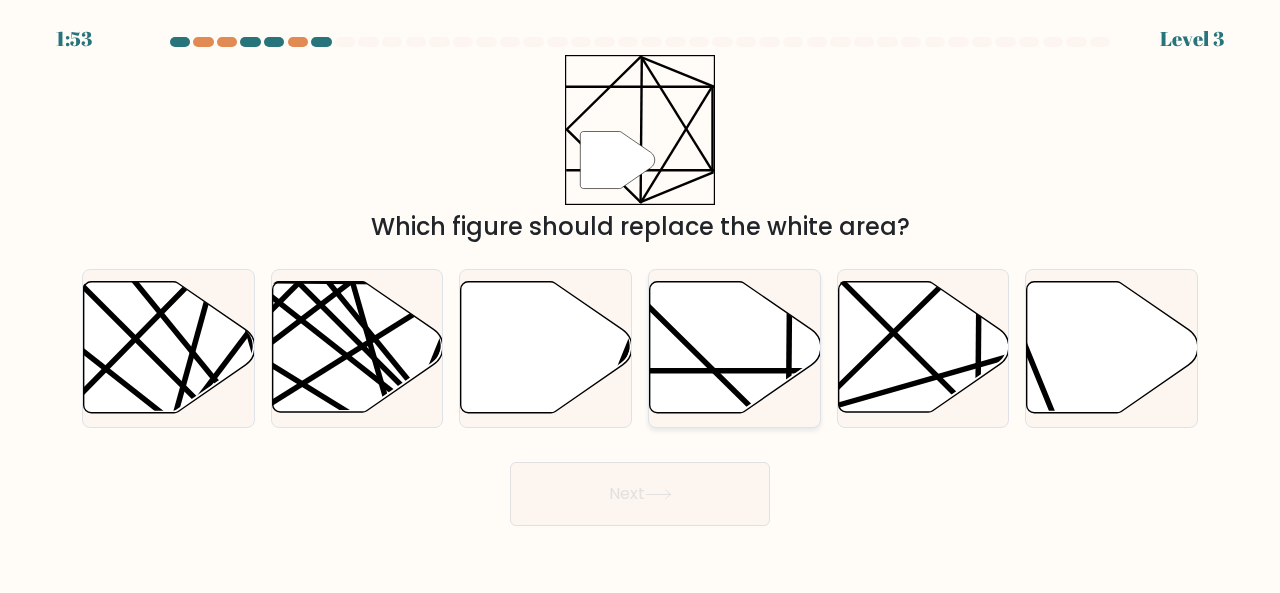 click 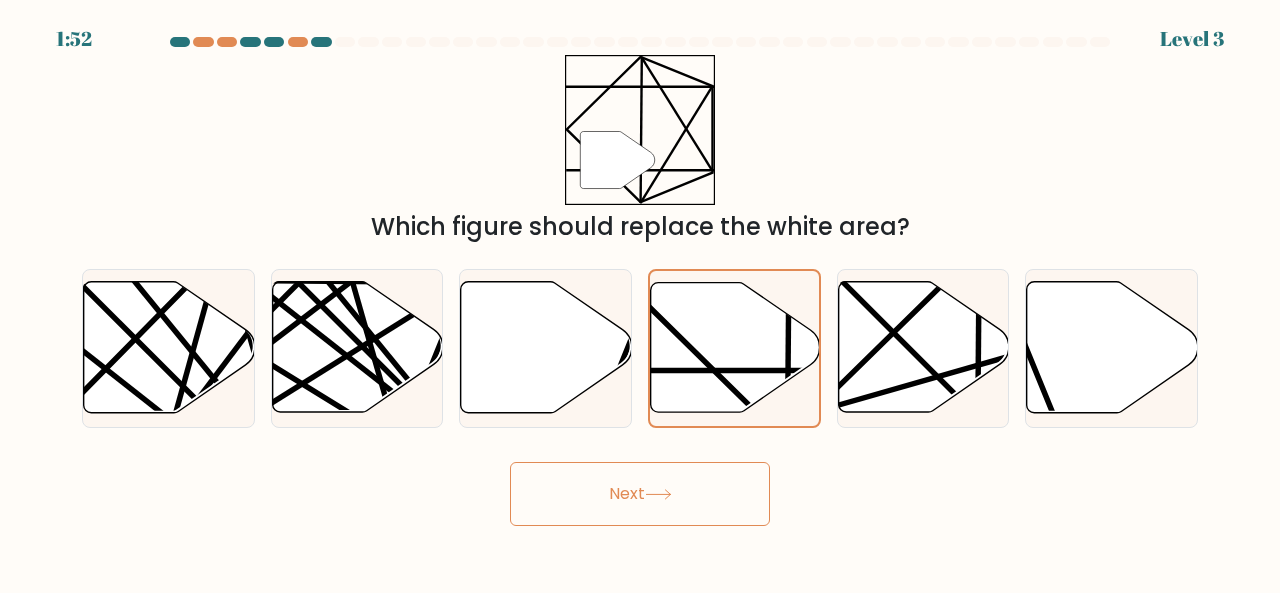 click on "Next" at bounding box center [640, 494] 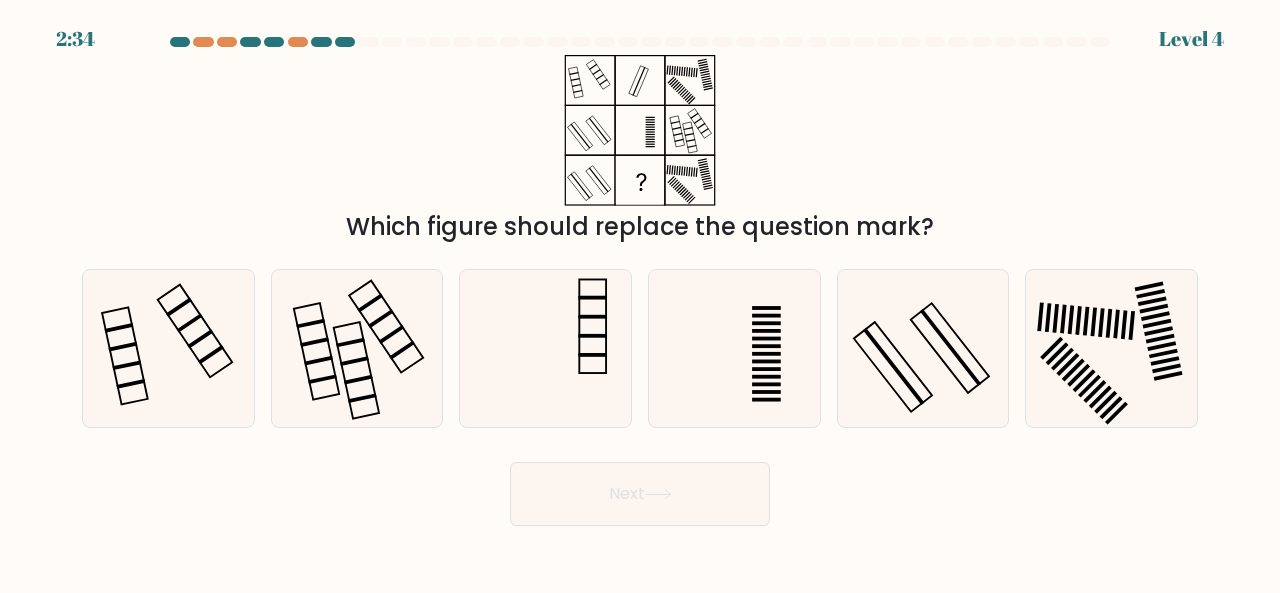 type 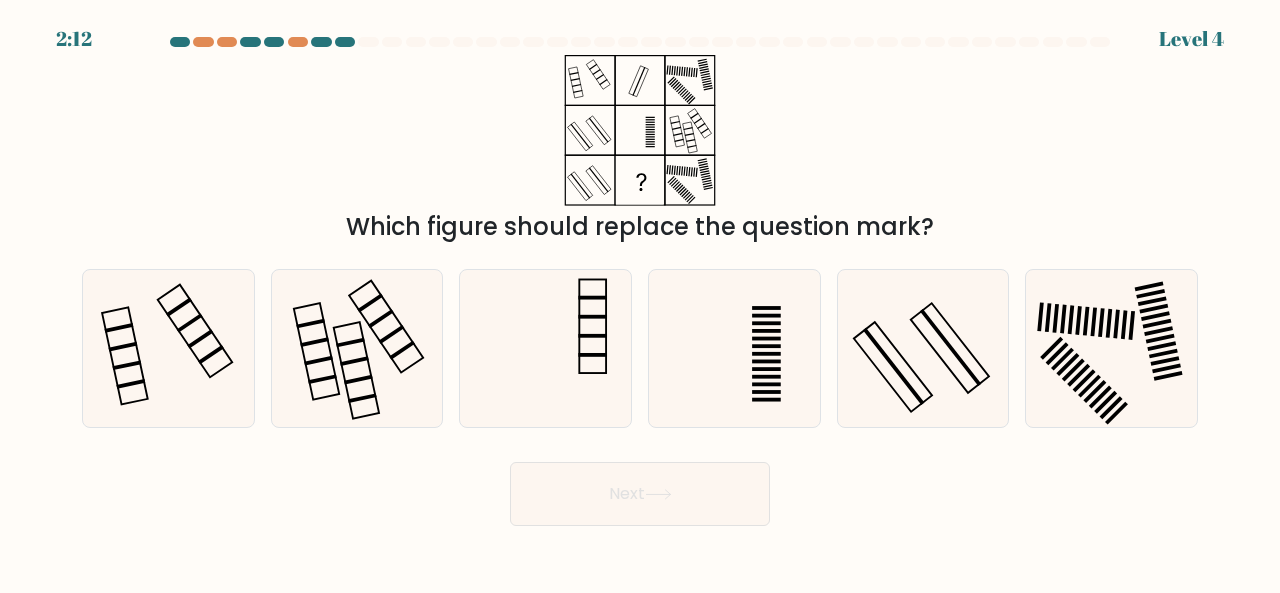 click on "Next" at bounding box center (640, 494) 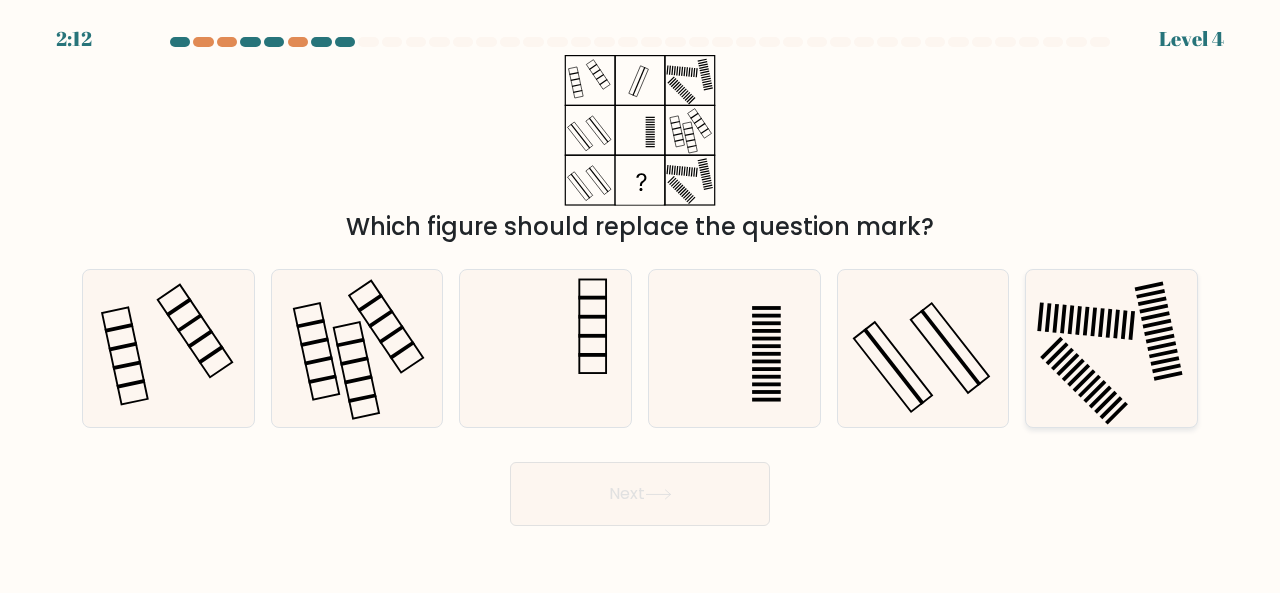 click 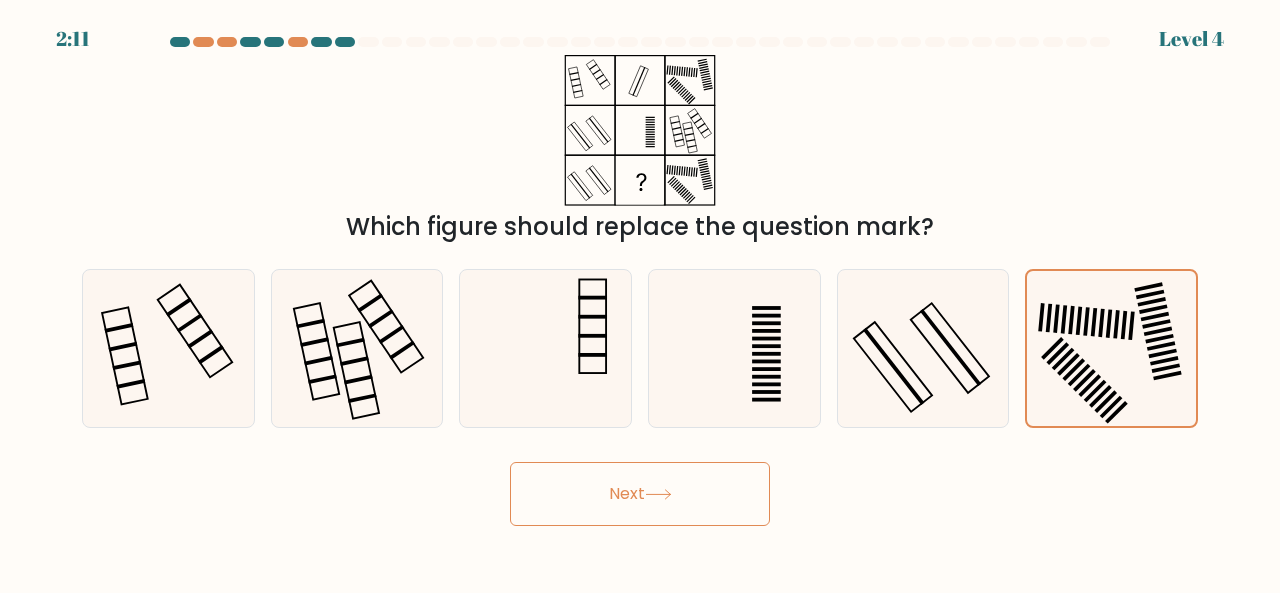 click on "Next" at bounding box center [640, 494] 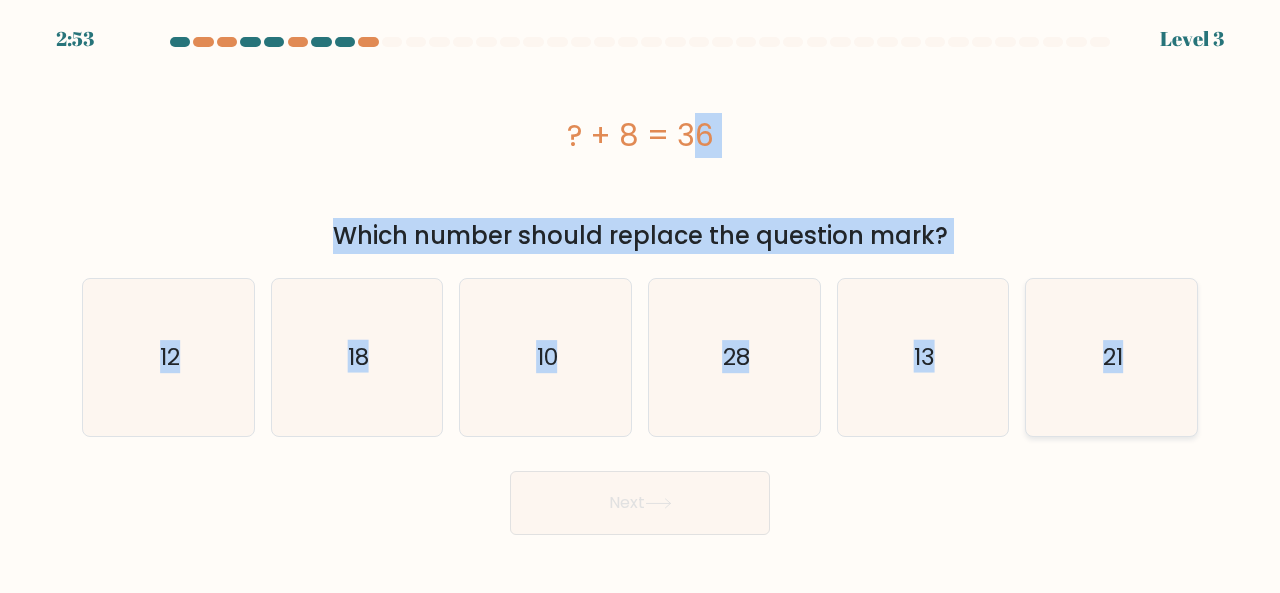 drag, startPoint x: 526, startPoint y: 126, endPoint x: 1178, endPoint y: 416, distance: 713.5853 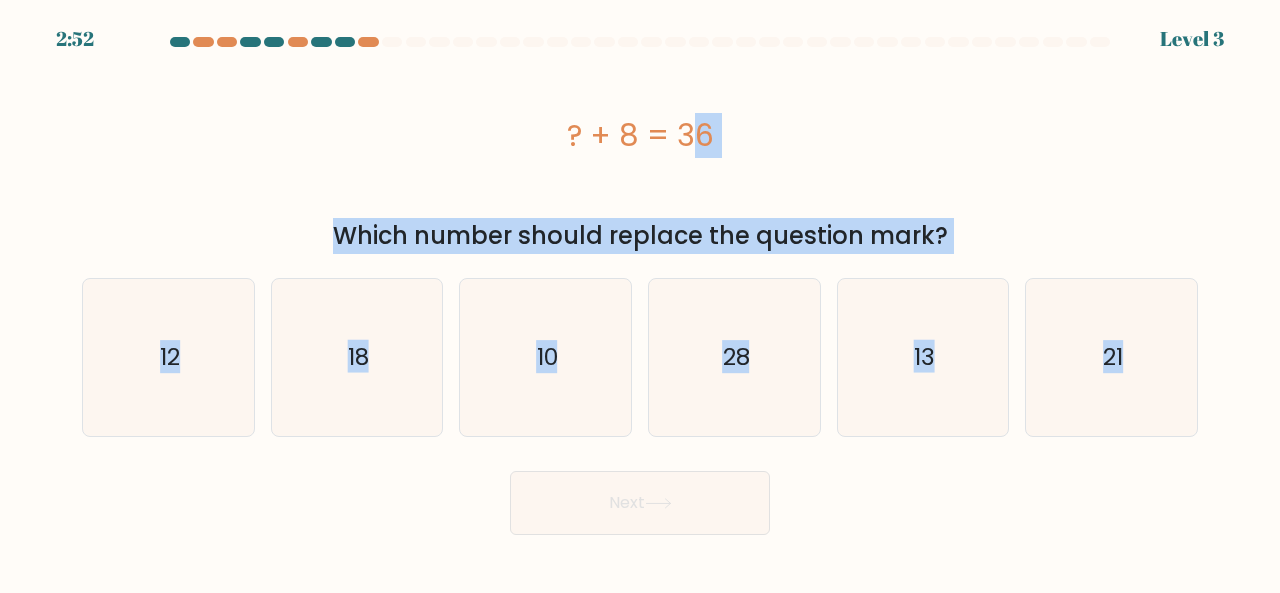 copy on "? + 8 = 36
Which number should replace the question mark?
a.
12
b.
18
c.
10
d.
28
e.
13
f.
21" 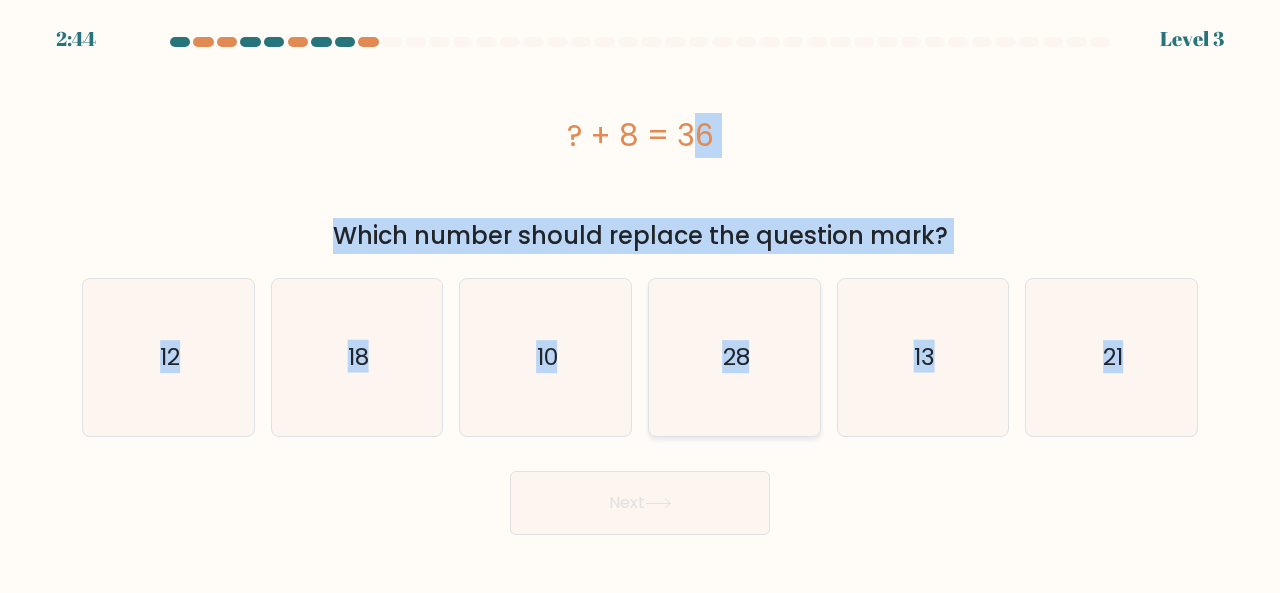 click on "28" 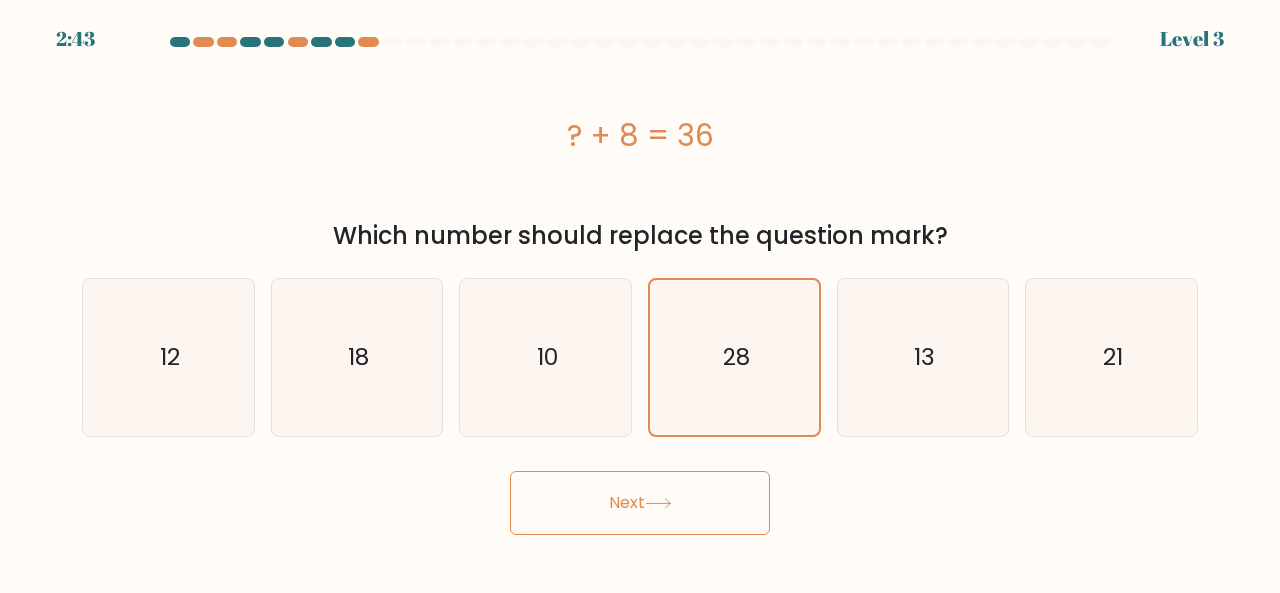 click on "Next" at bounding box center (640, 503) 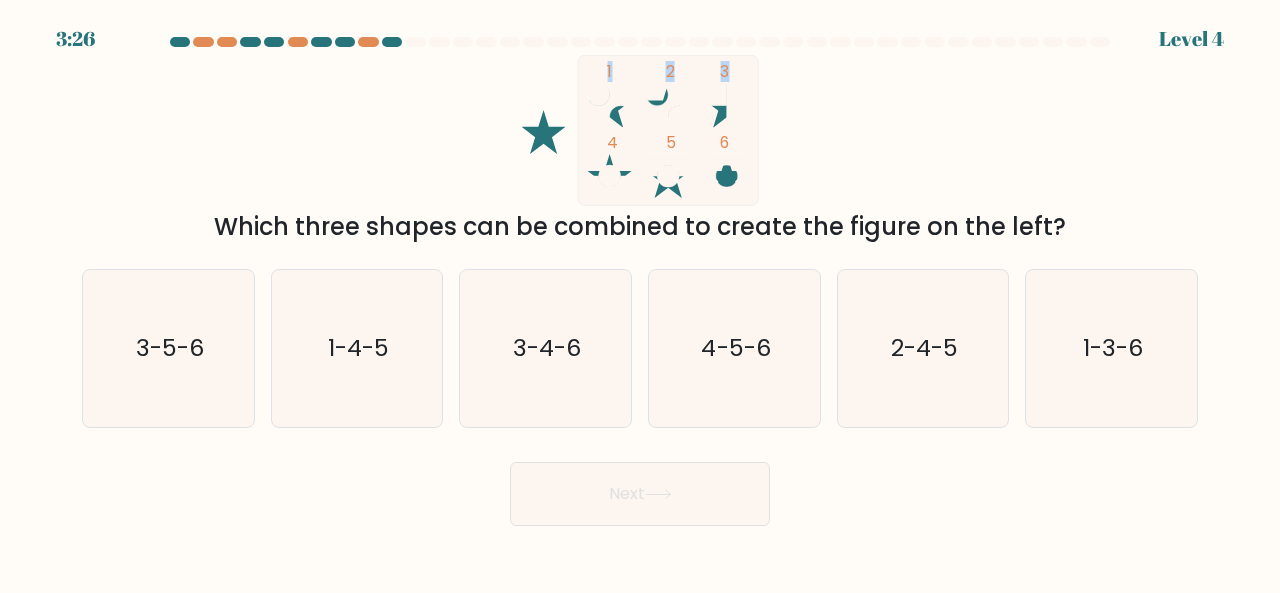 drag, startPoint x: 524, startPoint y: 55, endPoint x: 572, endPoint y: 170, distance: 124.61541 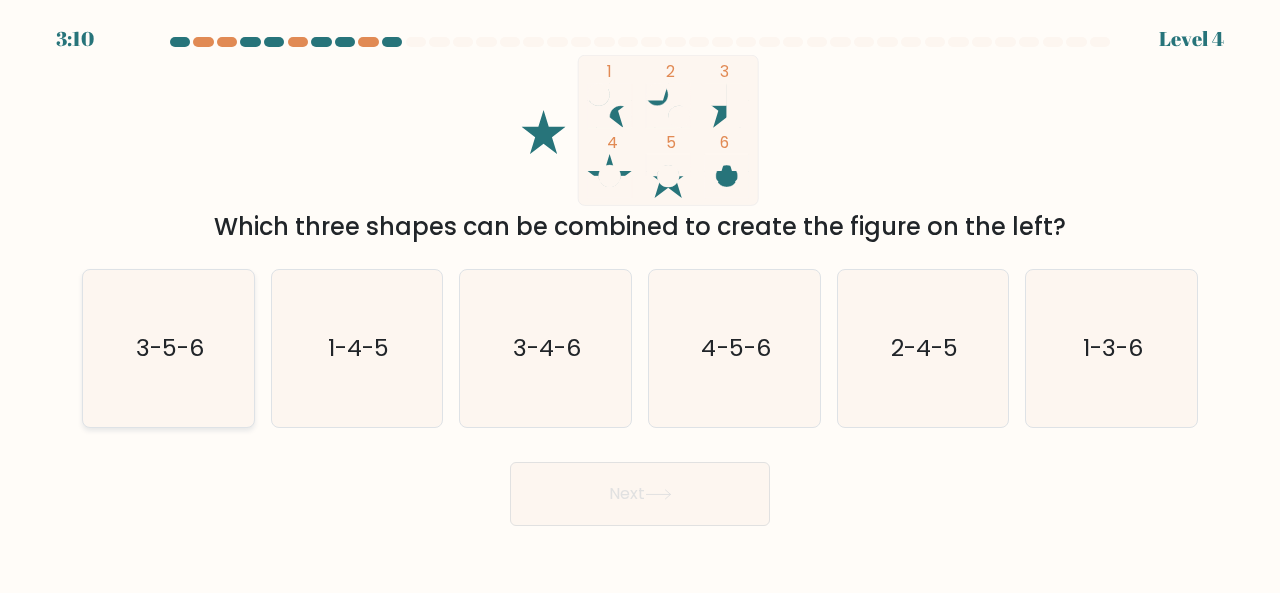 click on "3-5-6" 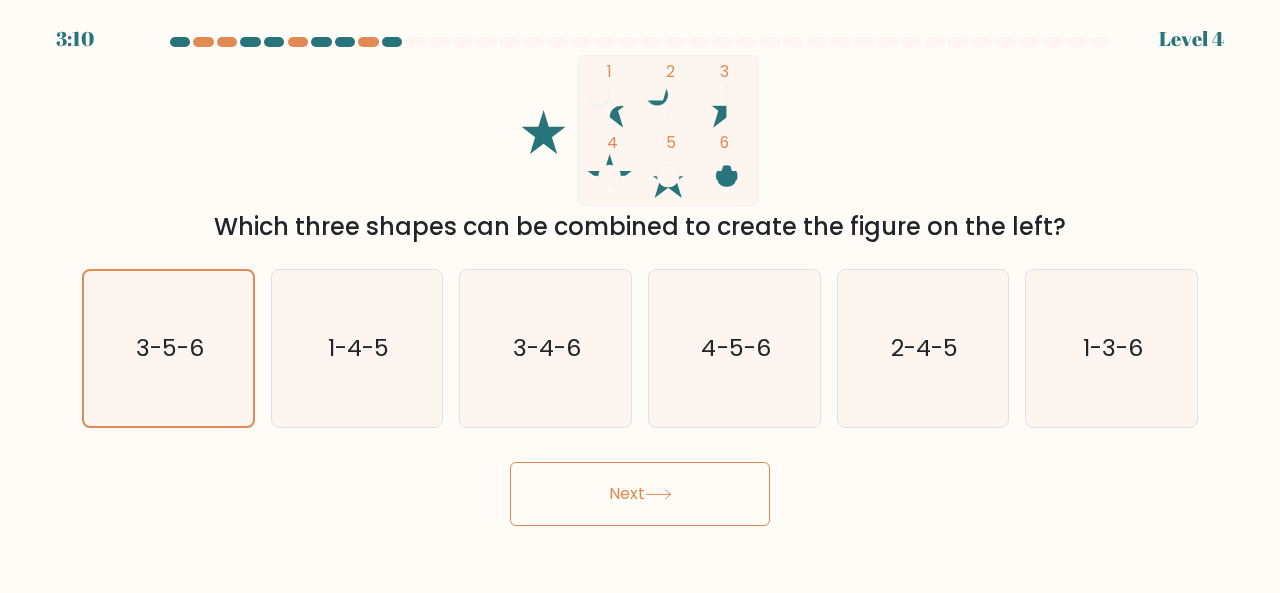 click on "Next" at bounding box center [640, 494] 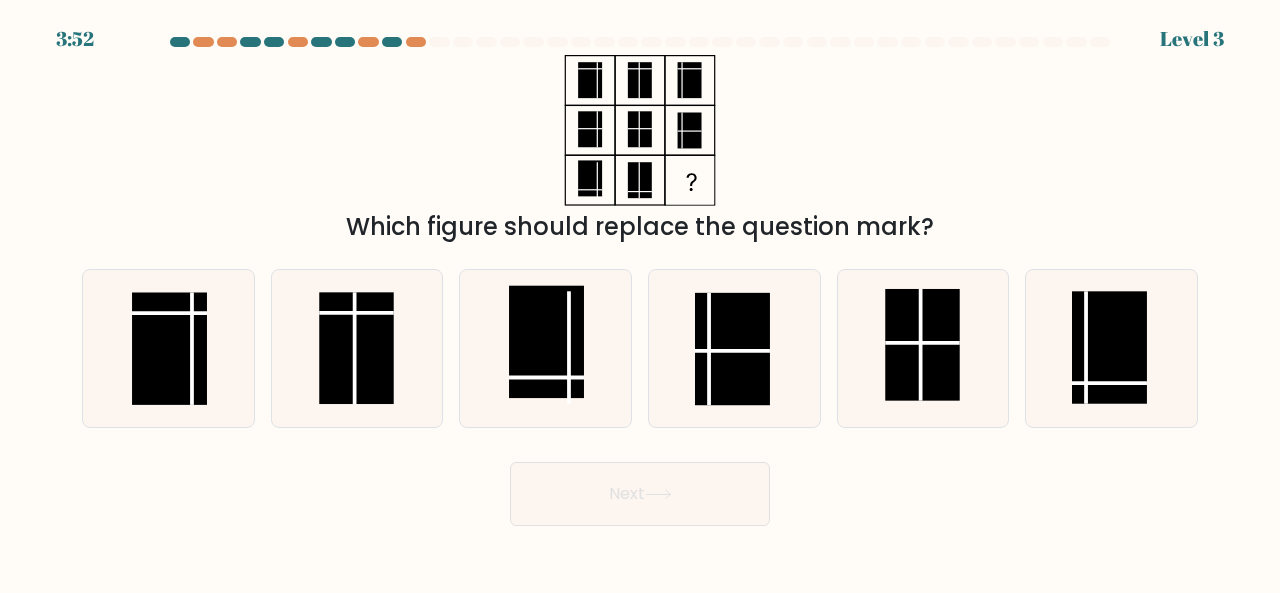 type 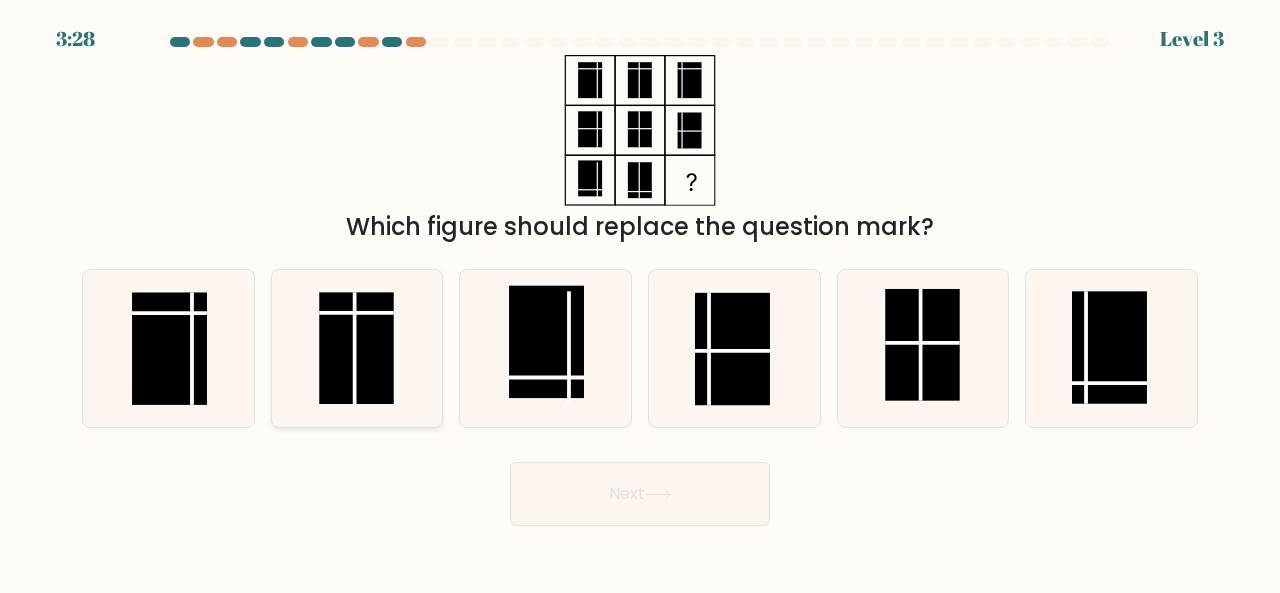click 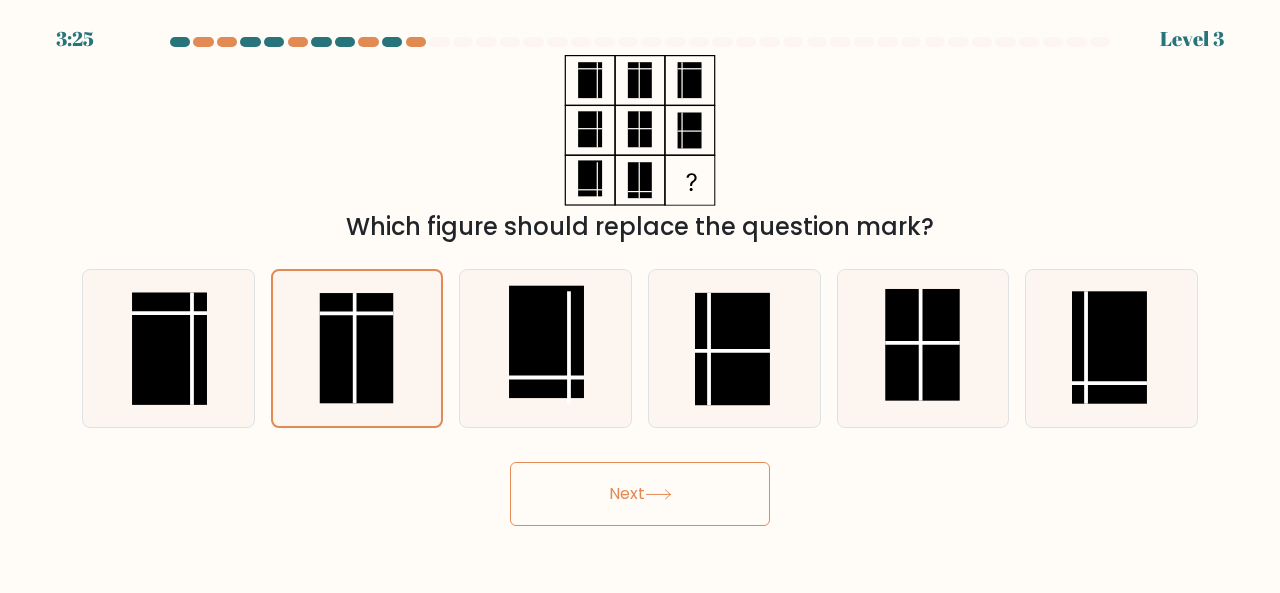 click on "Next" at bounding box center (640, 494) 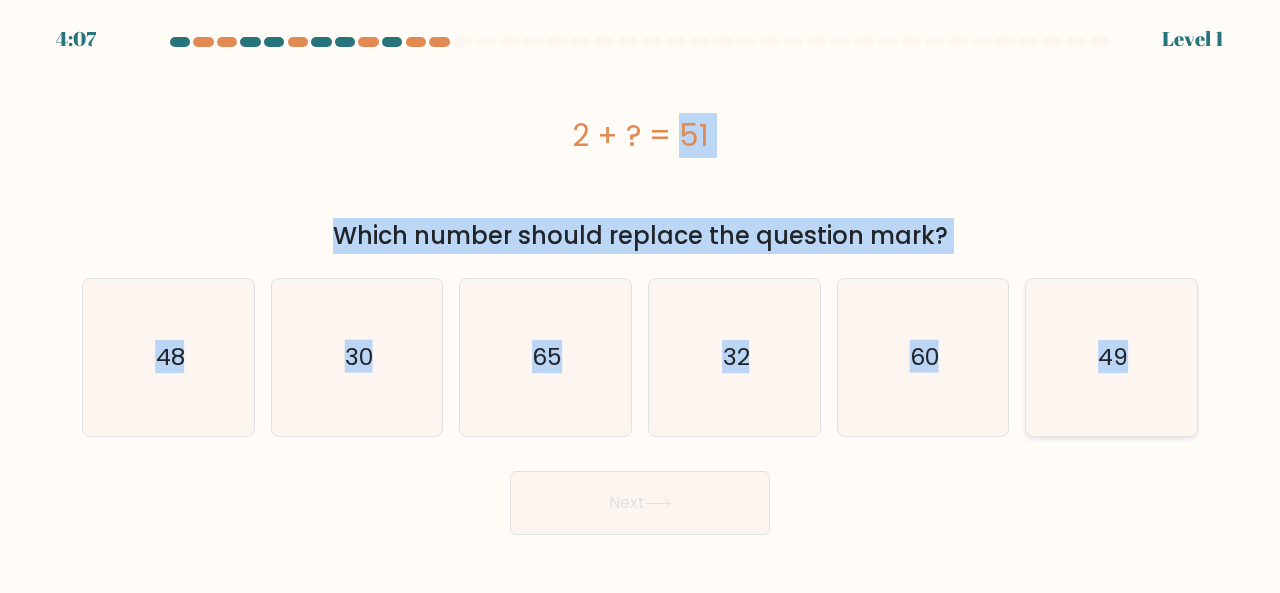 drag, startPoint x: 563, startPoint y: 129, endPoint x: 1146, endPoint y: 360, distance: 627.0965 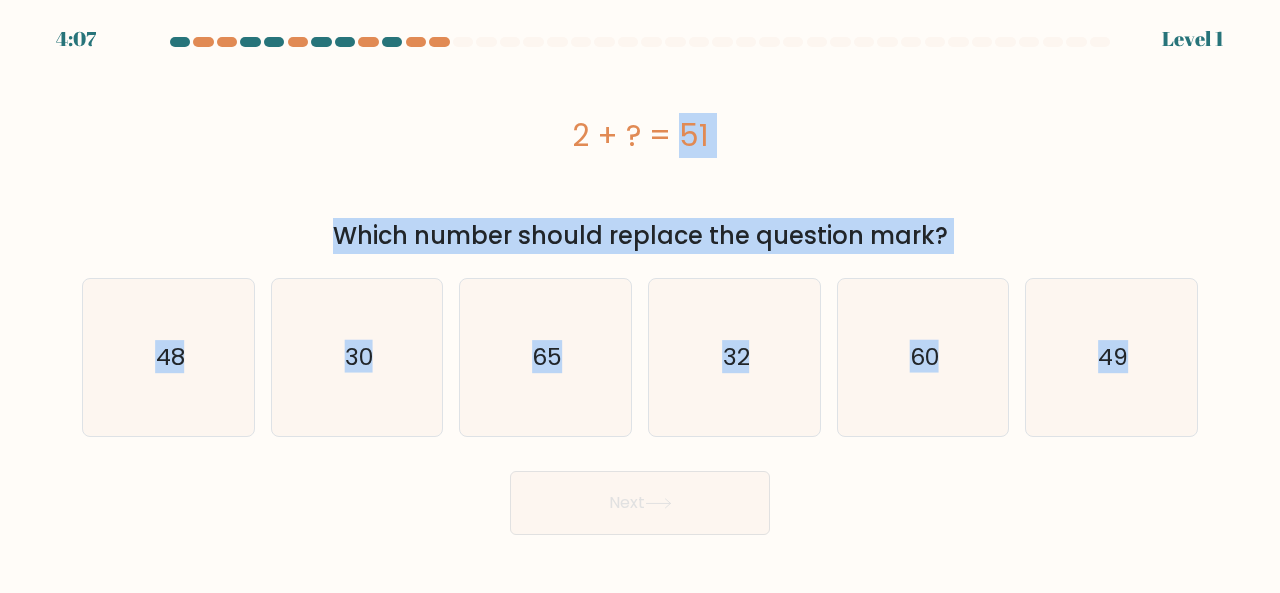 copy on "2 + ?  = 51
Which number should replace the question mark?
a.
48
b.
30
c.
65
d.
32
e.
60
f.
49" 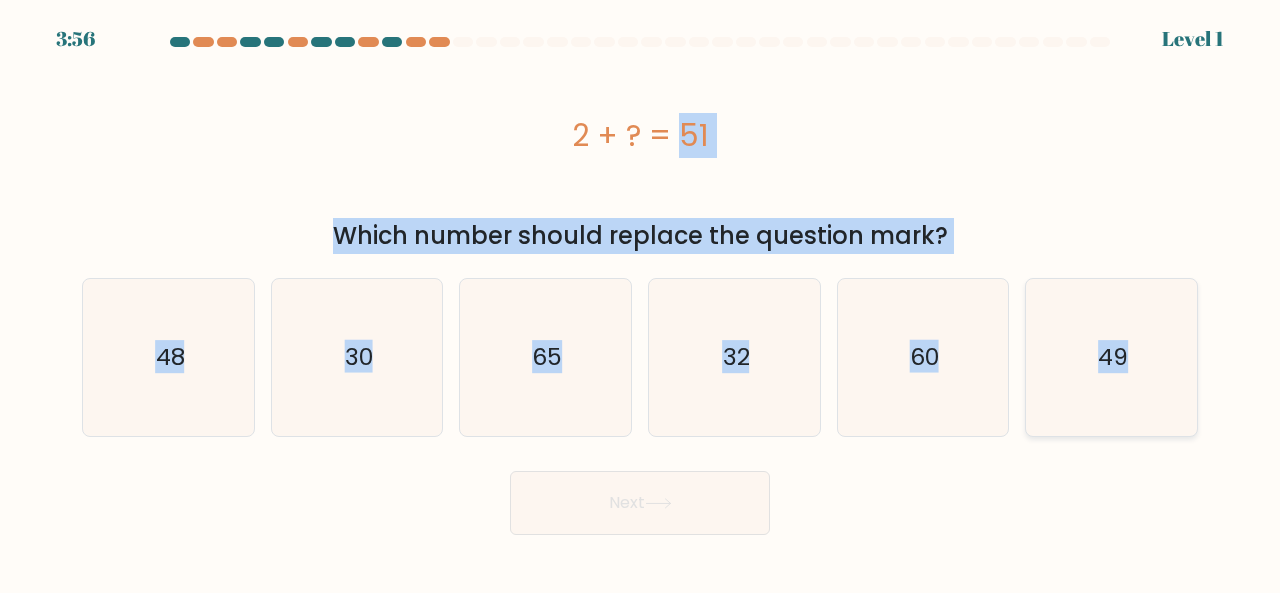 click on "49" 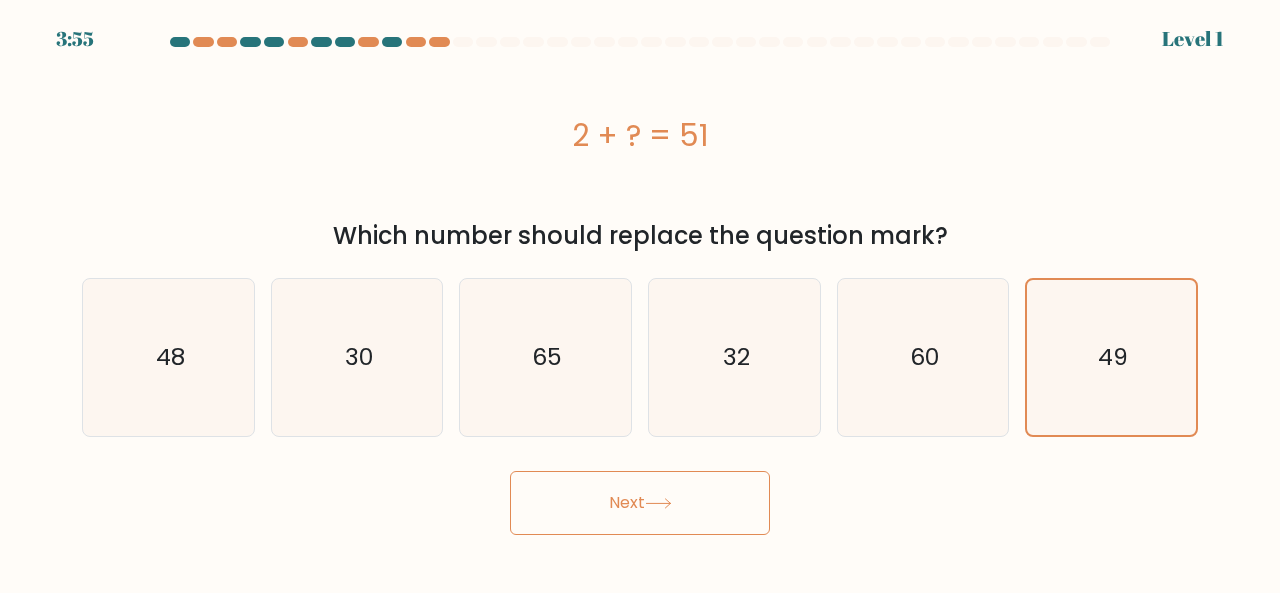click on "Next" at bounding box center [640, 503] 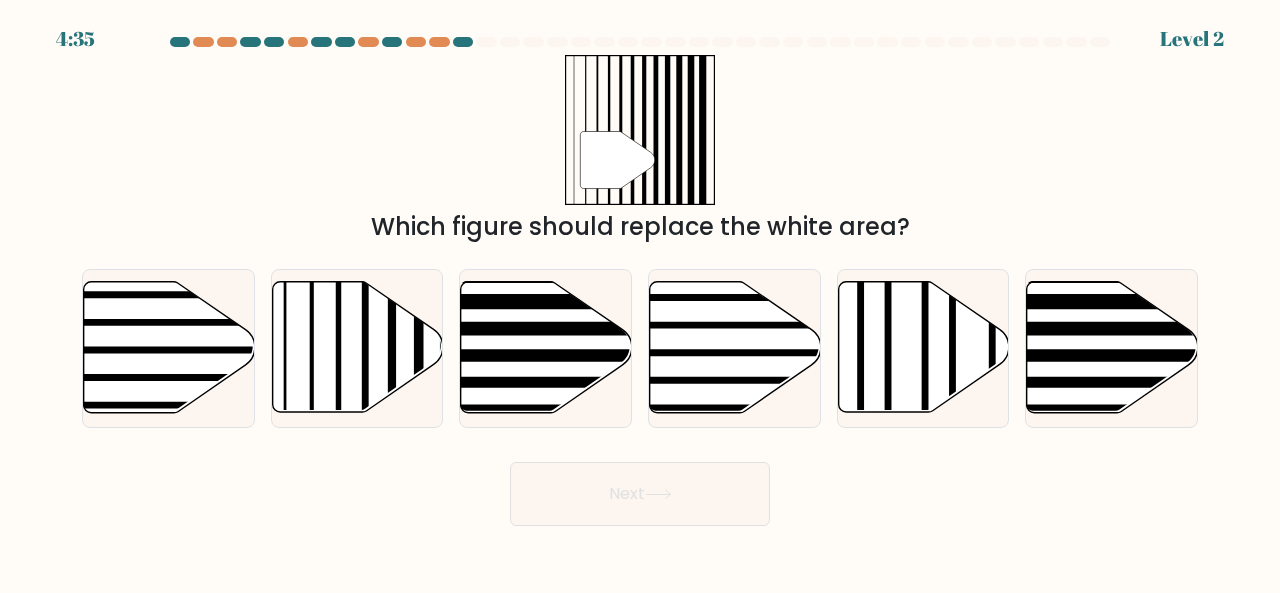 type 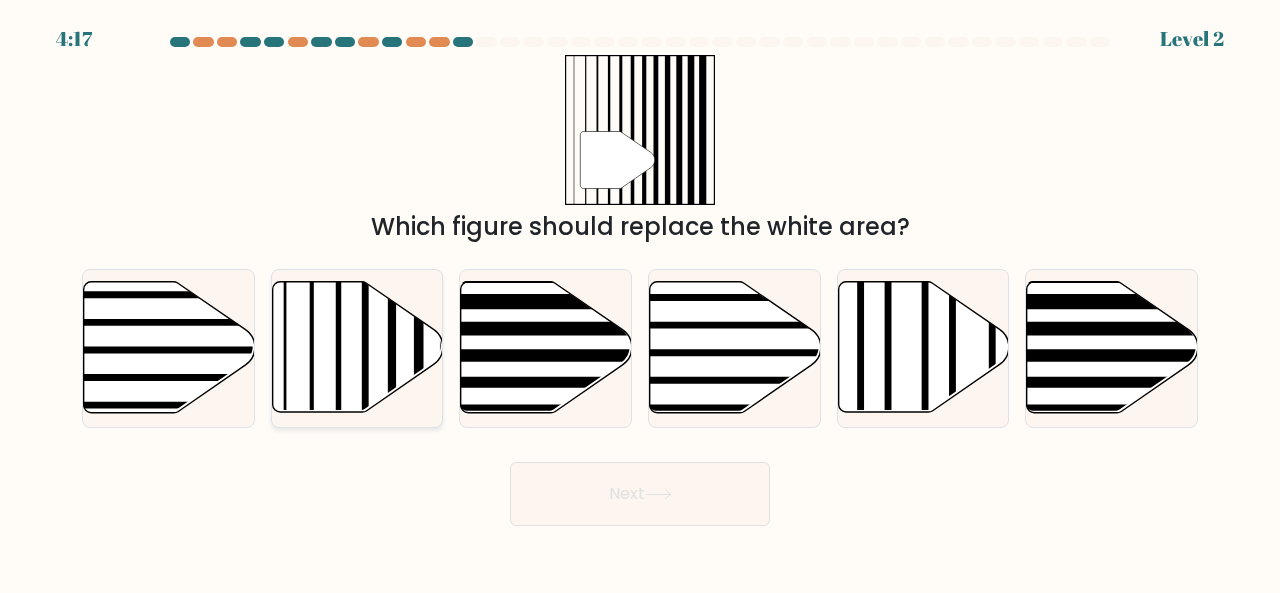 click 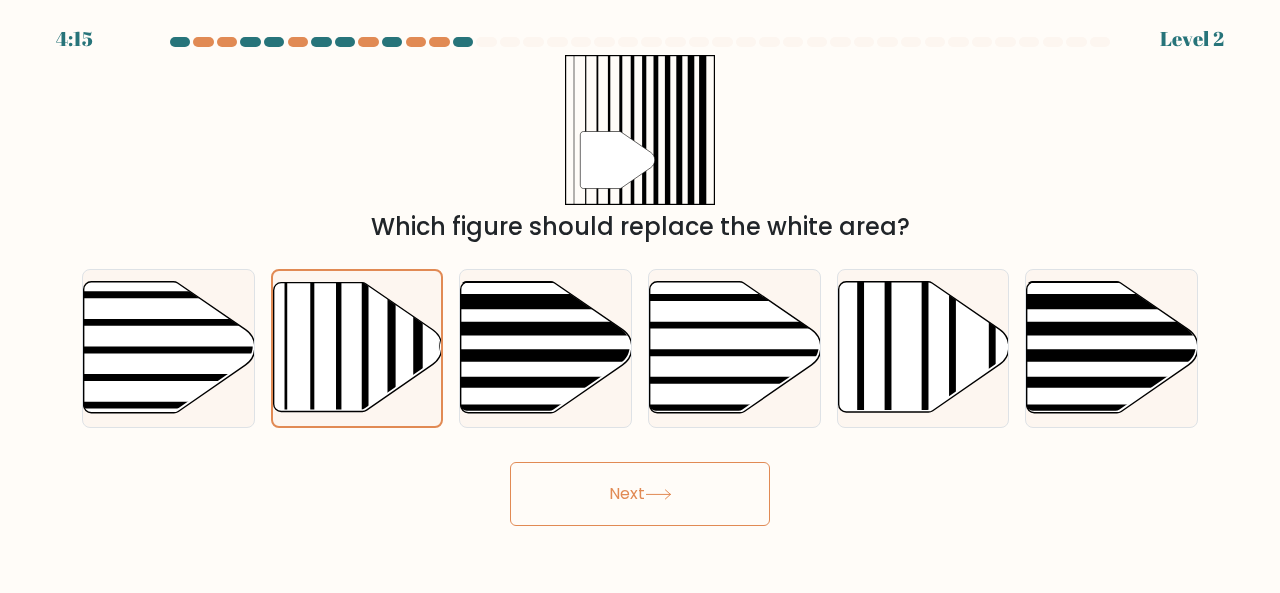 click on "Next" at bounding box center [640, 494] 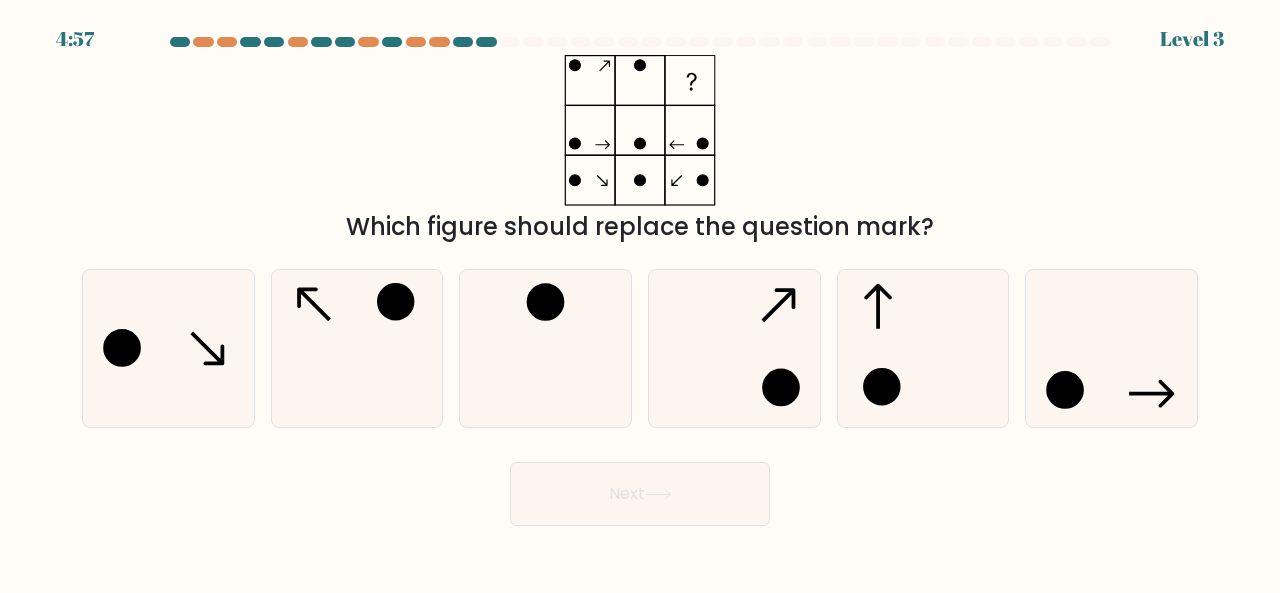 type 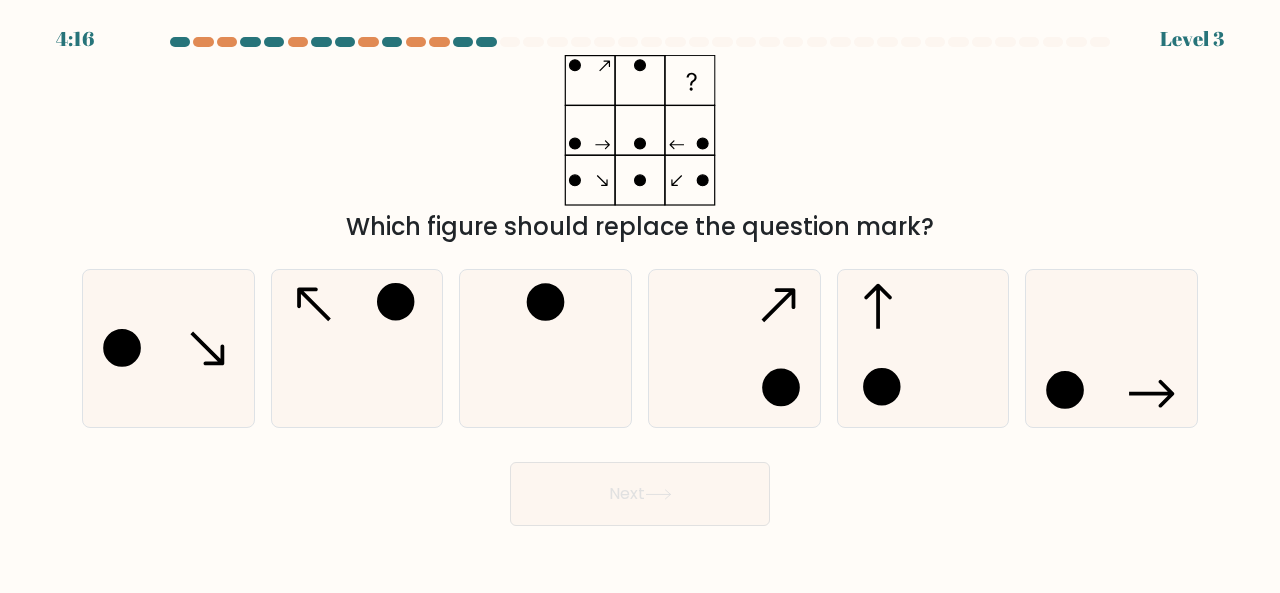 click 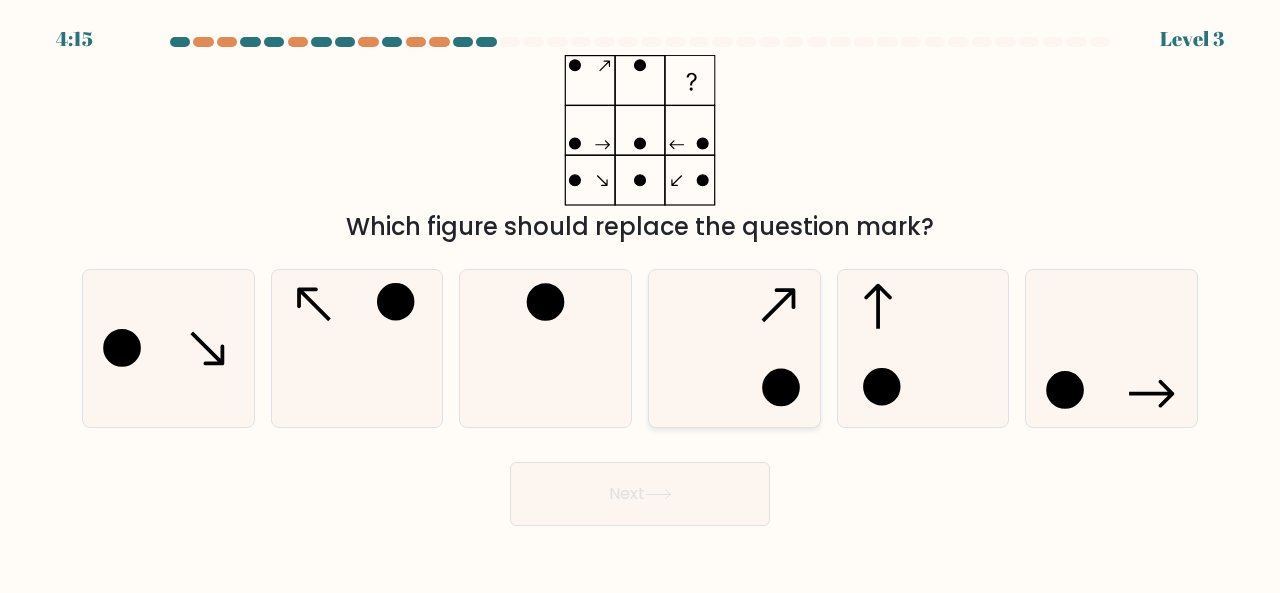 click 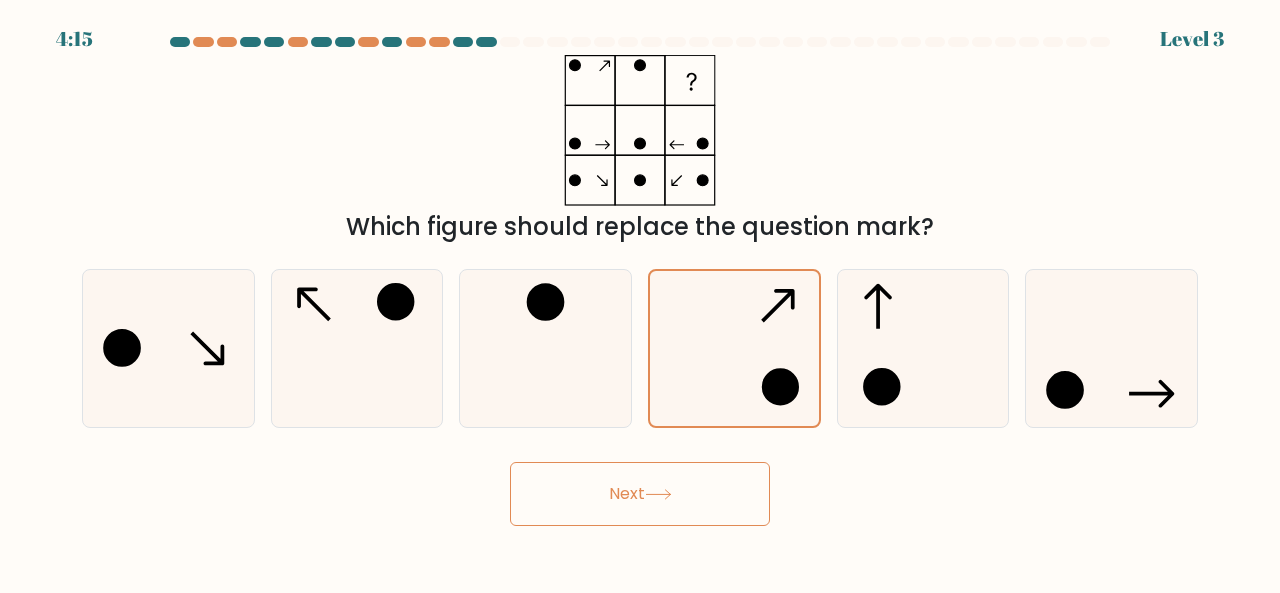 click on "Next" at bounding box center (640, 489) 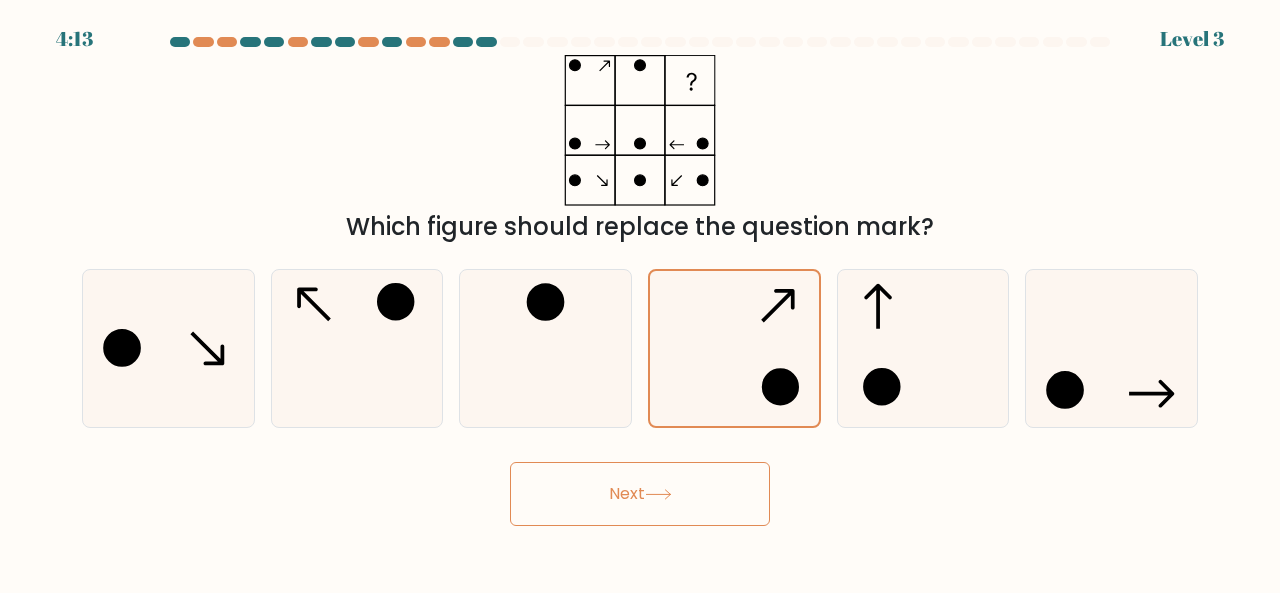 click on "Next" at bounding box center [640, 494] 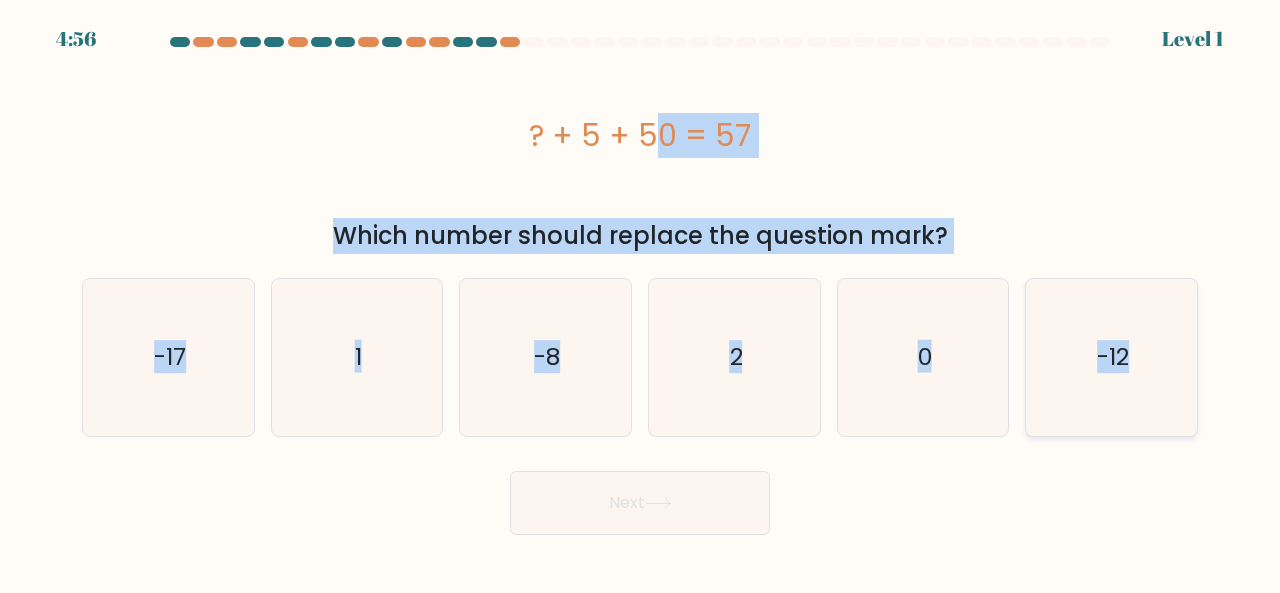 drag, startPoint x: 514, startPoint y: 113, endPoint x: 1140, endPoint y: 368, distance: 675.9445 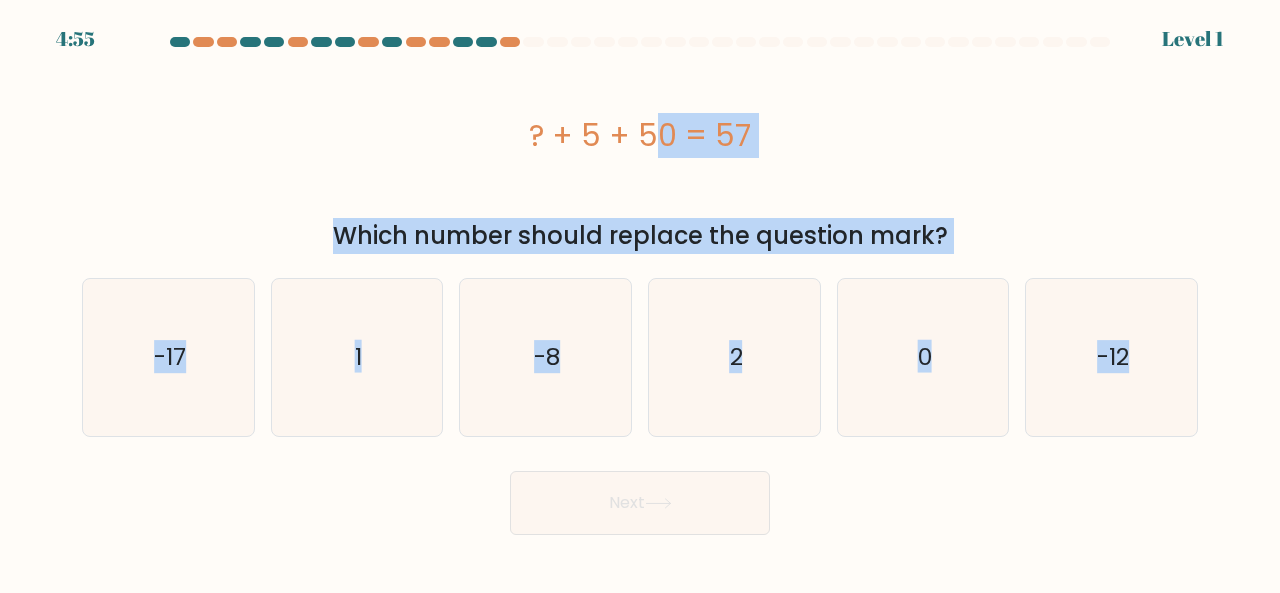 copy on "? + 5 + 50 = 57
Which number should replace the question mark?
a.
-17
b.
1
c.
-8
d.
2
e.
0
f.
-12" 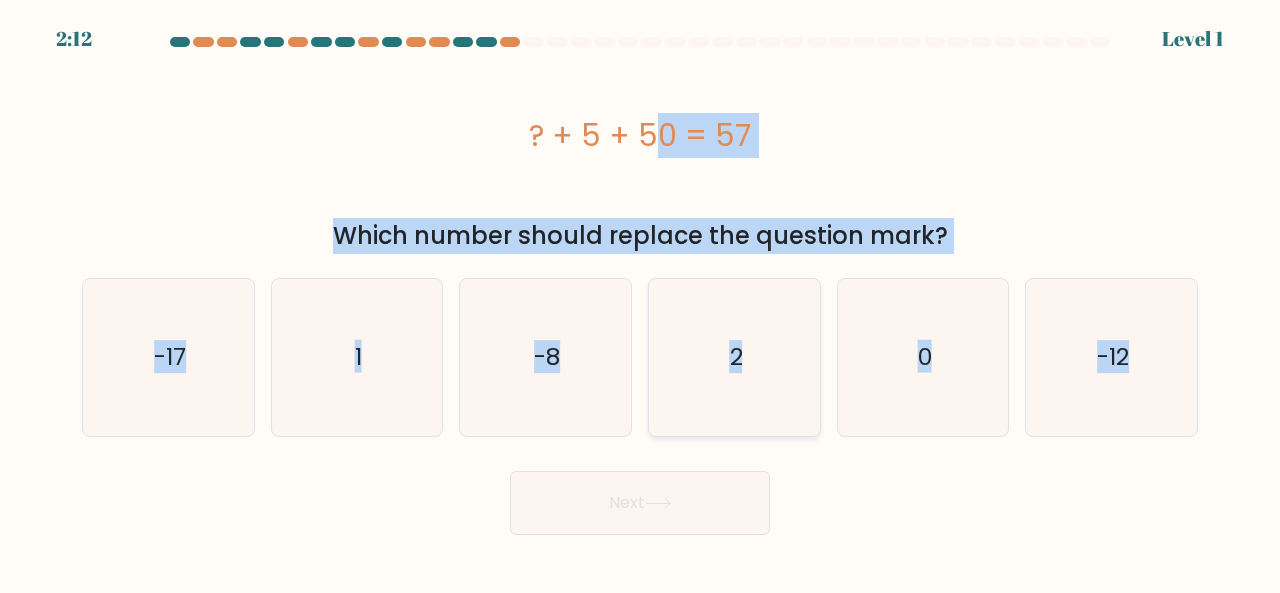 click on "2" 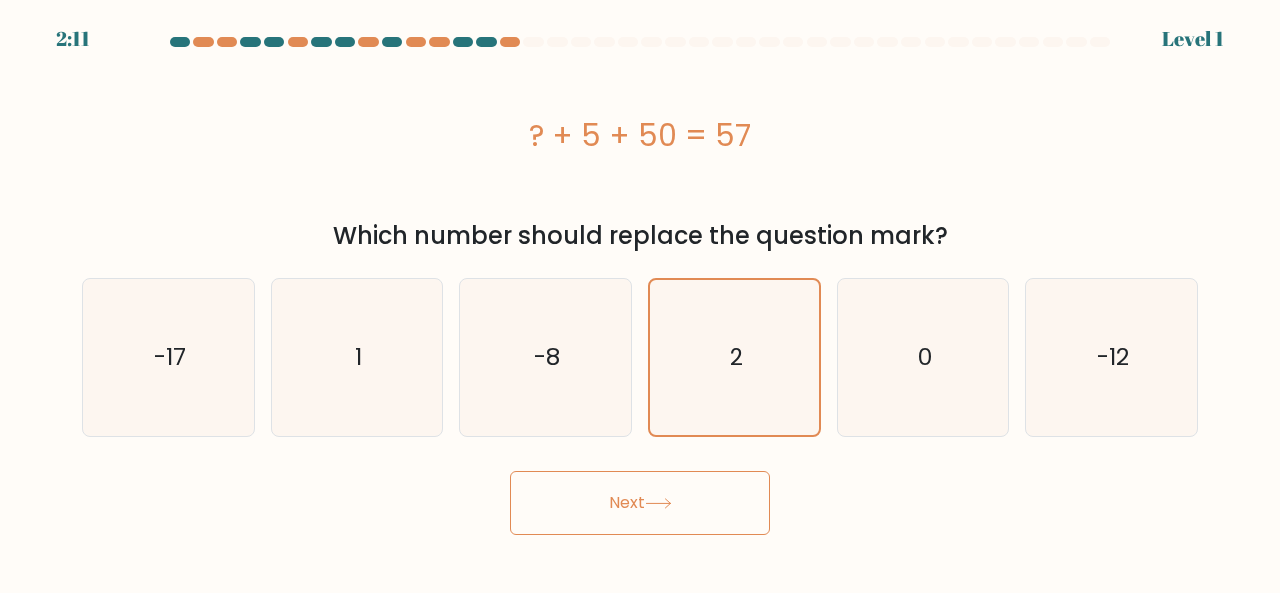 click on "Next" at bounding box center (640, 503) 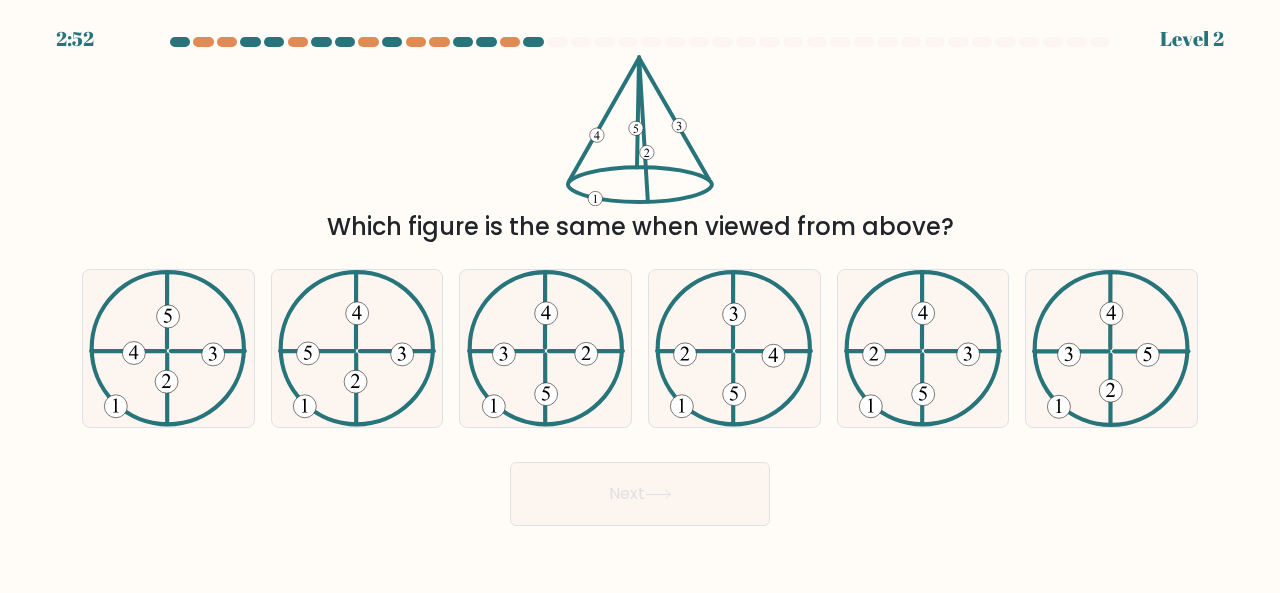 type 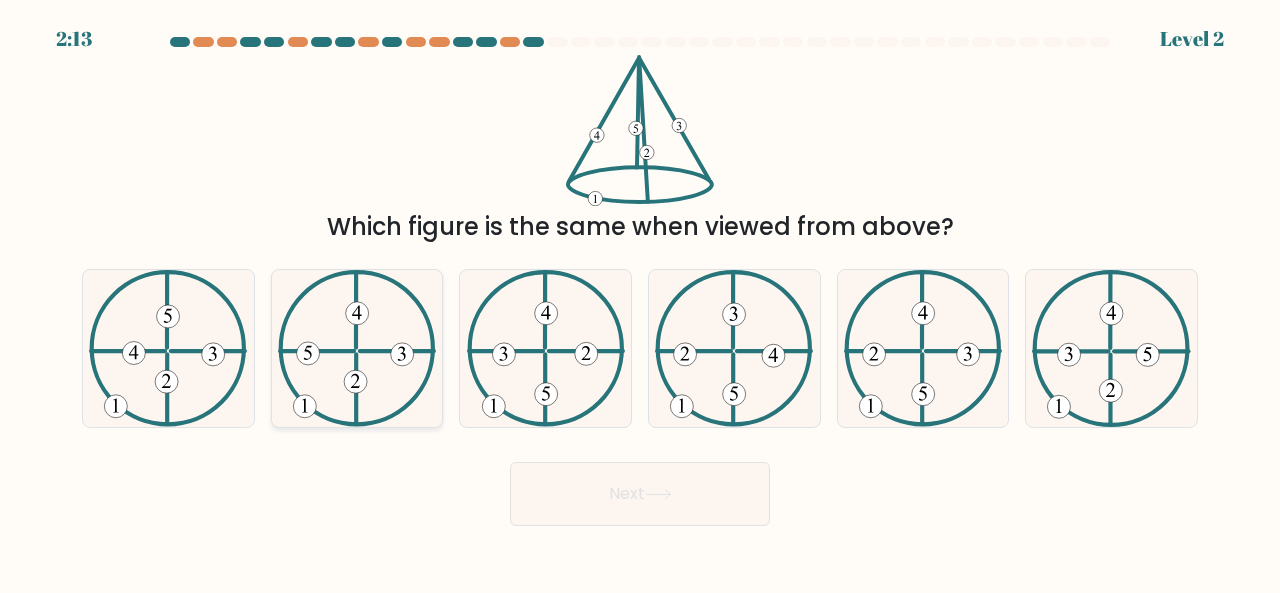 click 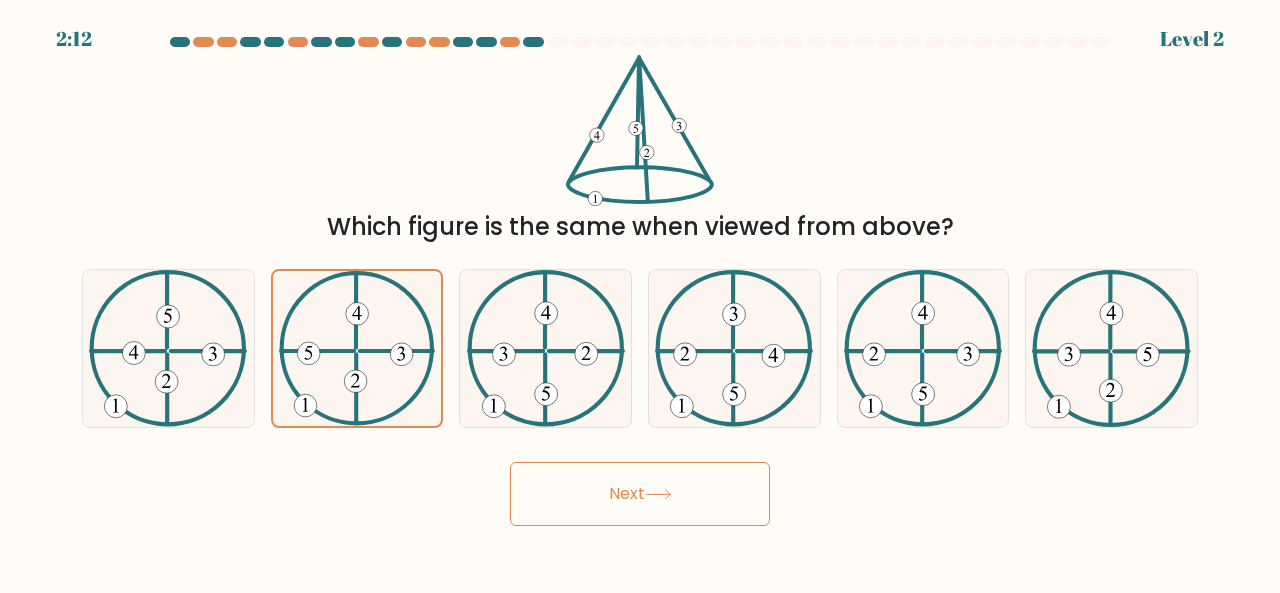 click on "Next" at bounding box center (640, 494) 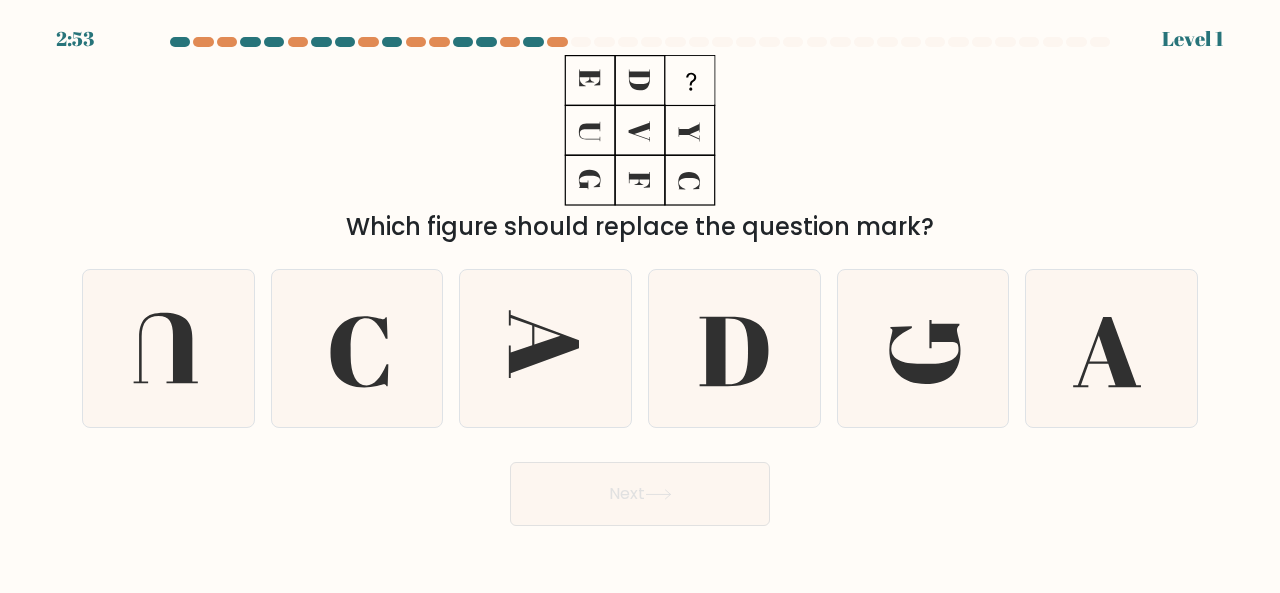 type 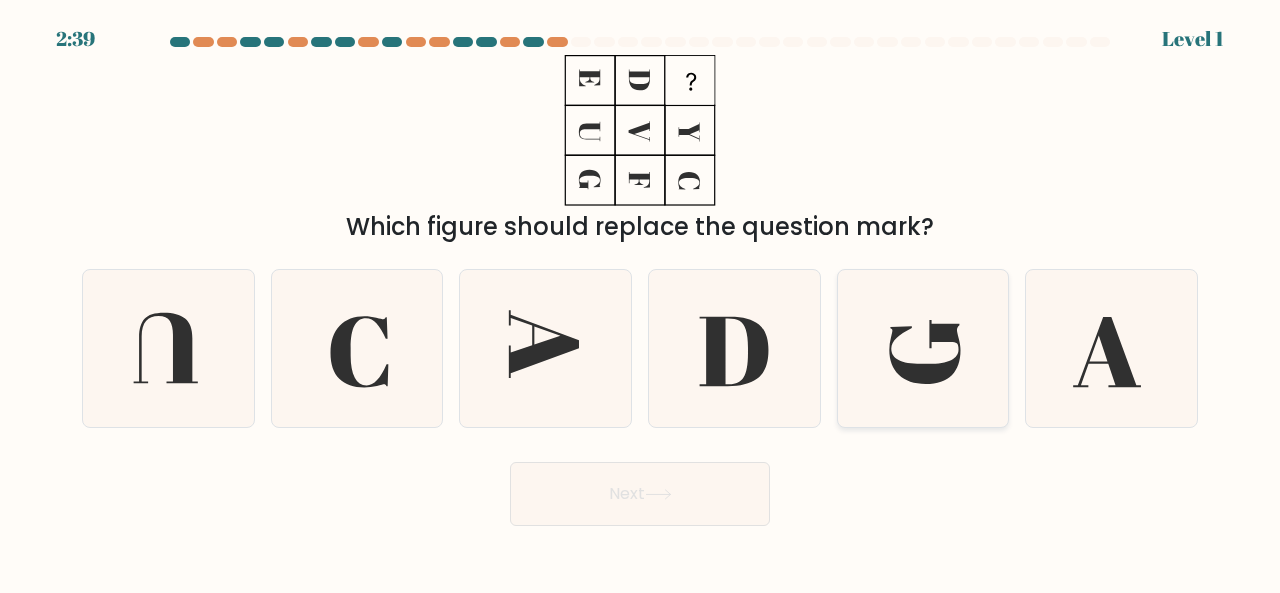 click 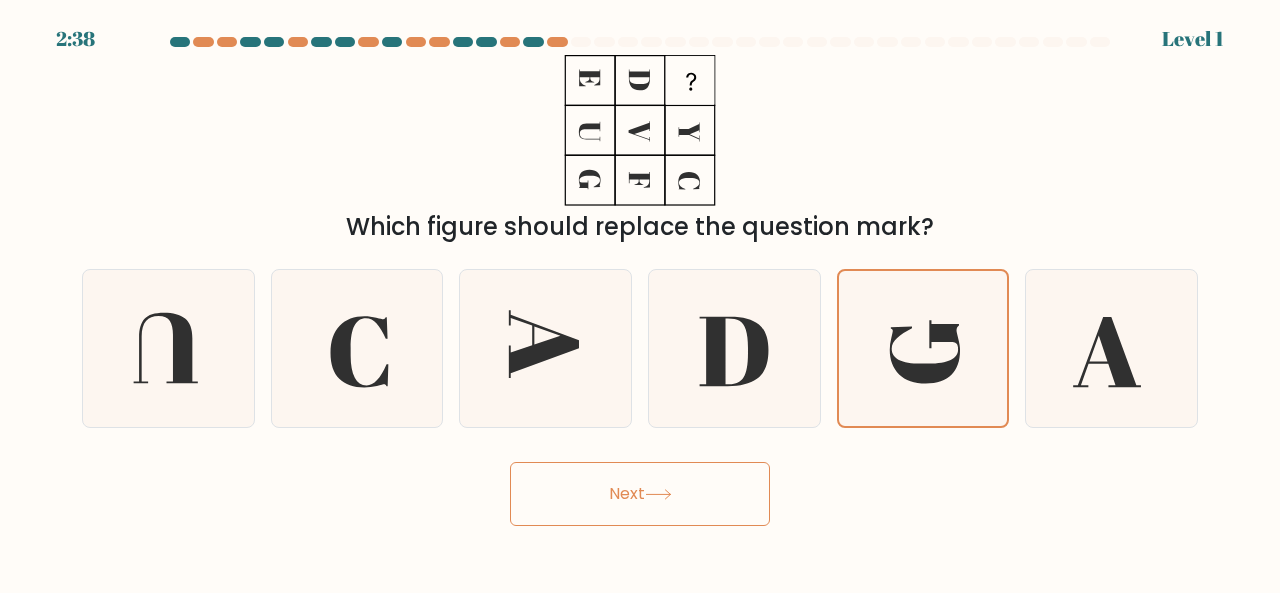 click on "Next" at bounding box center [640, 494] 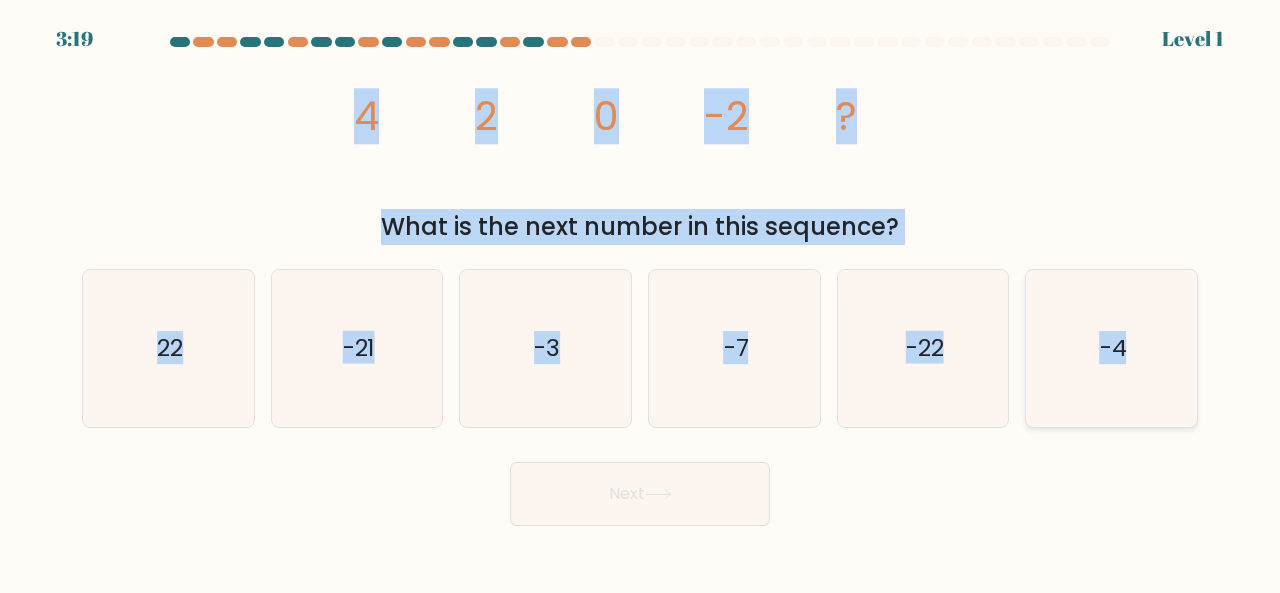 drag, startPoint x: 350, startPoint y: 111, endPoint x: 1142, endPoint y: 340, distance: 824.44226 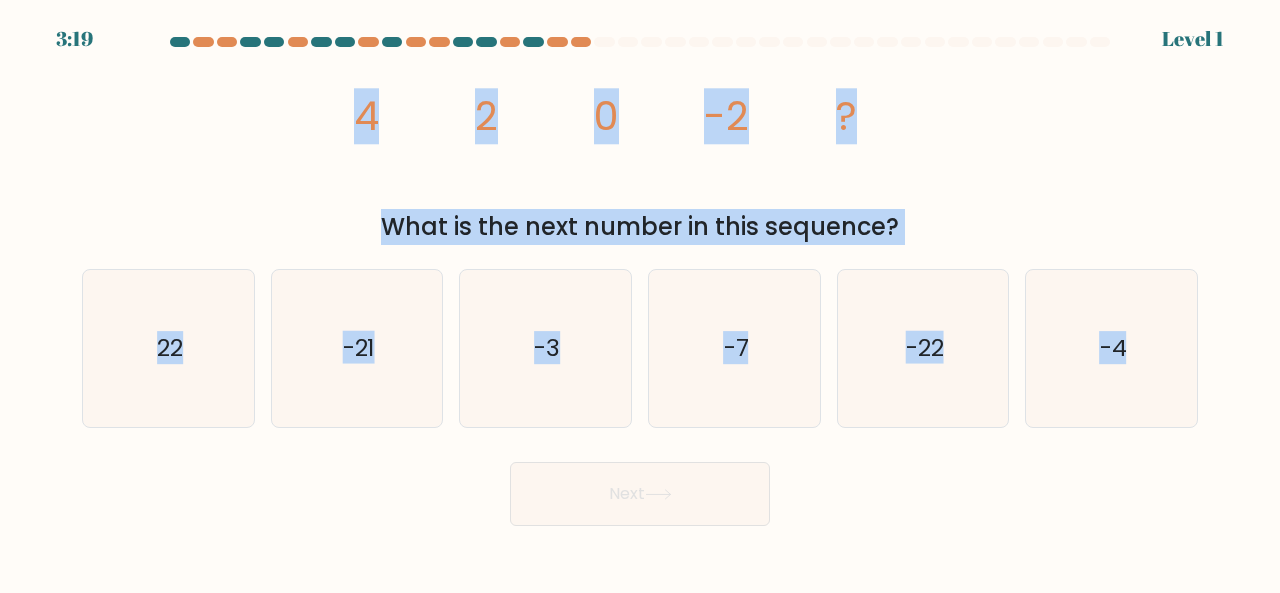 copy on "4
2
0
-2
?
What is the next number in this sequence?
a.
22
b.
-21
c.
-3
d.
-7
e.
-22
f.
-4" 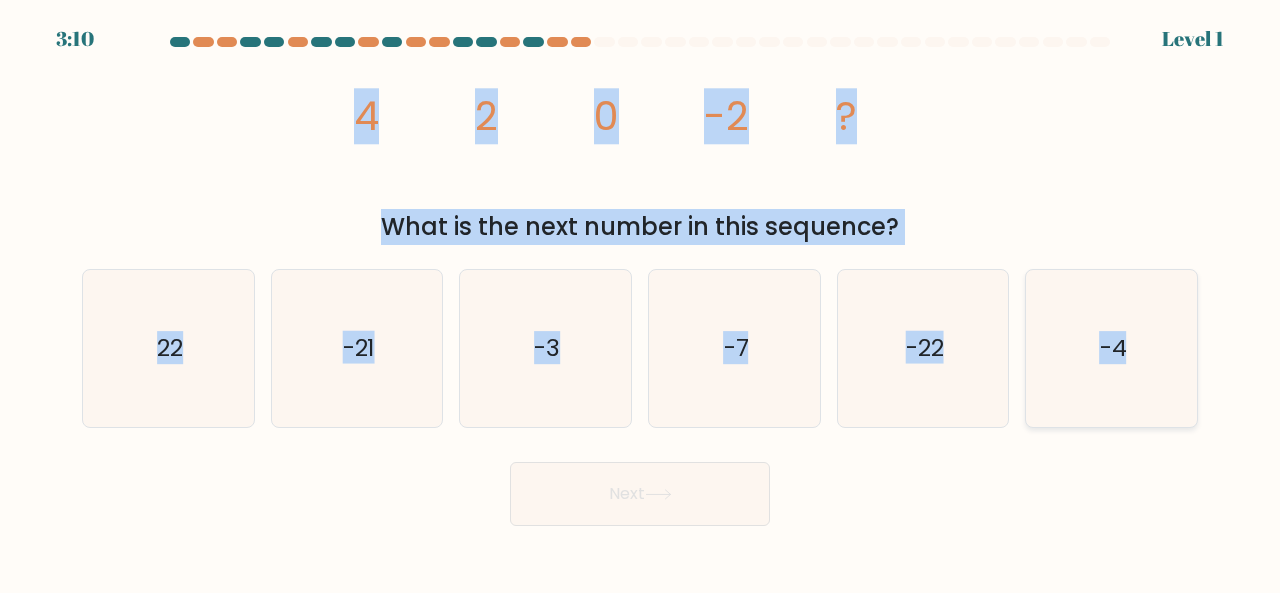 click on "-4" 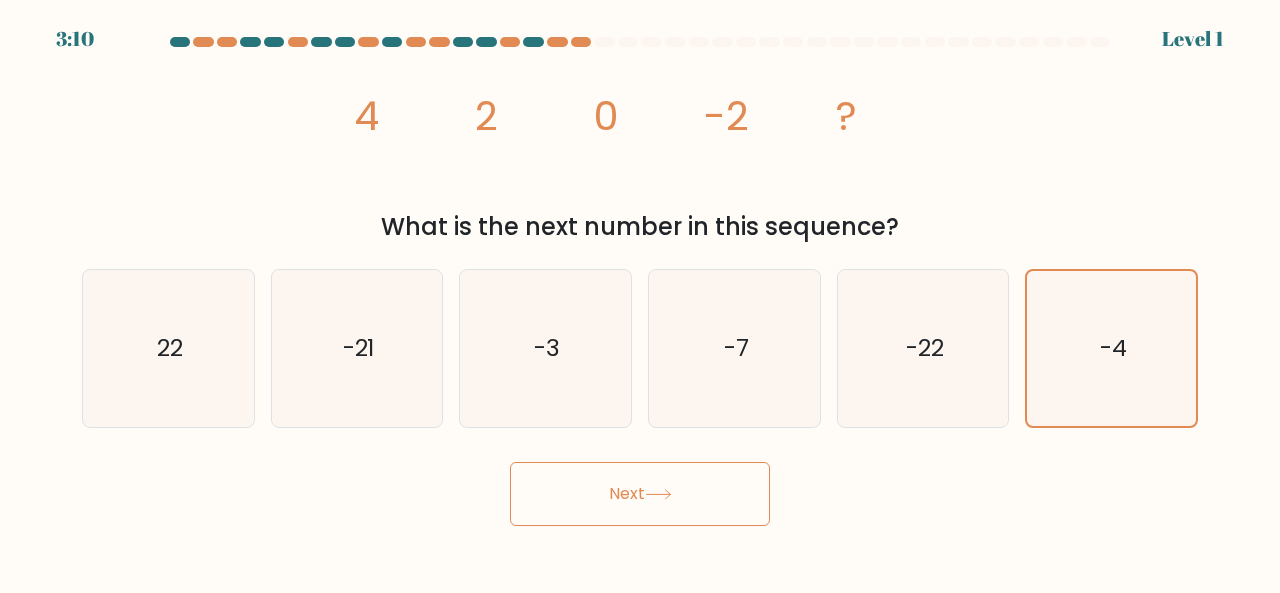 click on "Next" at bounding box center (640, 494) 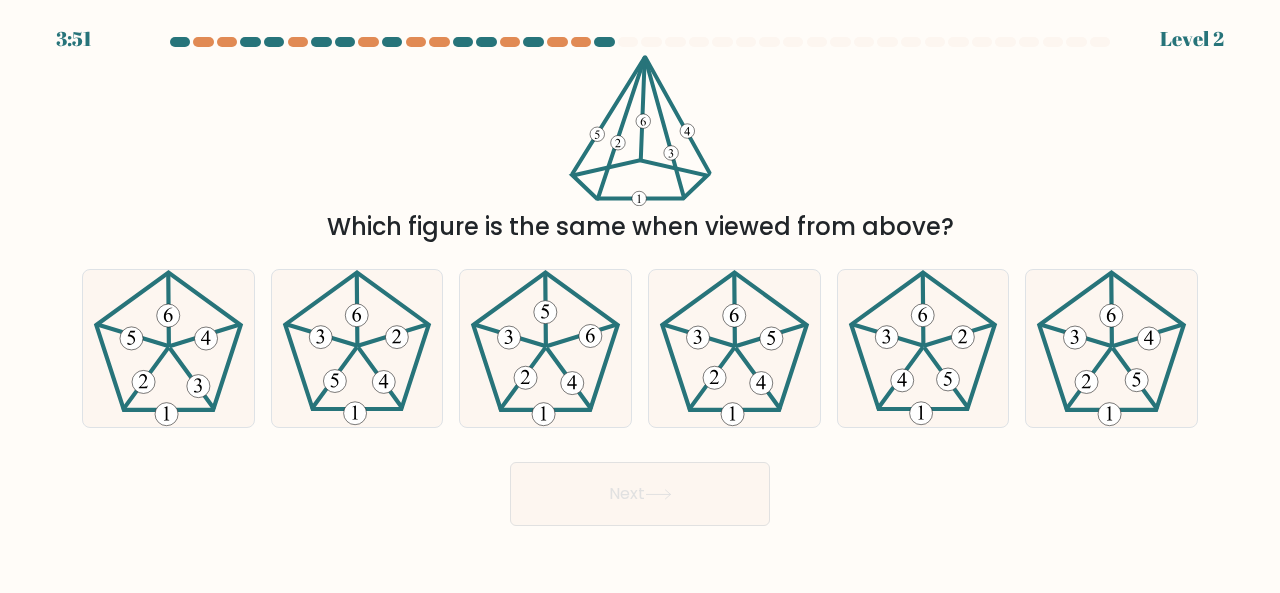 type 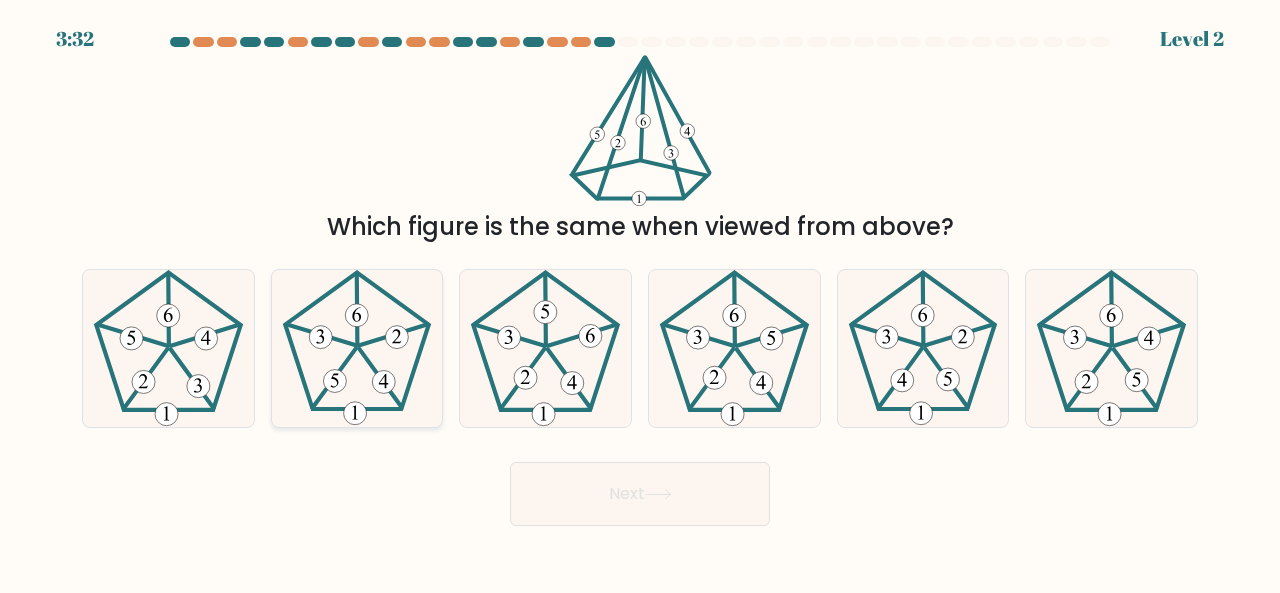 click 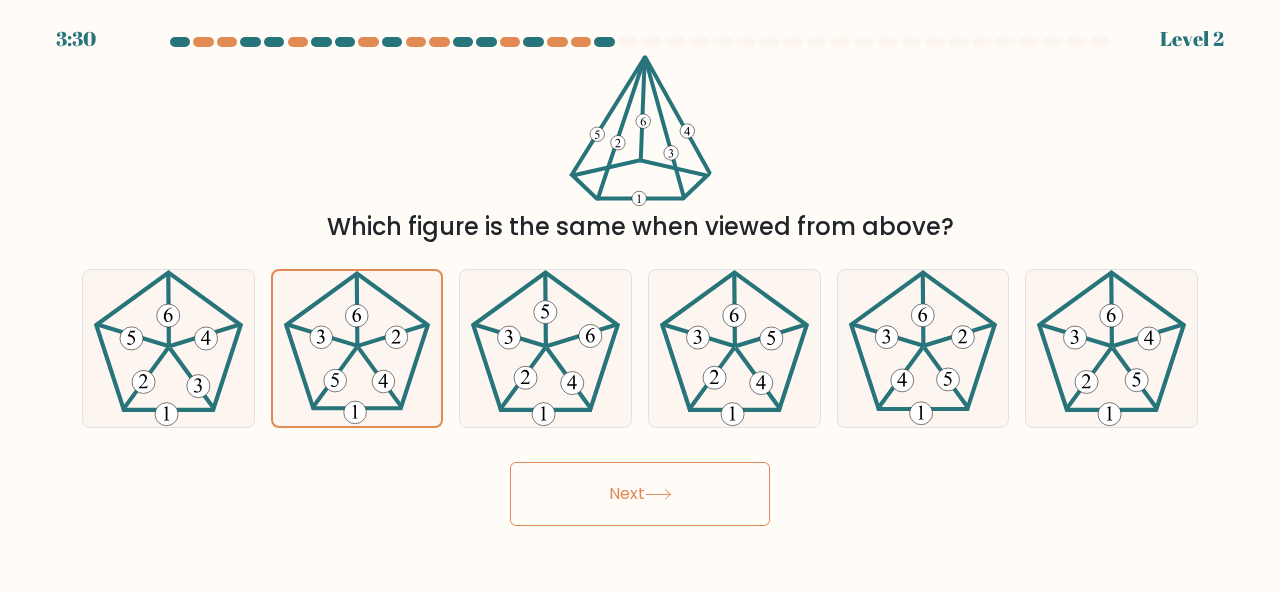 click on "Next" at bounding box center (640, 494) 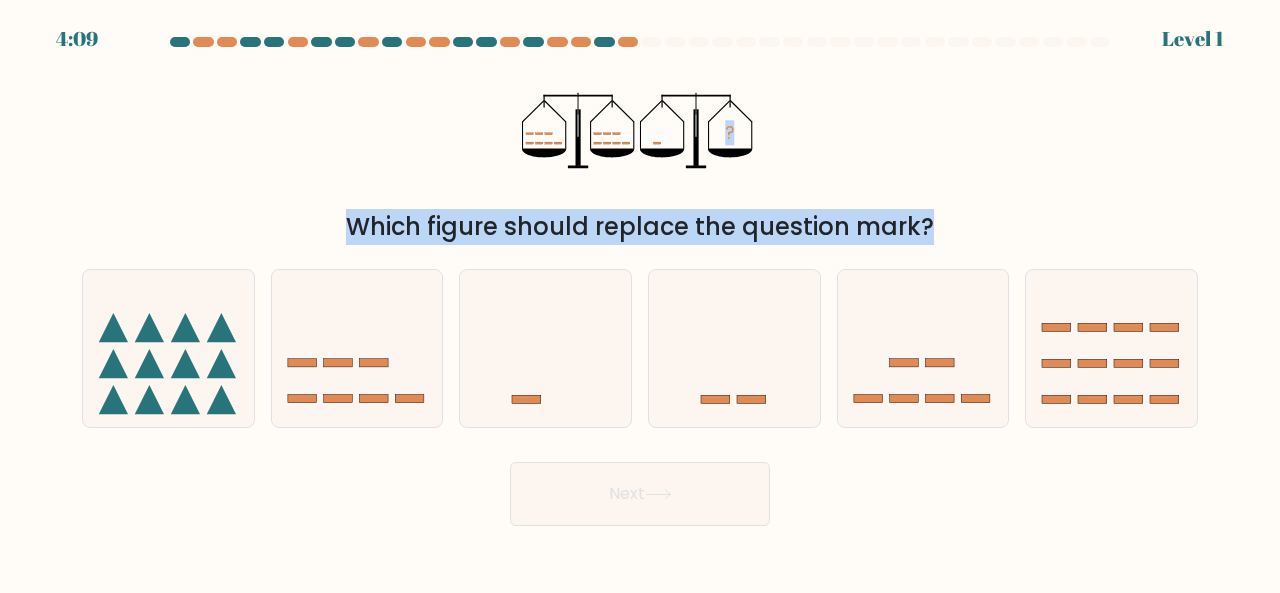 drag, startPoint x: 516, startPoint y: 82, endPoint x: 1218, endPoint y: 387, distance: 765.39465 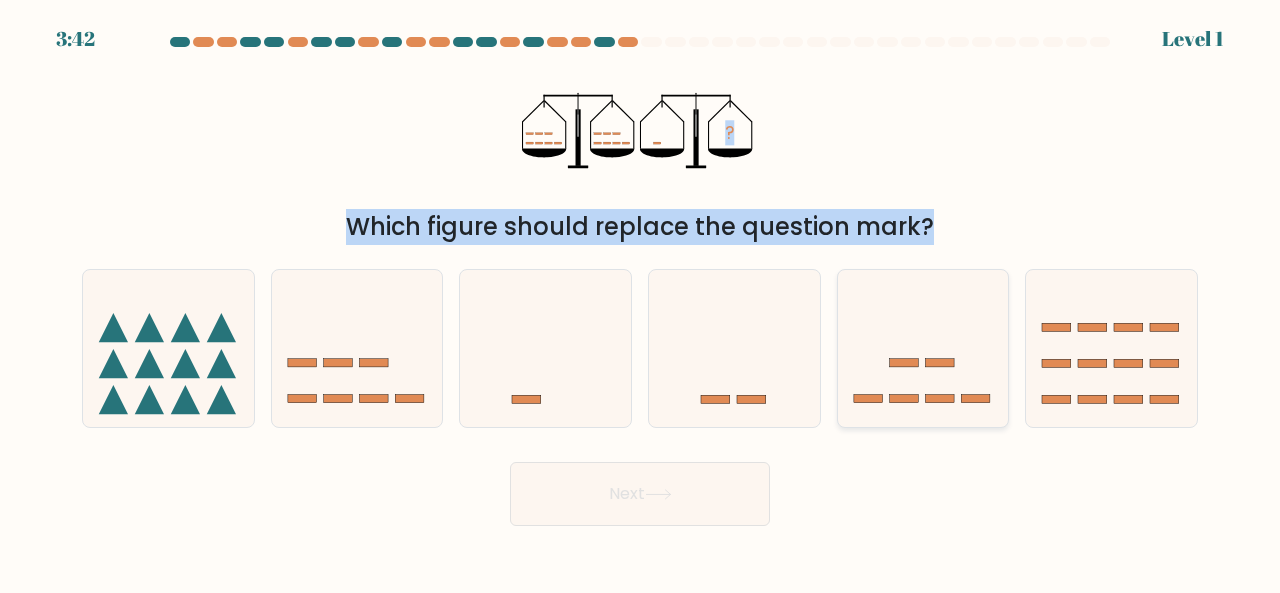 click 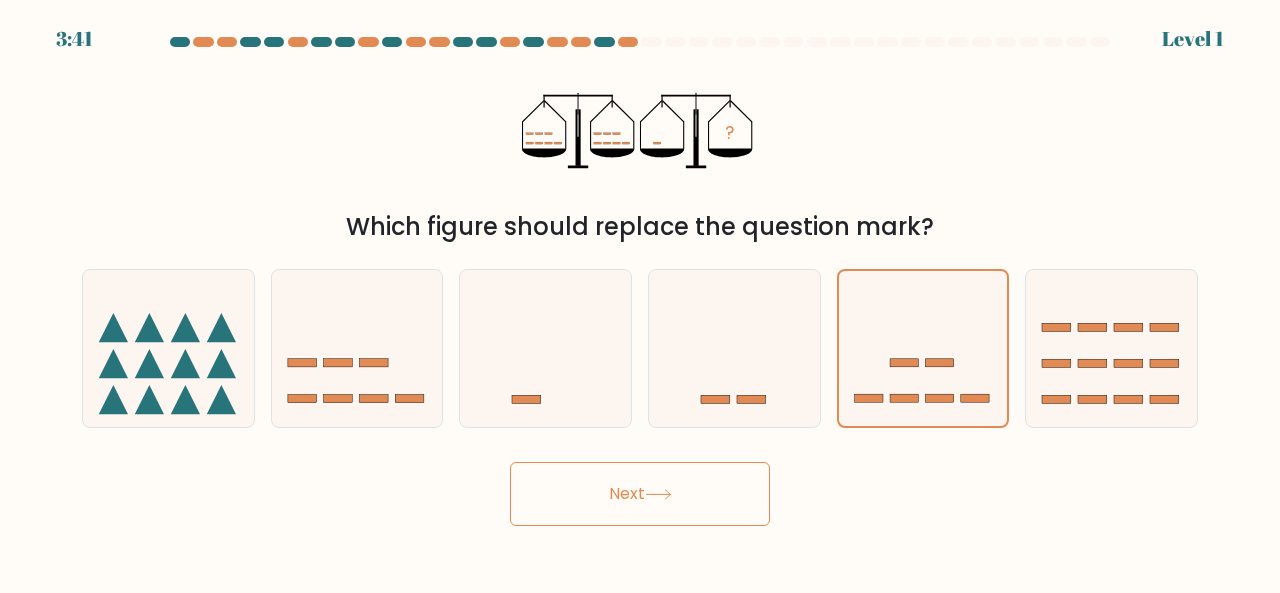 click on "Next" at bounding box center (640, 494) 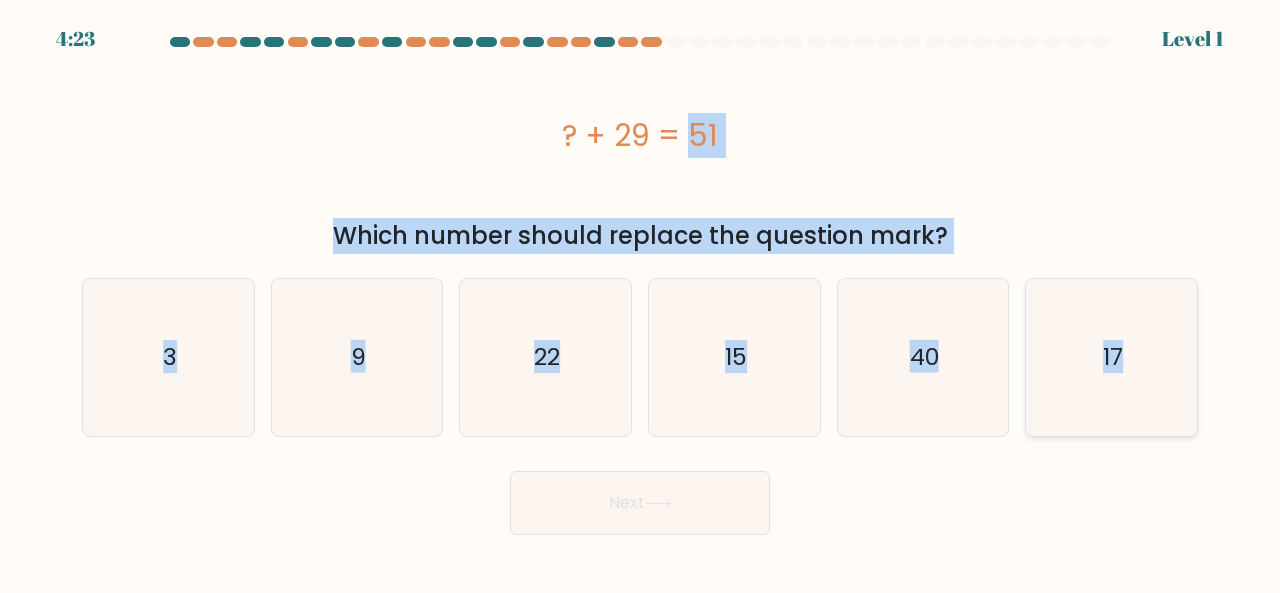 drag, startPoint x: 537, startPoint y: 119, endPoint x: 1194, endPoint y: 423, distance: 723.92334 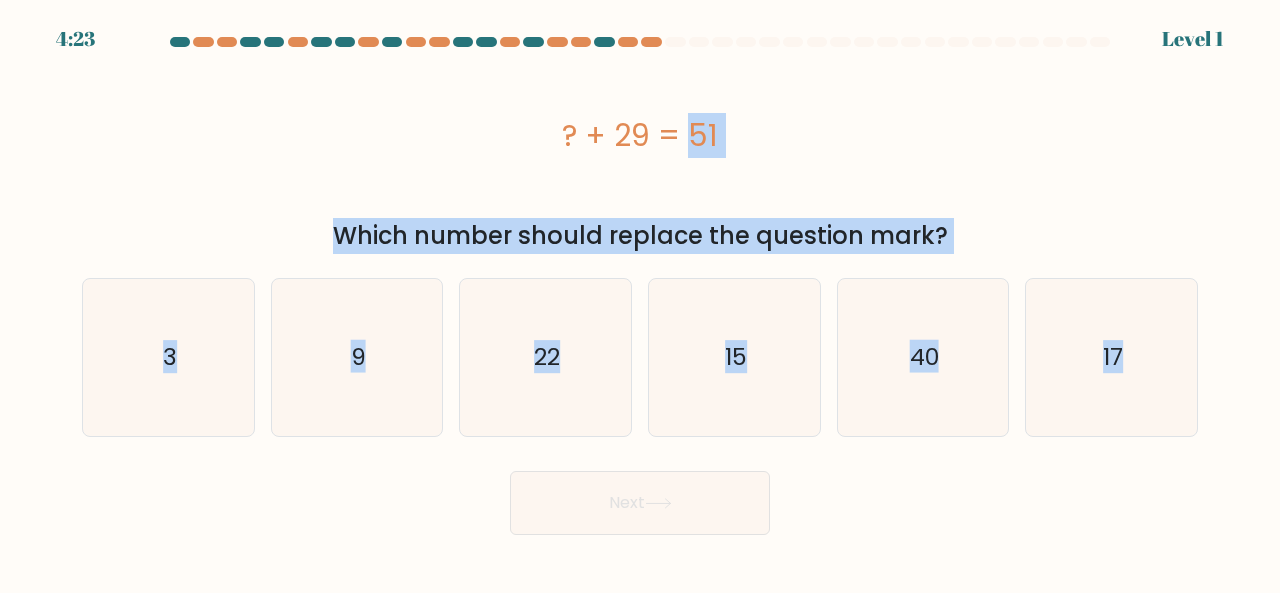 copy on "? + 29 = 51
Which number should replace the question mark?
a.
3
b.
9
c.
22
d.
15
e.
40
f.
17" 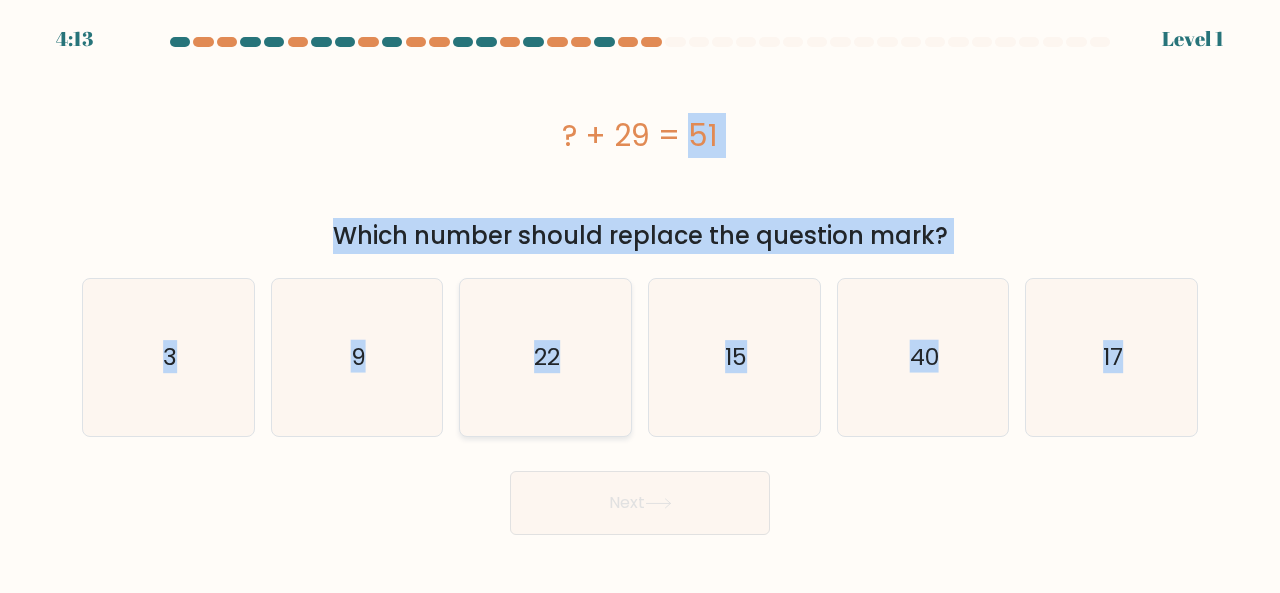 click on "22" 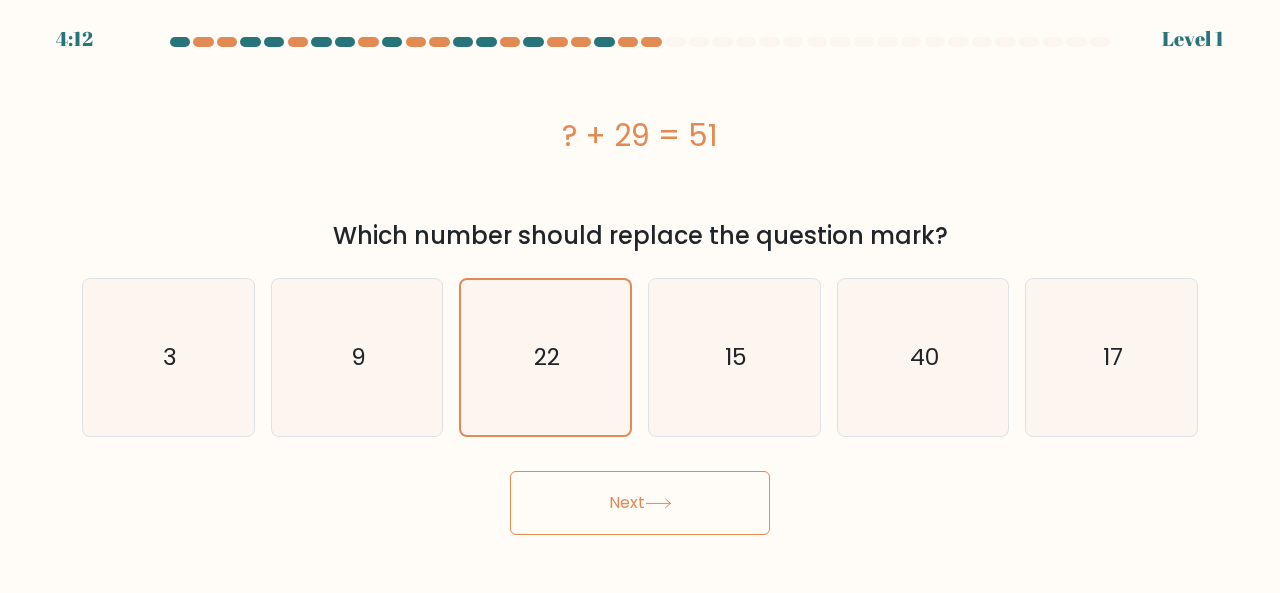 click on "Next" at bounding box center (640, 503) 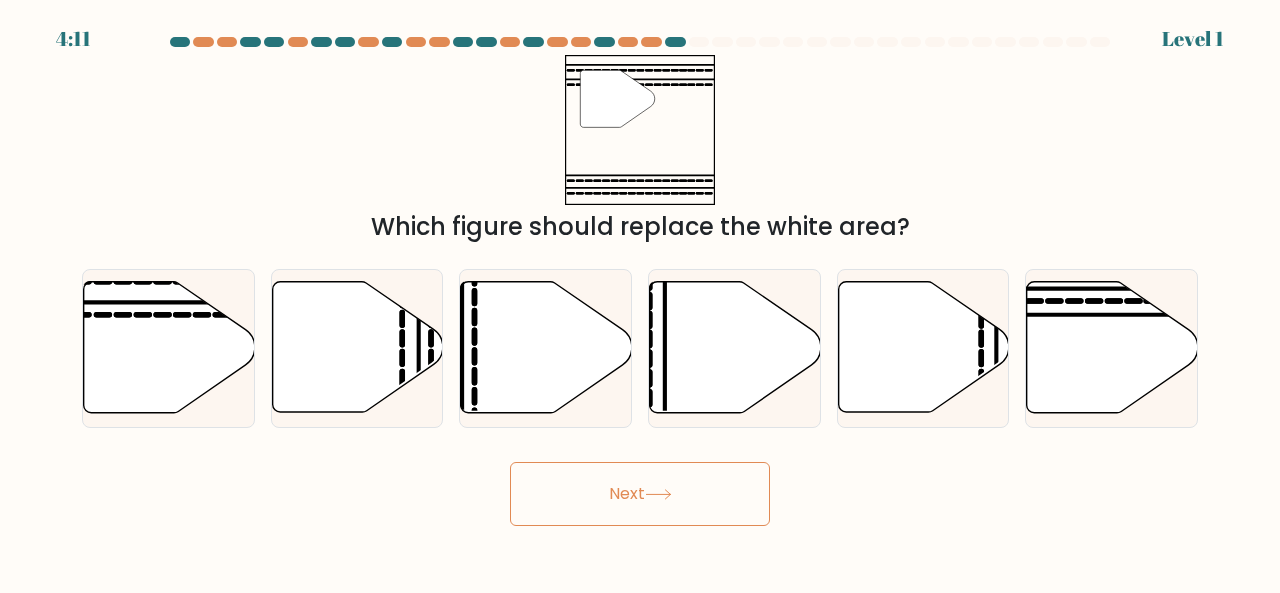 click on "Next" at bounding box center (640, 494) 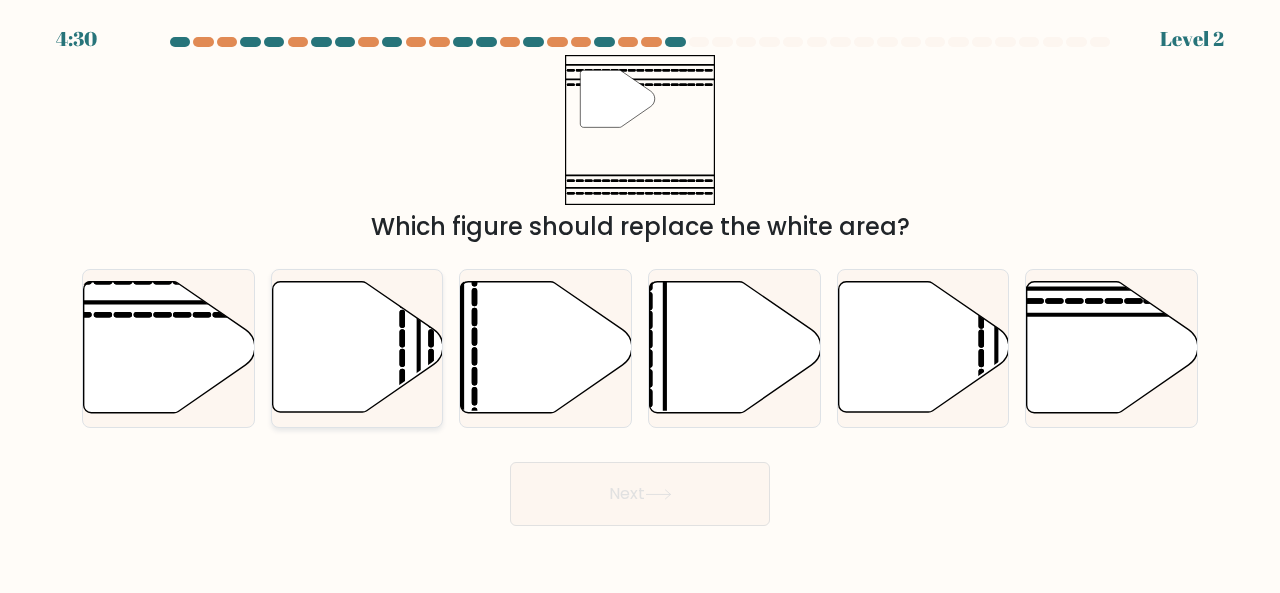 click 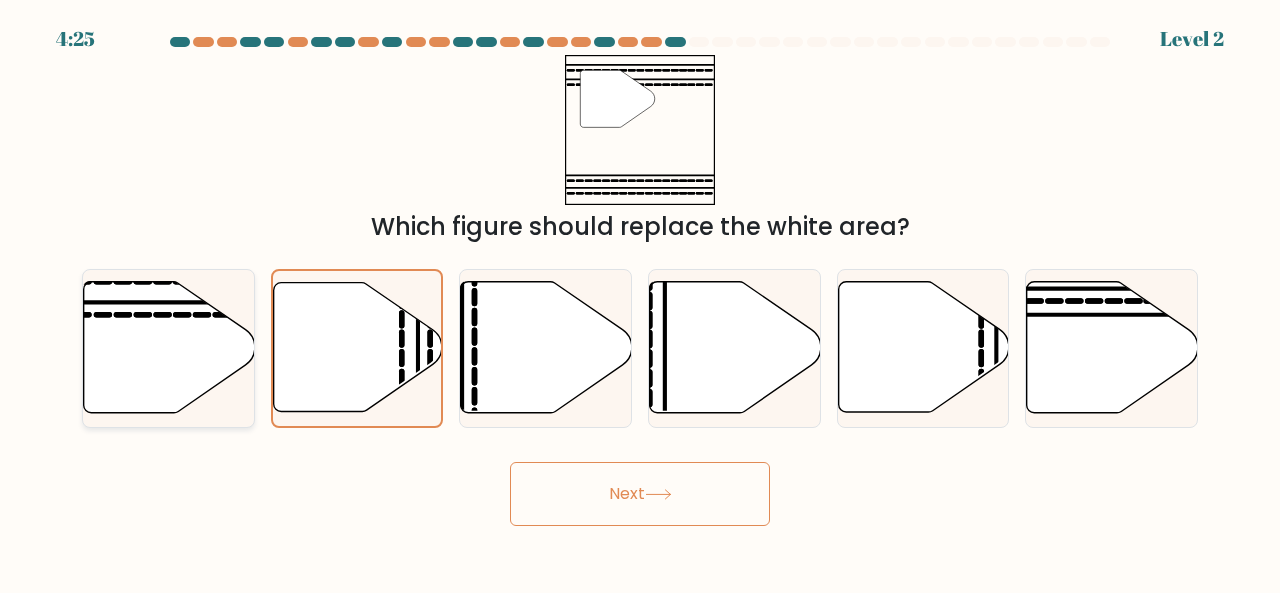 click 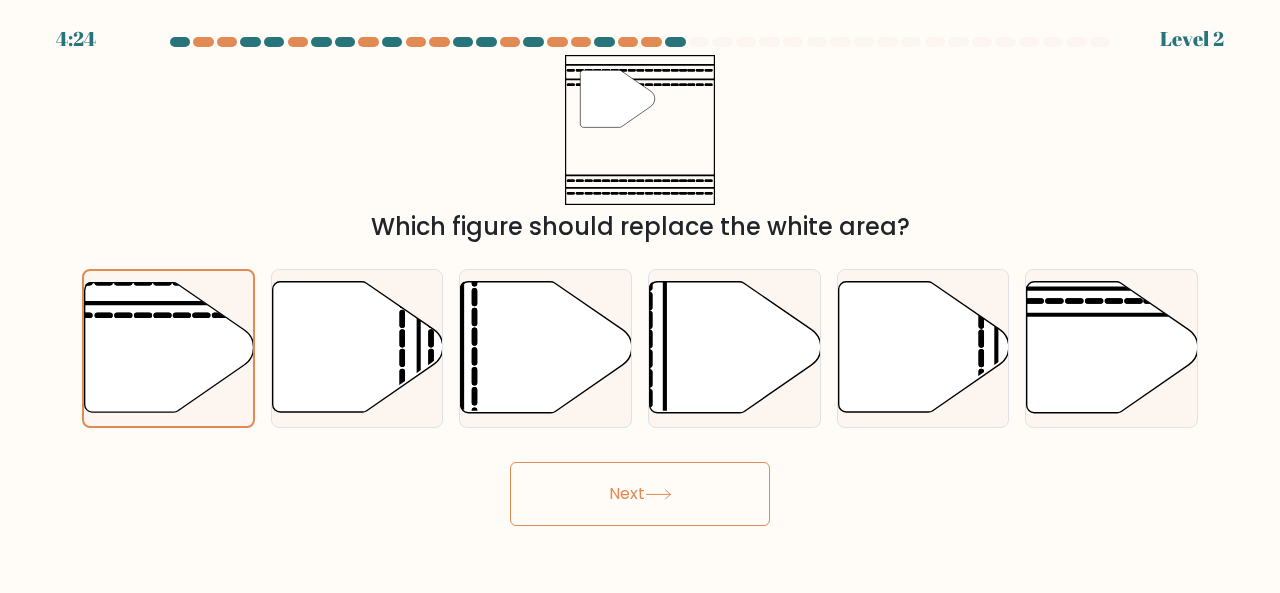 click on "Next" at bounding box center (640, 494) 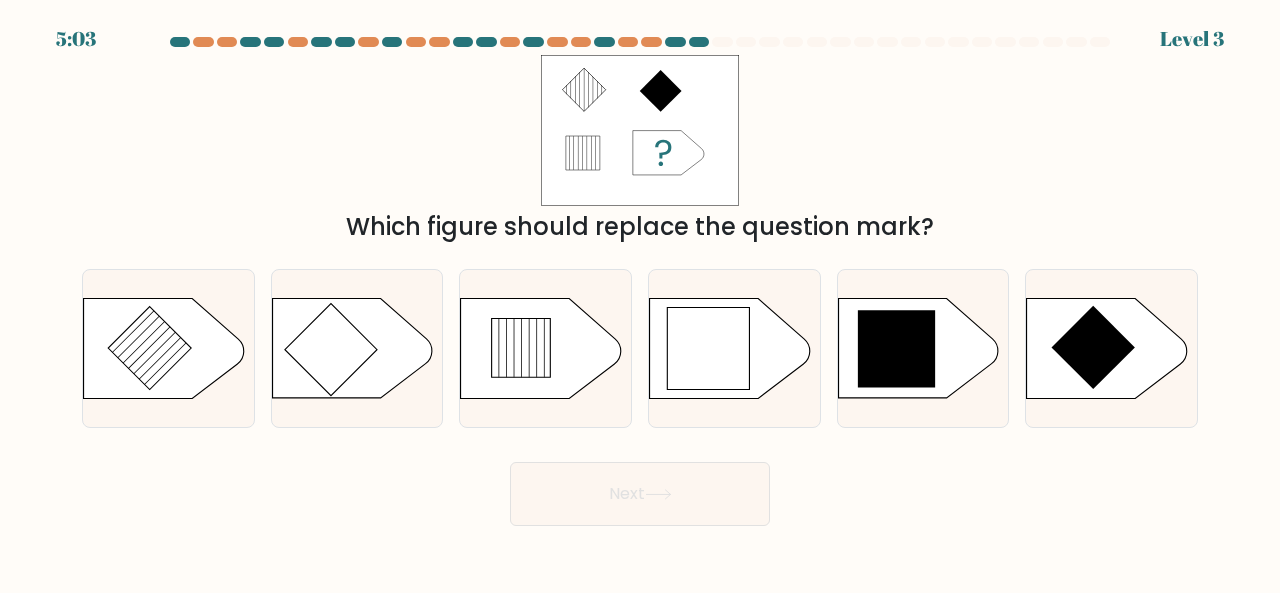 type 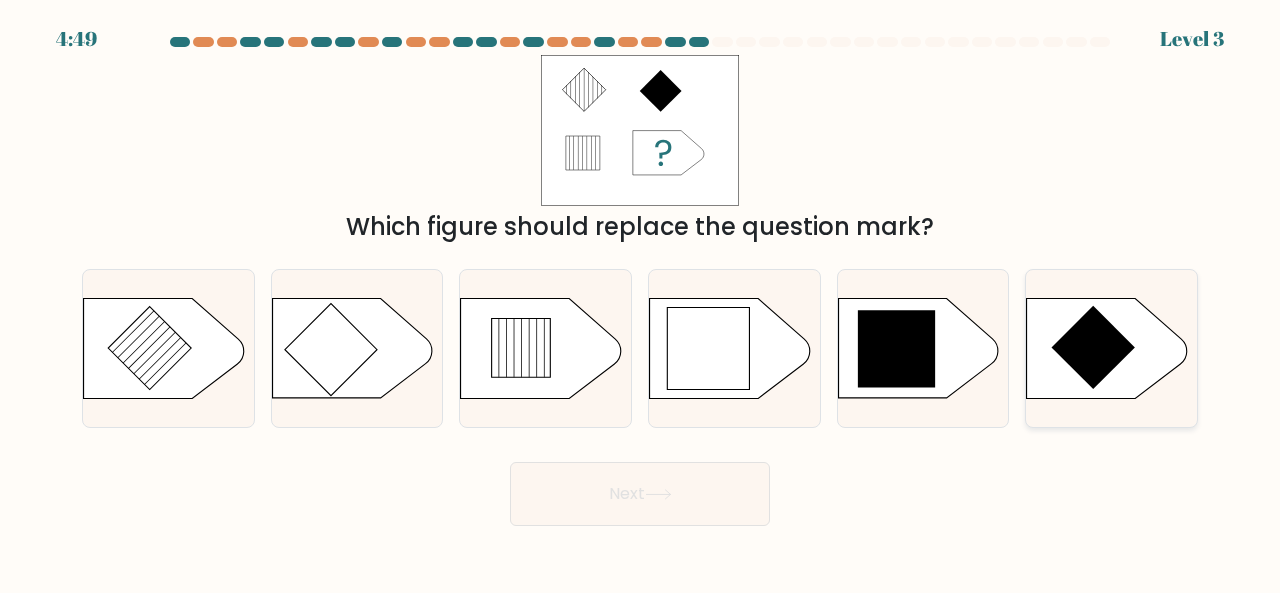 click 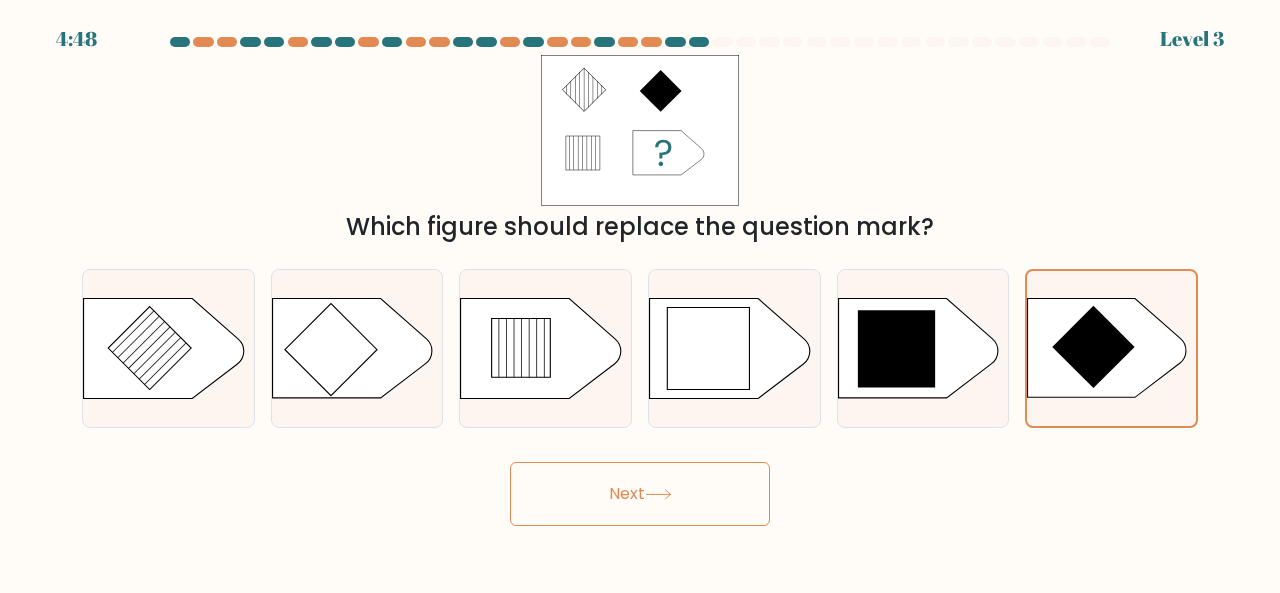 click on "Next" at bounding box center (640, 494) 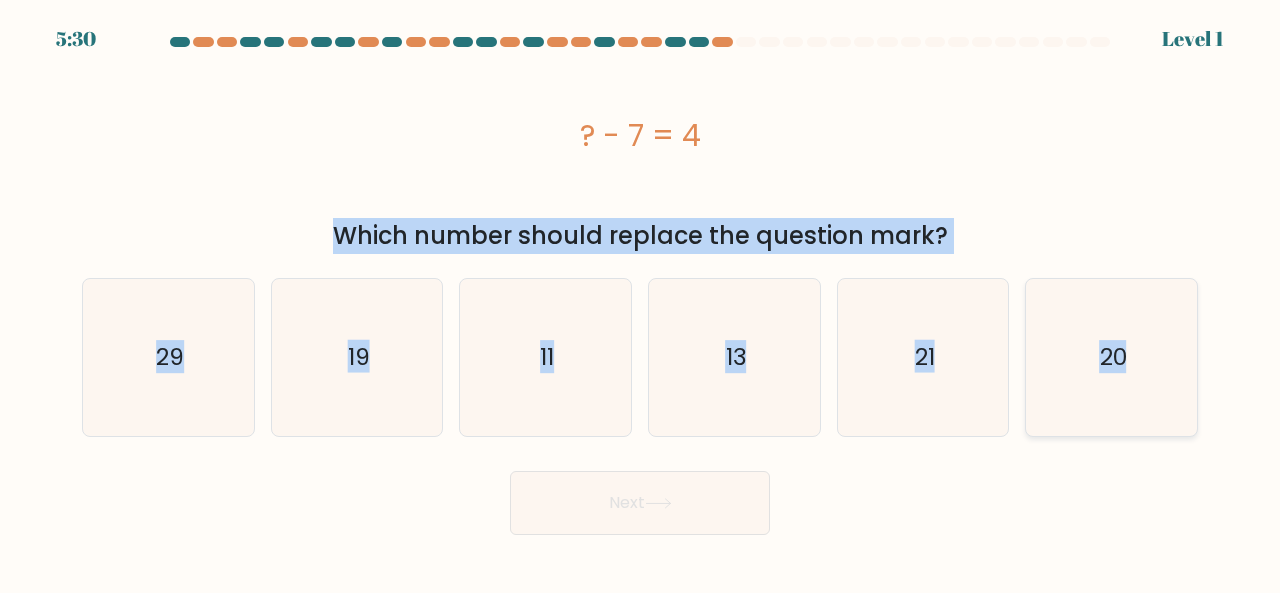 drag, startPoint x: 566, startPoint y: 124, endPoint x: 1168, endPoint y: 386, distance: 656.5425 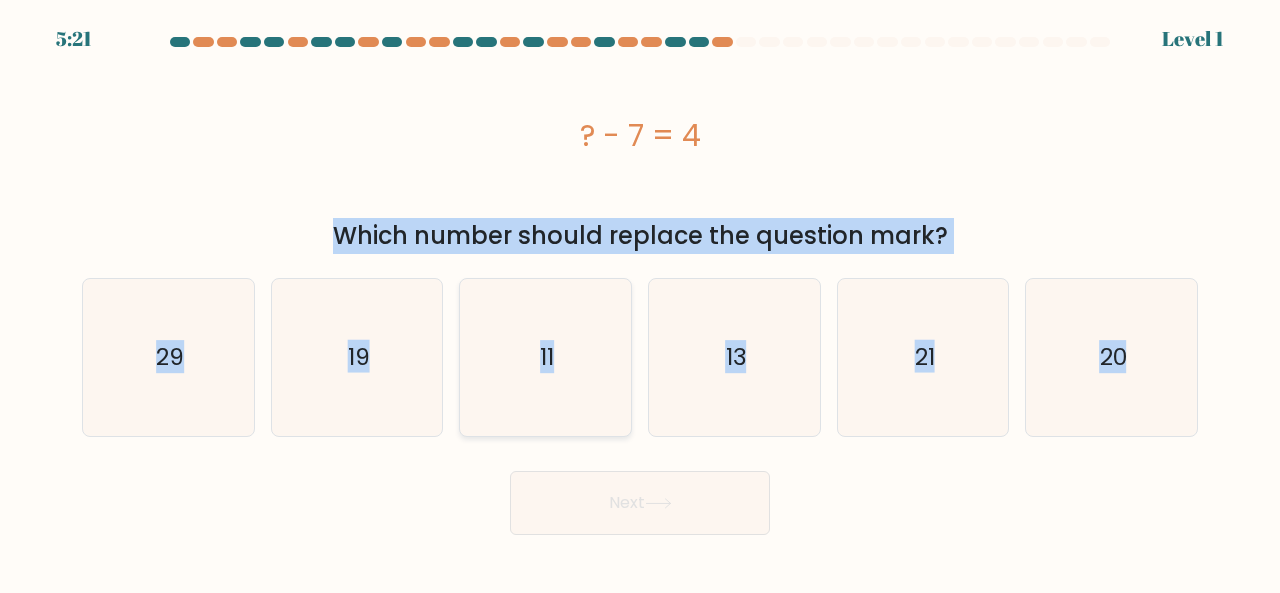 click on "11" 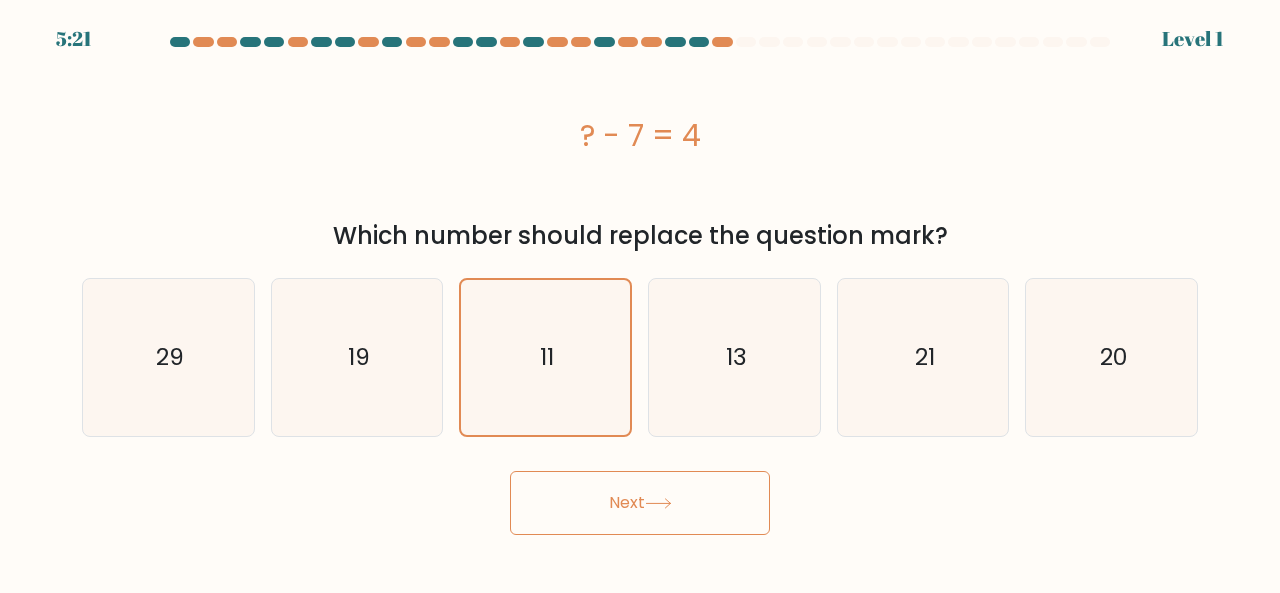 click 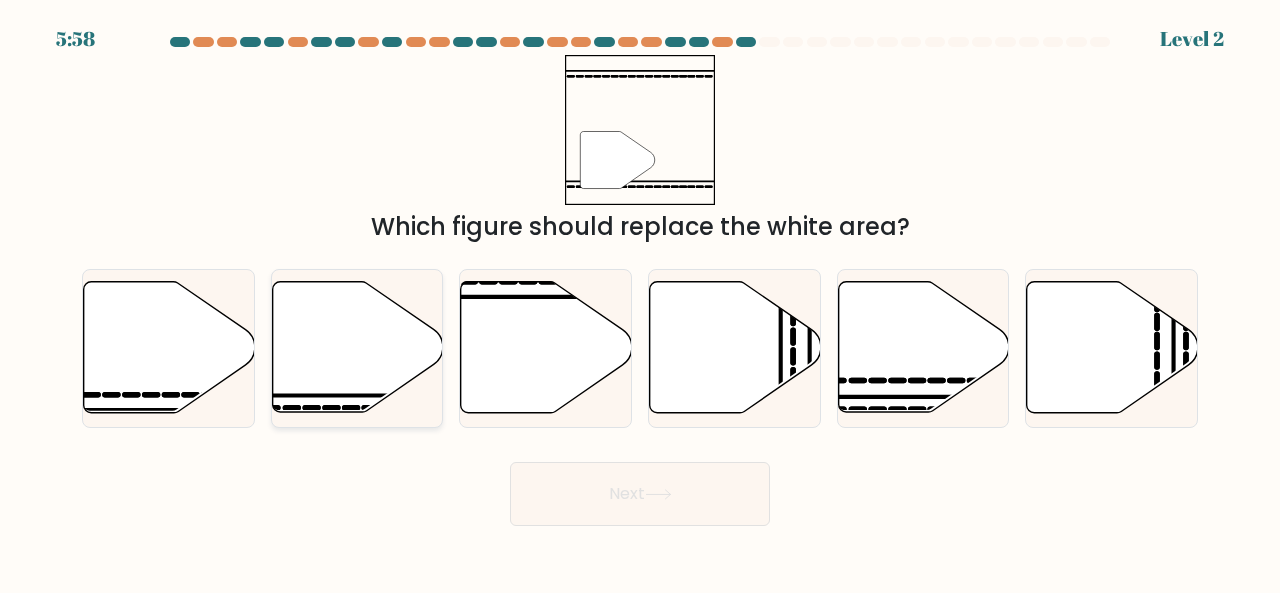 click 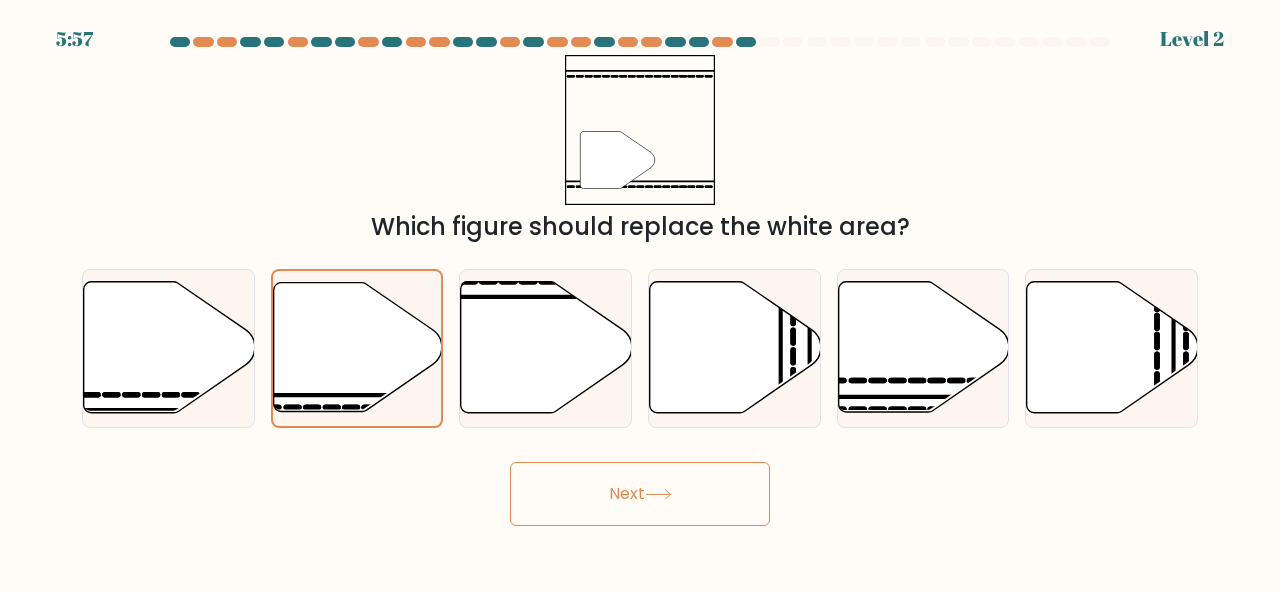 click 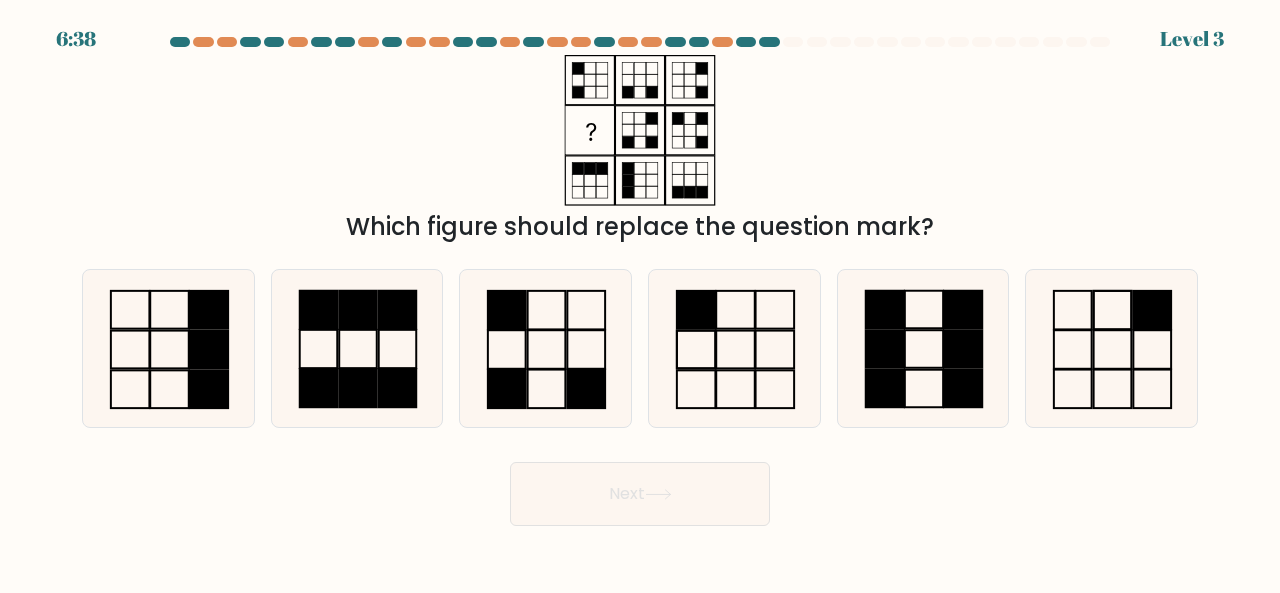 type 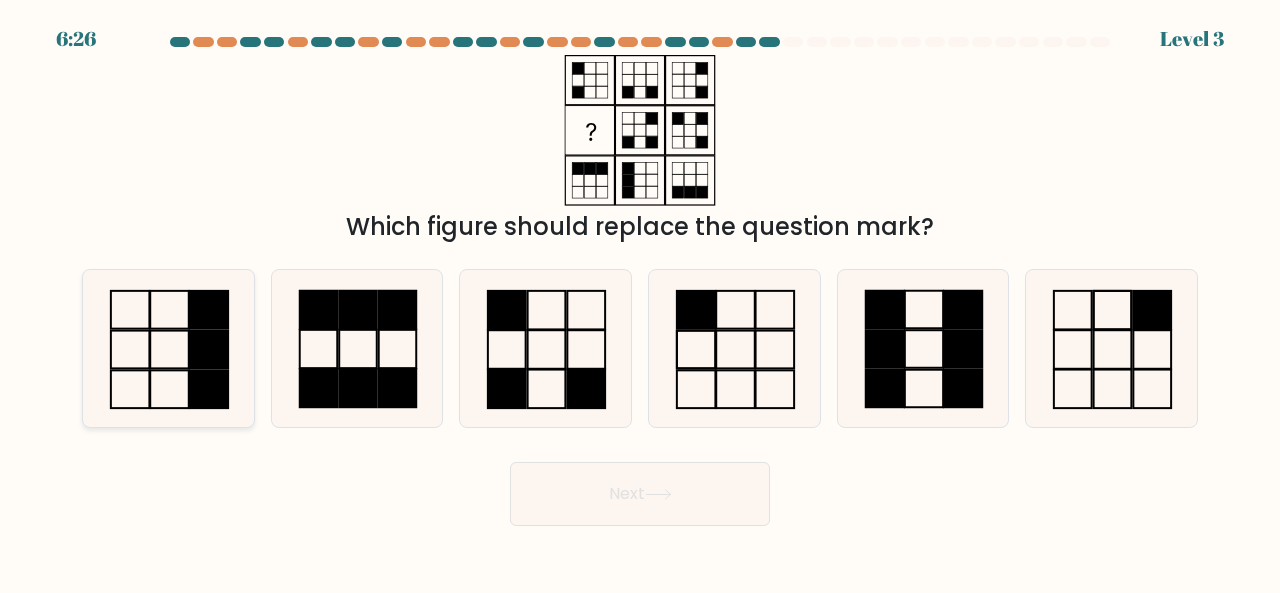 click 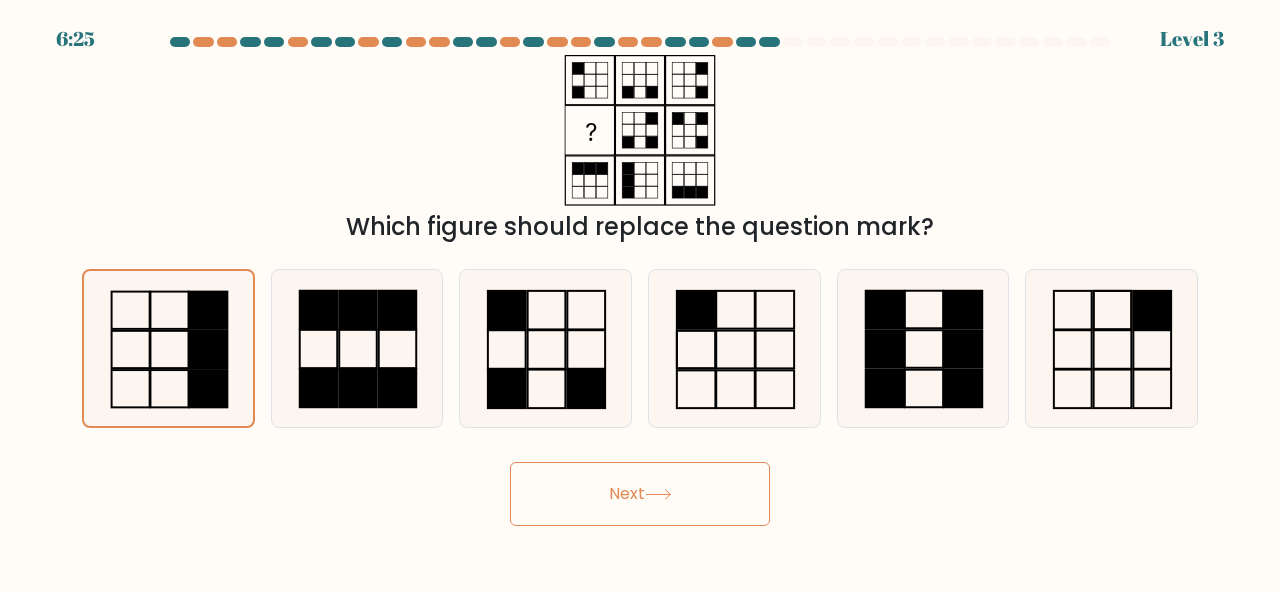 click on "Next" at bounding box center (640, 494) 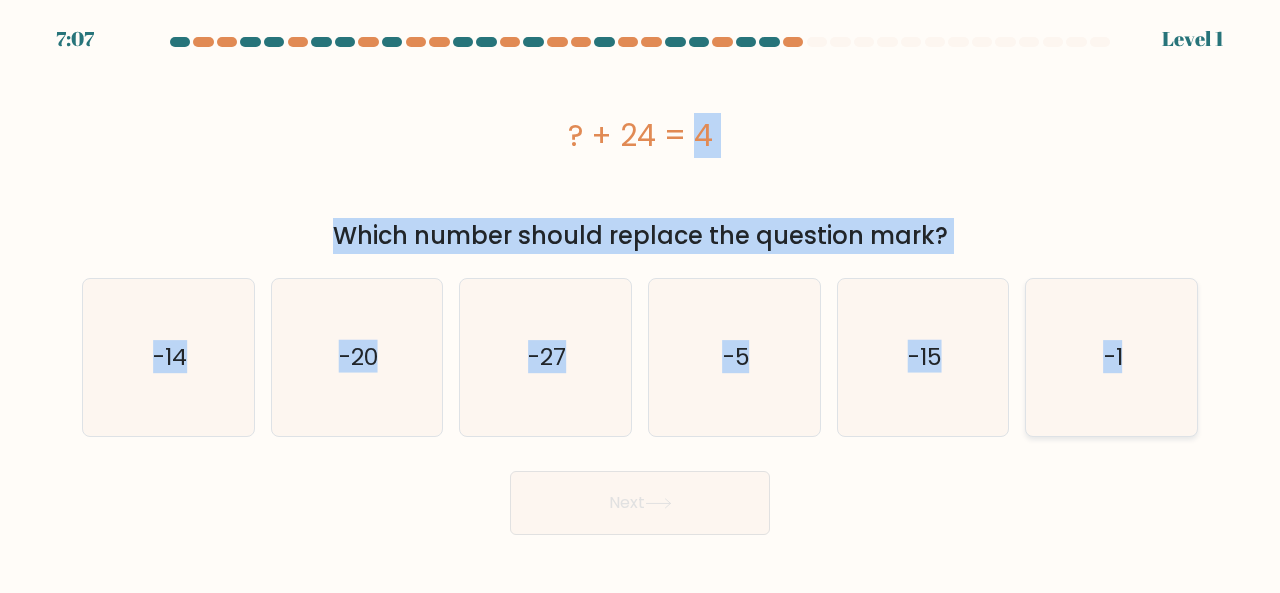 drag, startPoint x: 662, startPoint y: 206, endPoint x: 1144, endPoint y: 373, distance: 510.11078 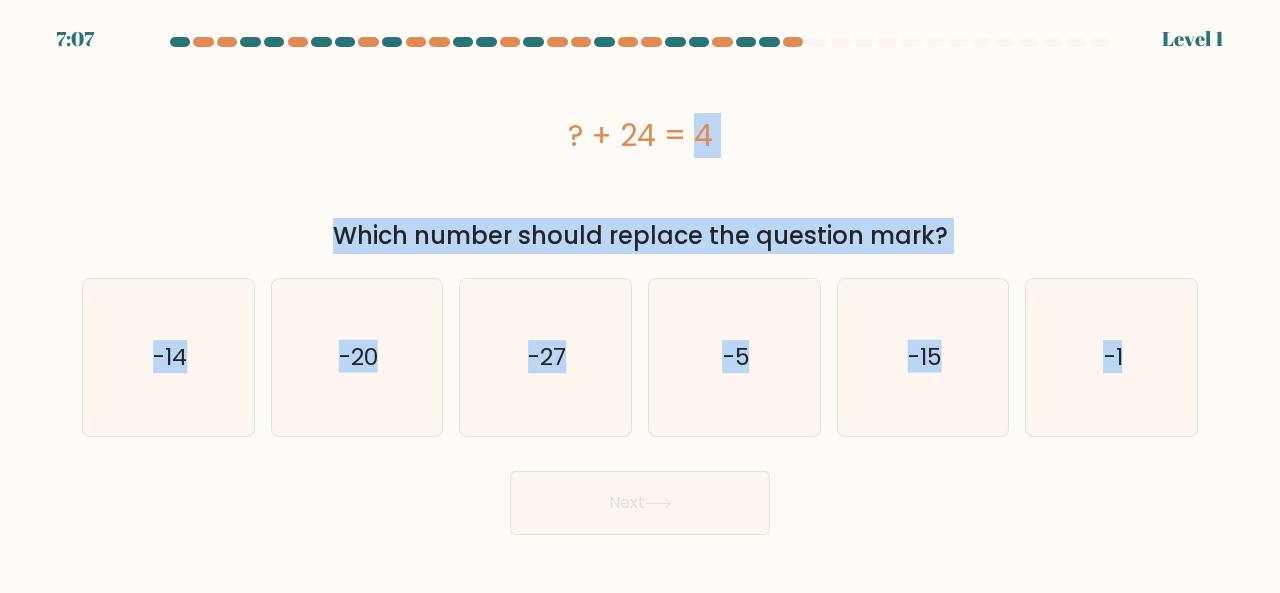 copy on "? + 24 = 4
Which number should replace the question mark?
a.
-14
b.
-20
c.
-27
d.
-5
e.
-15
f.
-1" 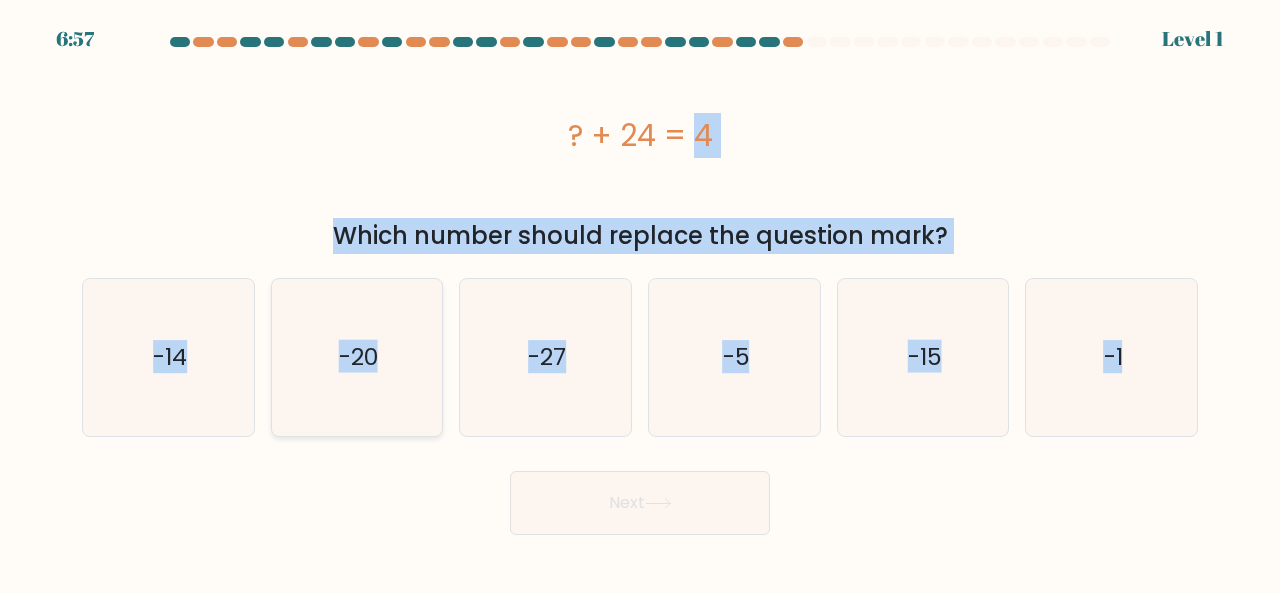drag, startPoint x: 326, startPoint y: 361, endPoint x: 378, endPoint y: 361, distance: 52 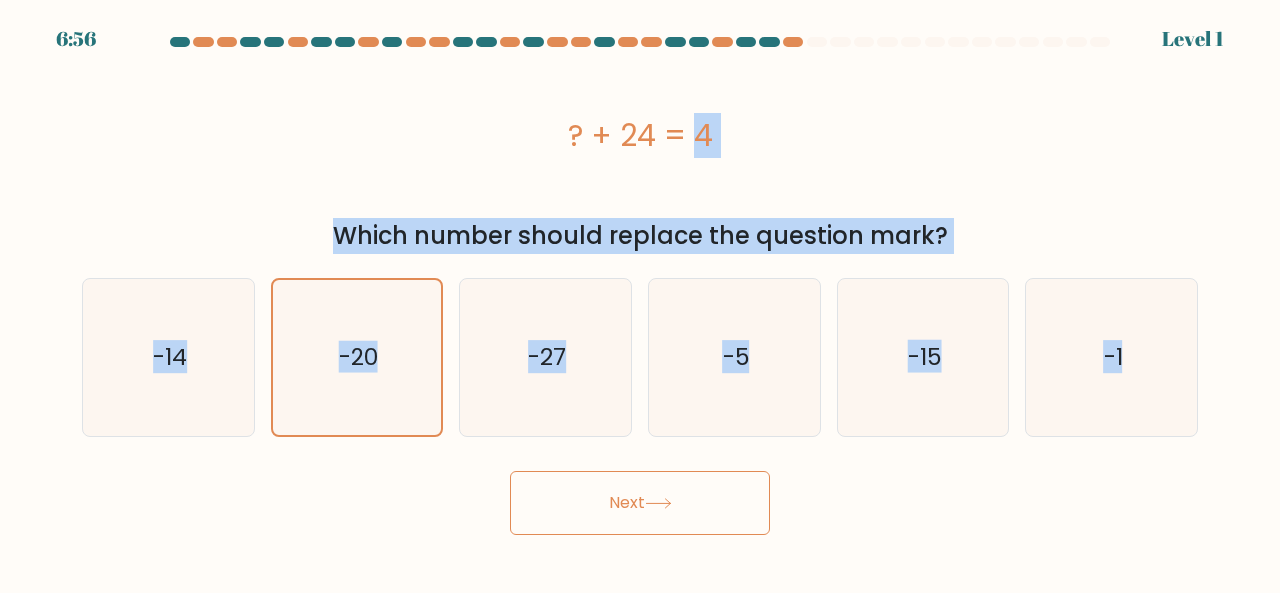 click on "Next" at bounding box center (640, 503) 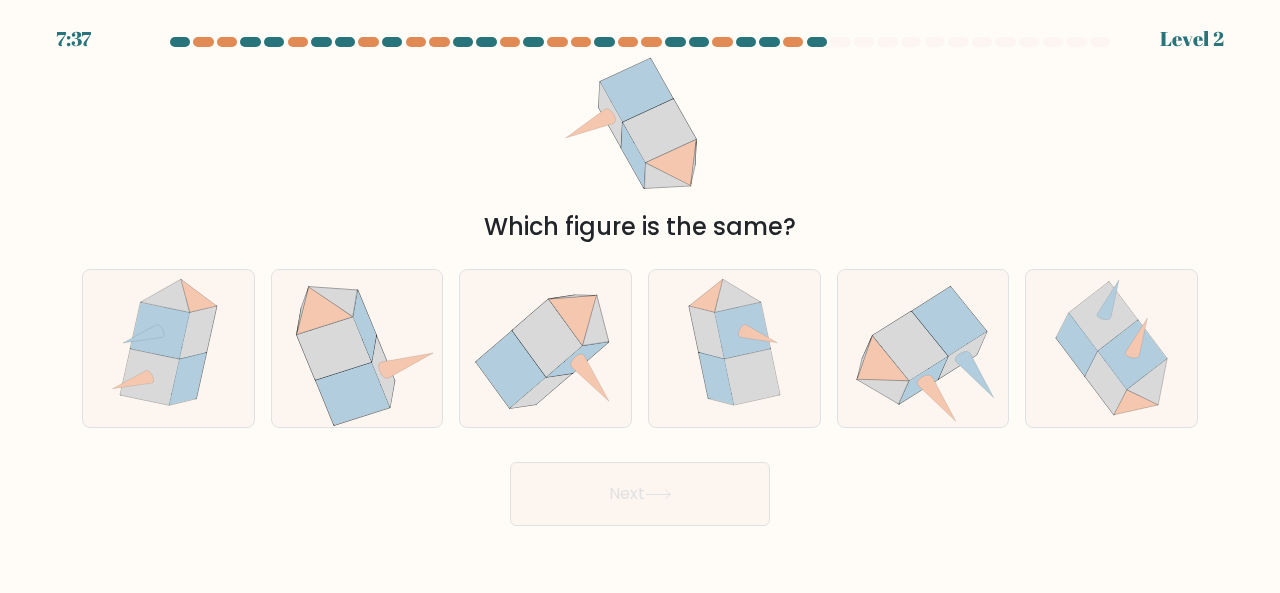 type 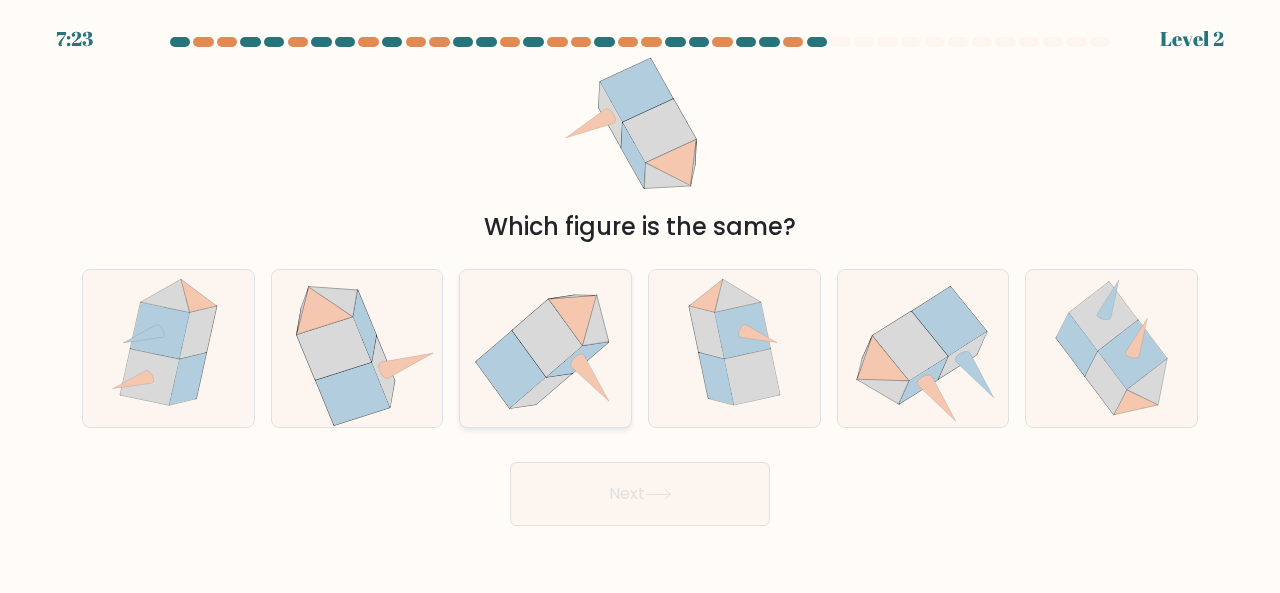 click 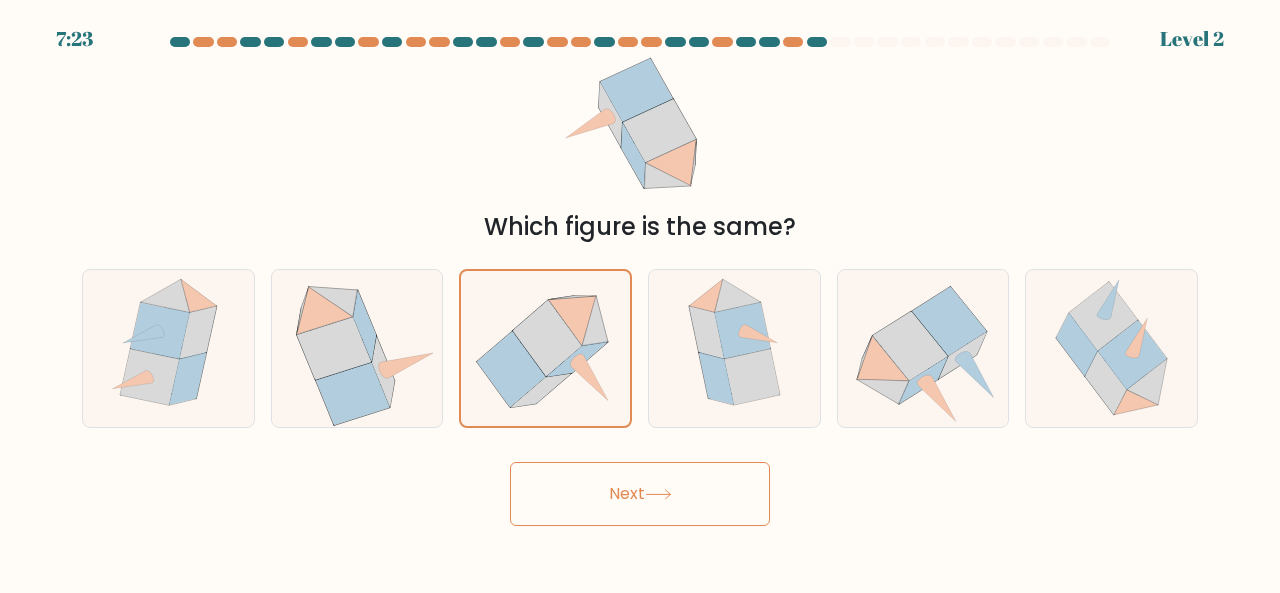click 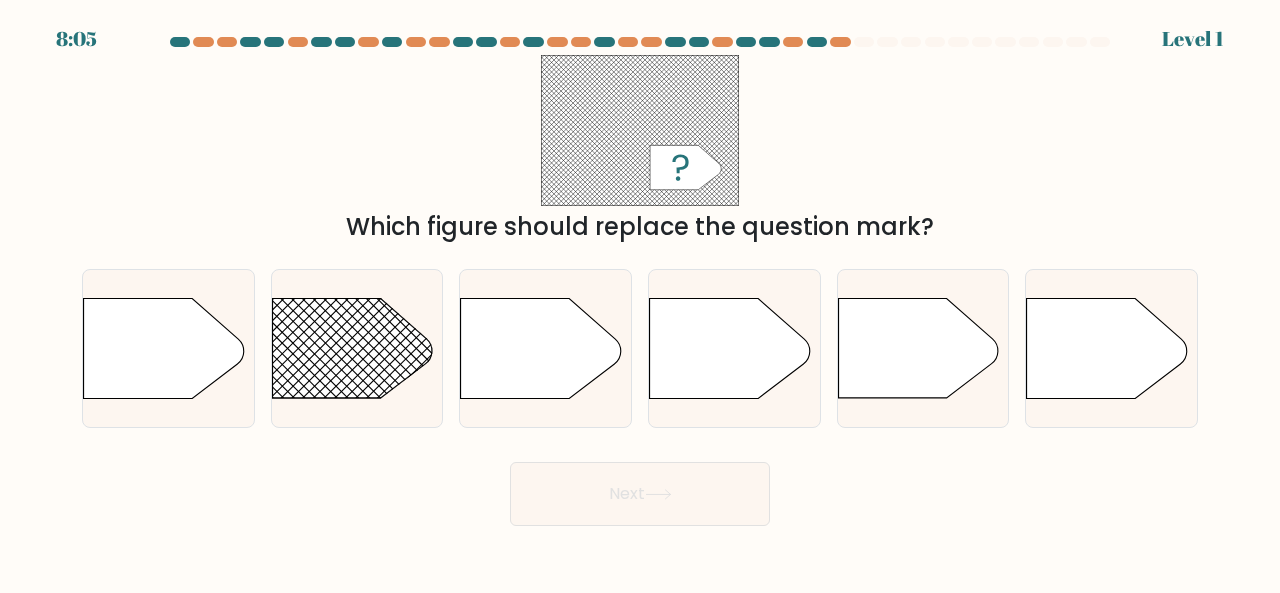 type 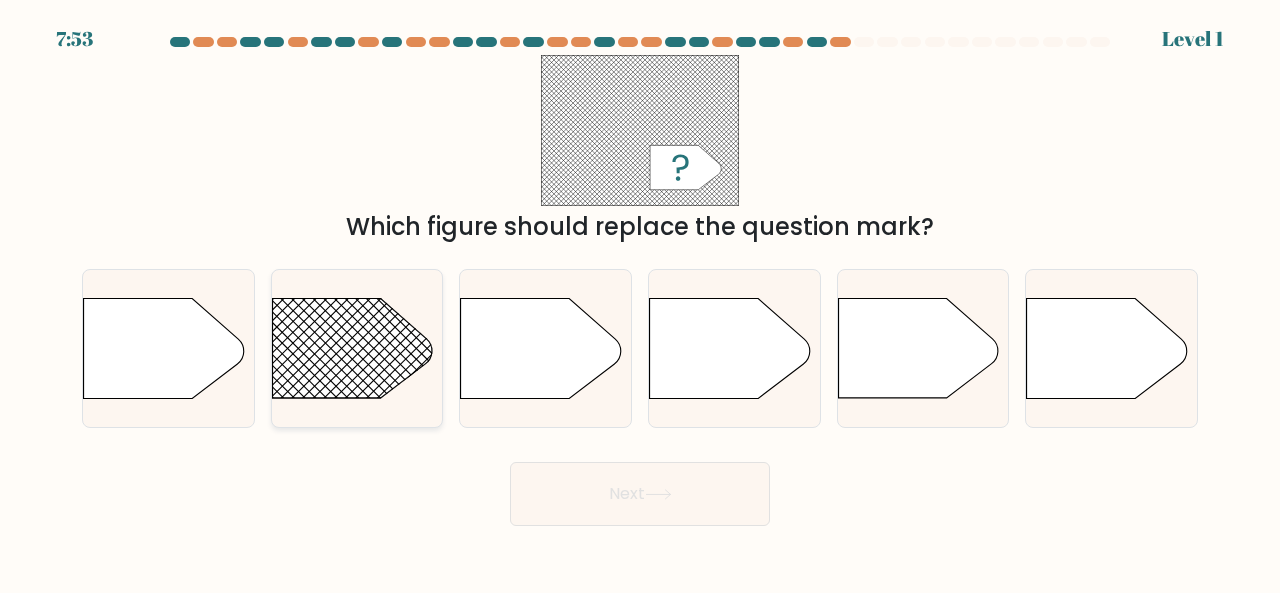 click 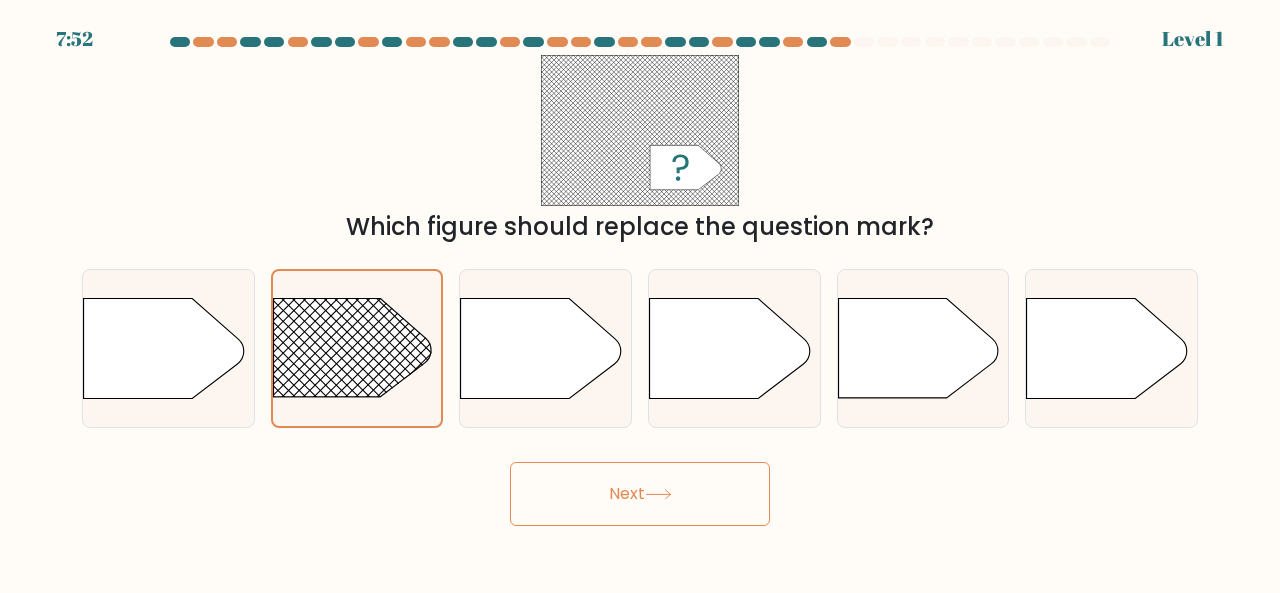 click on "Next" at bounding box center [640, 494] 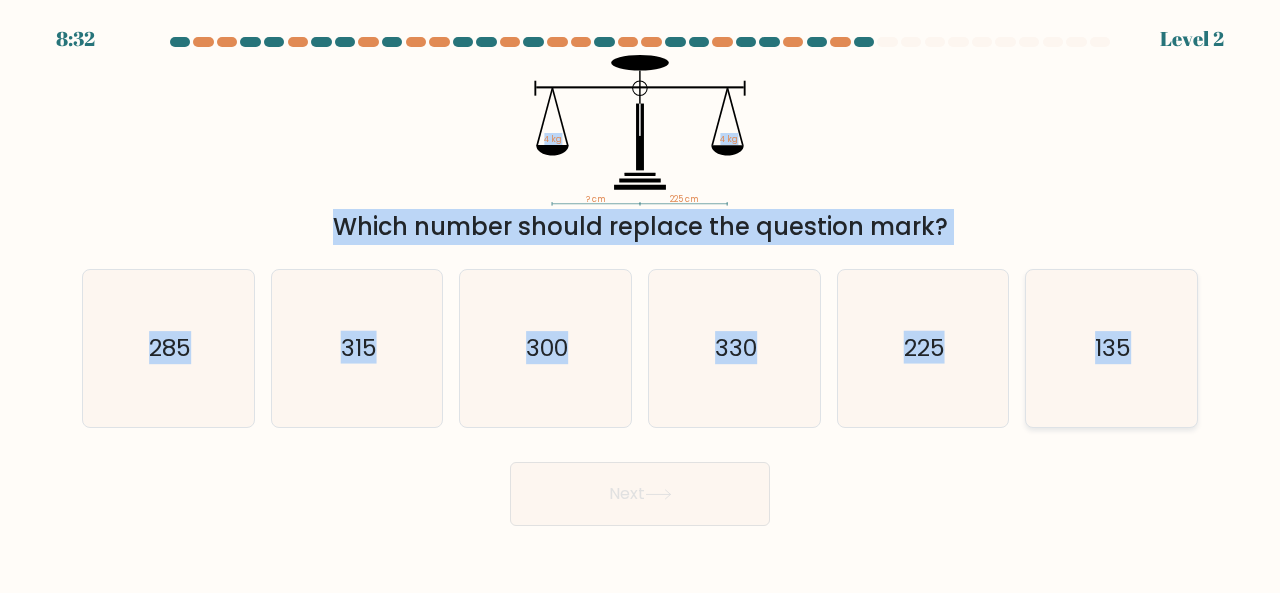 drag, startPoint x: 491, startPoint y: 69, endPoint x: 1144, endPoint y: 356, distance: 713.28674 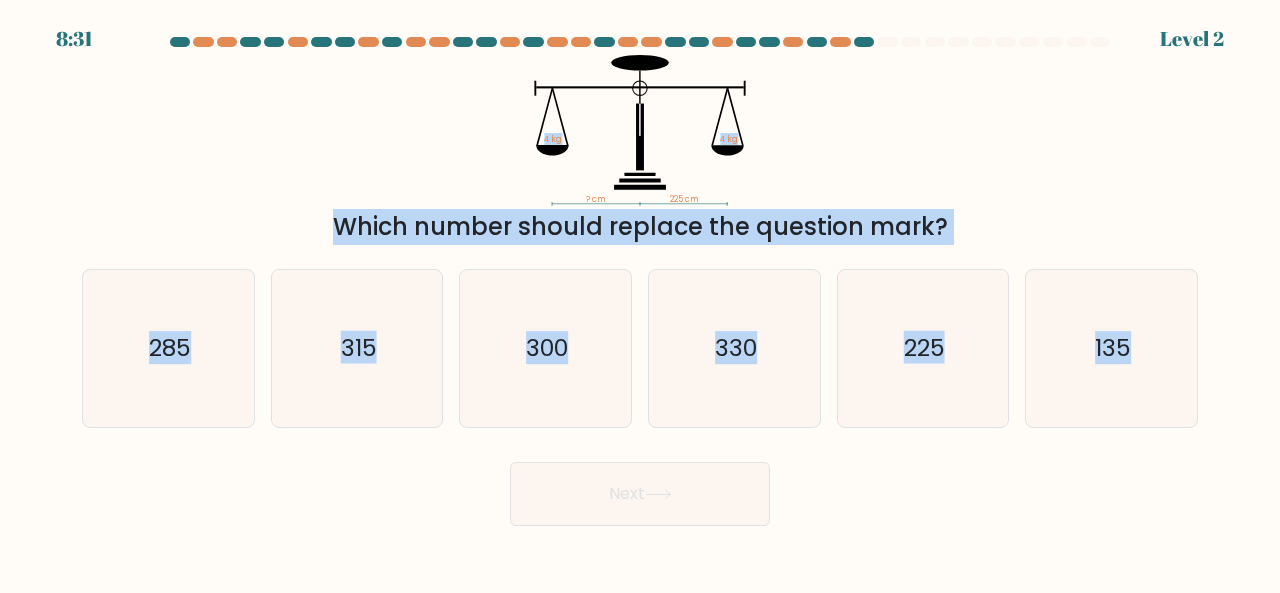 copy on "4 kg   4 kg
Which number should replace the question mark?
a.
285
b.
315
c.
300
d.
330
e.
225
f.
135" 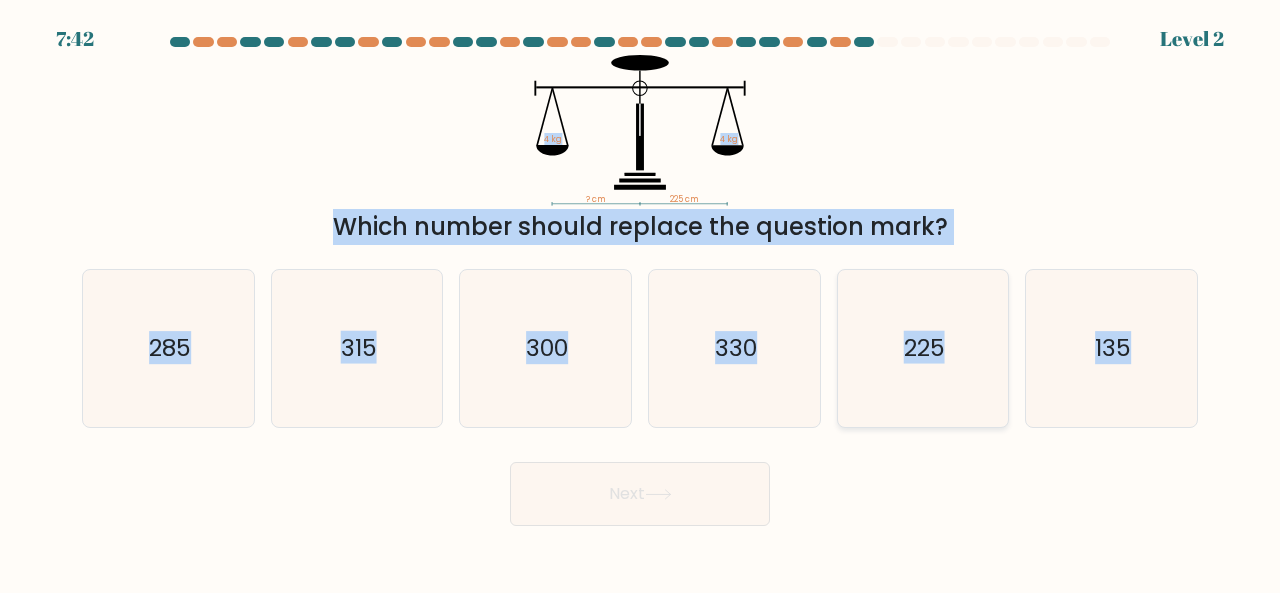 click on "225" 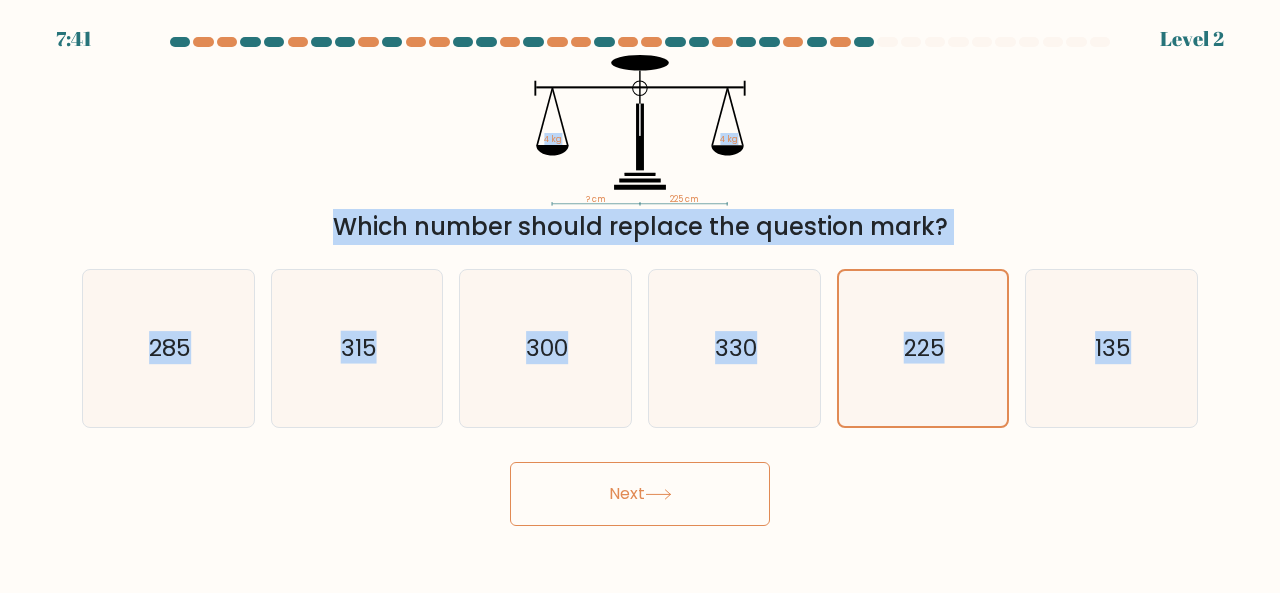 click on "Next" at bounding box center (640, 494) 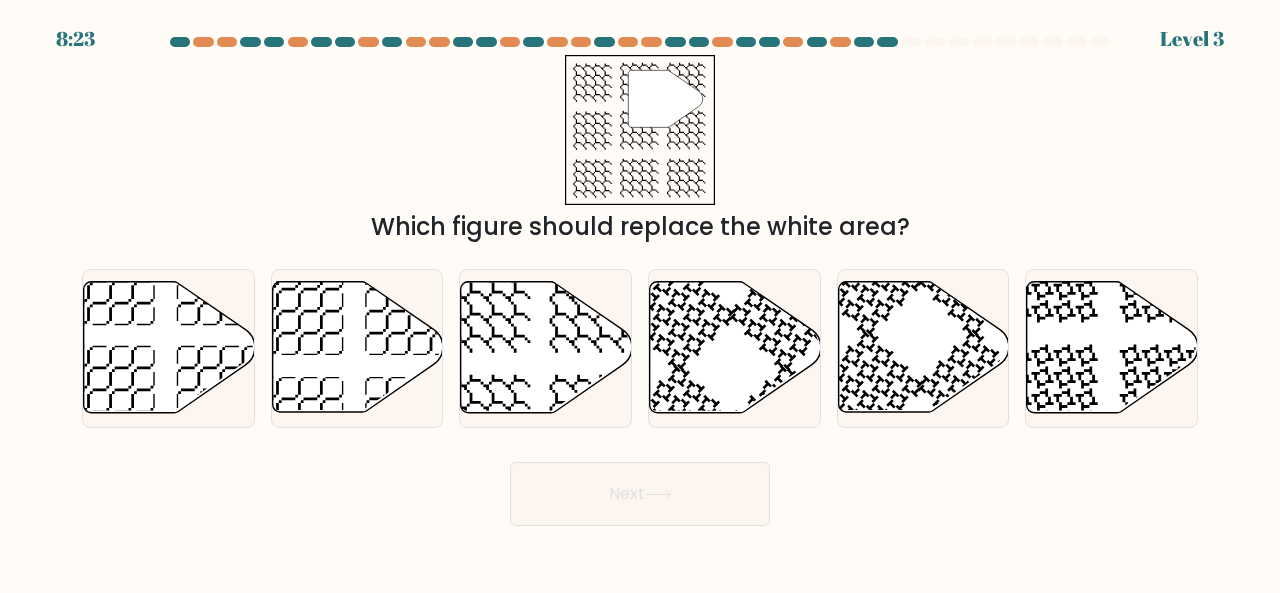 type 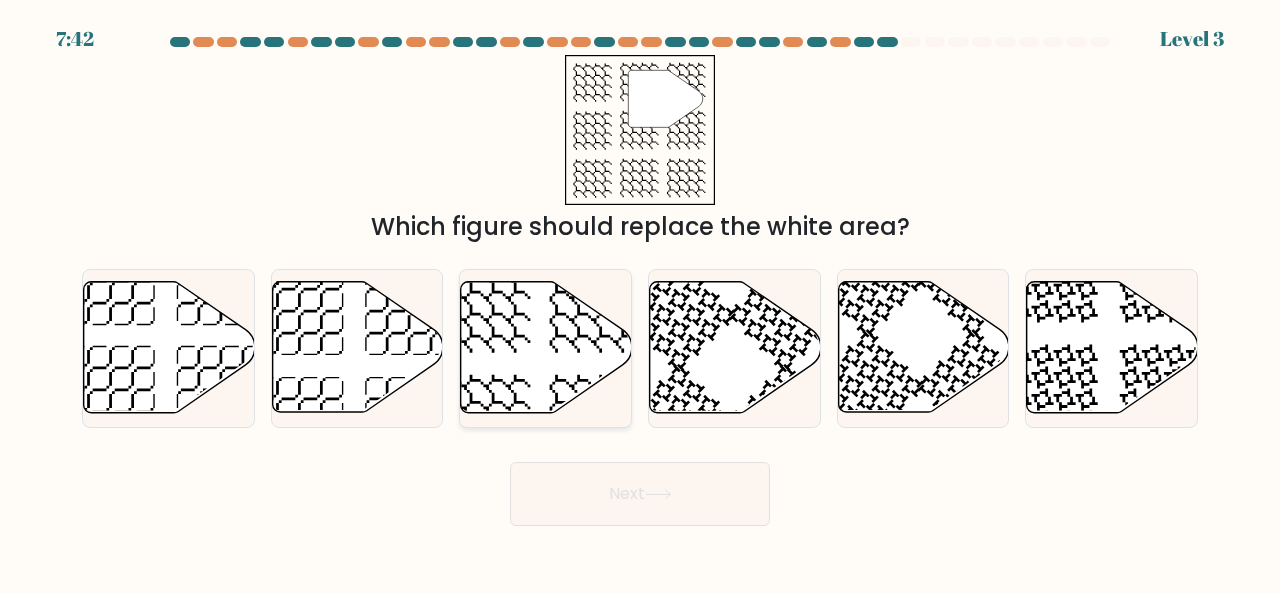 click 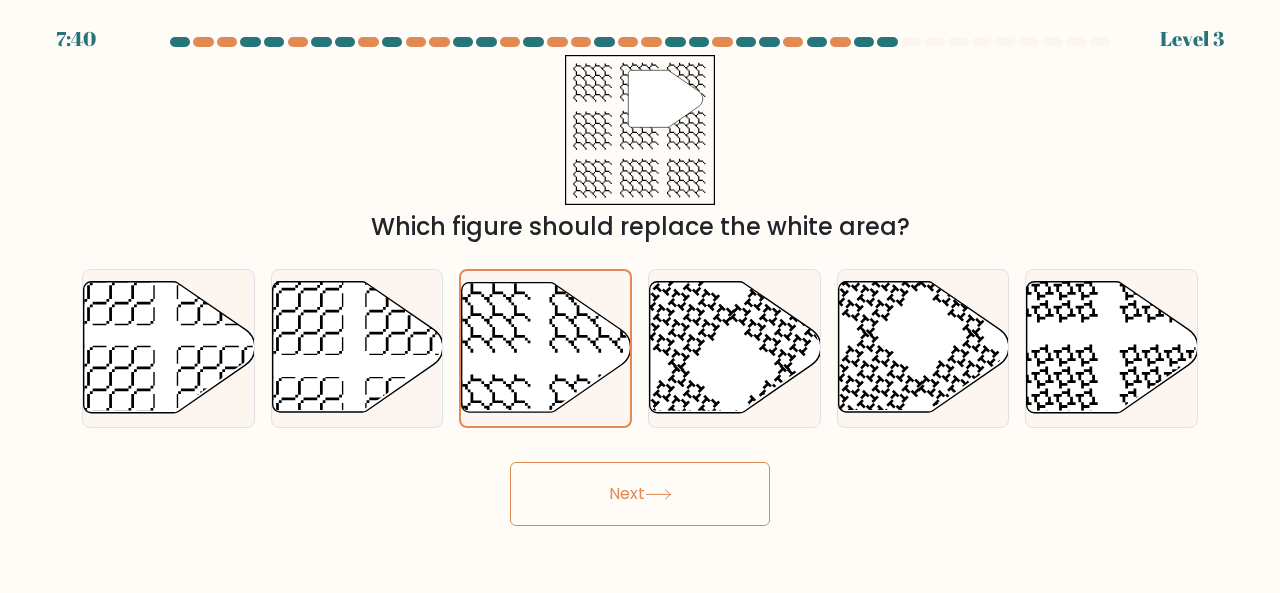 click on "Next" at bounding box center (640, 494) 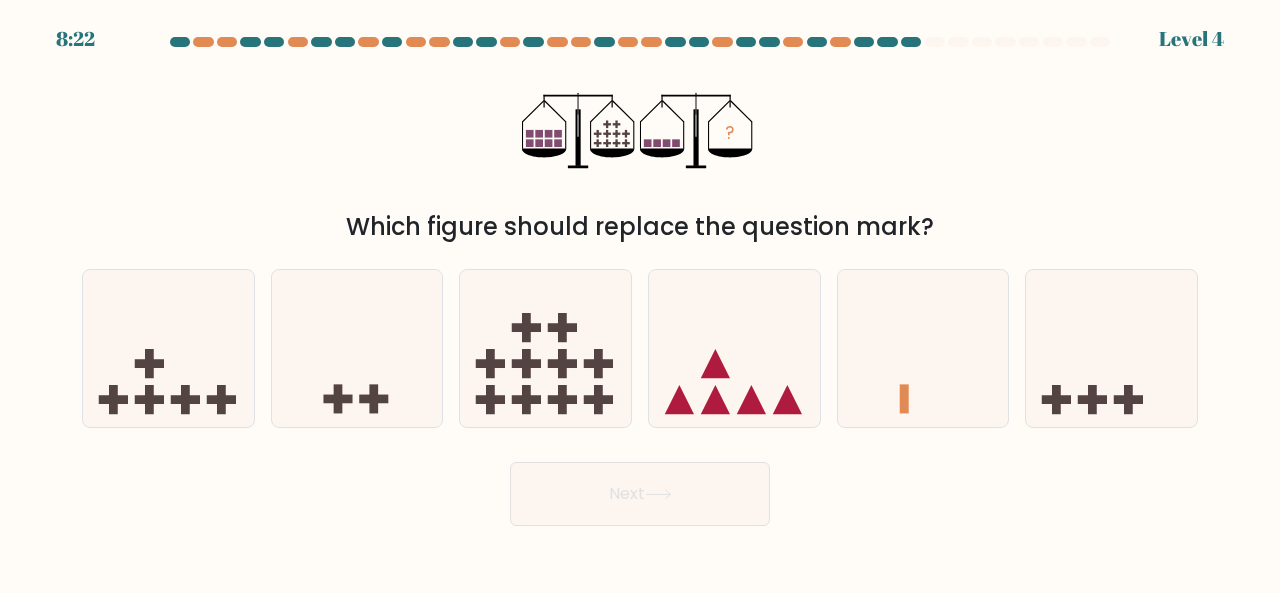 type 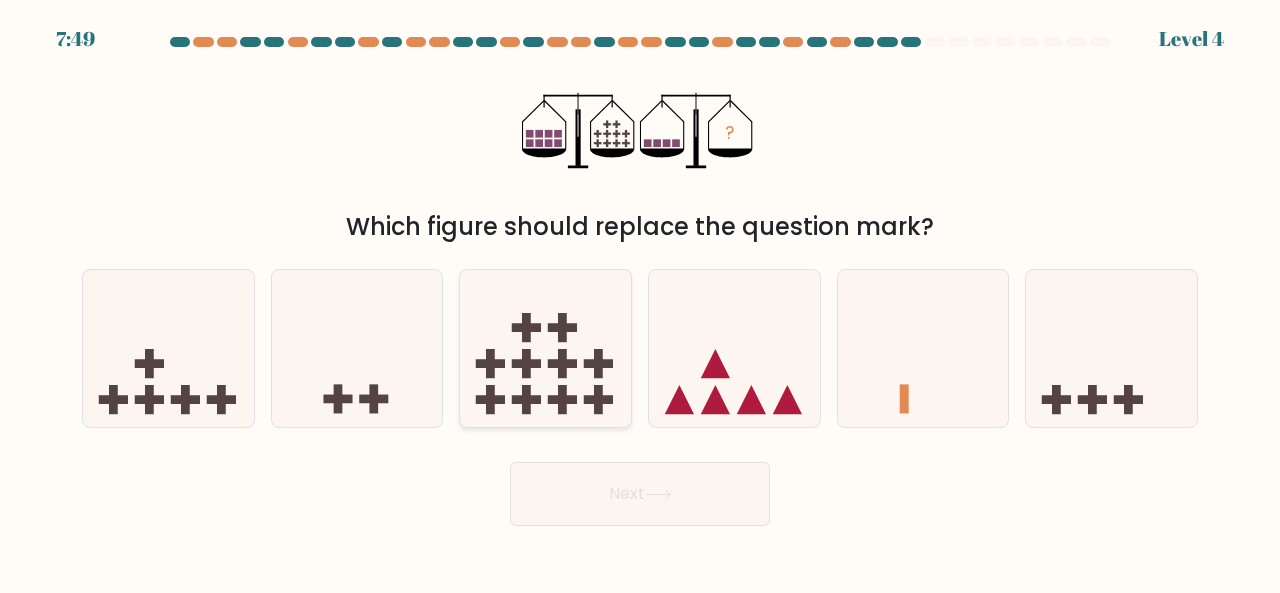 click 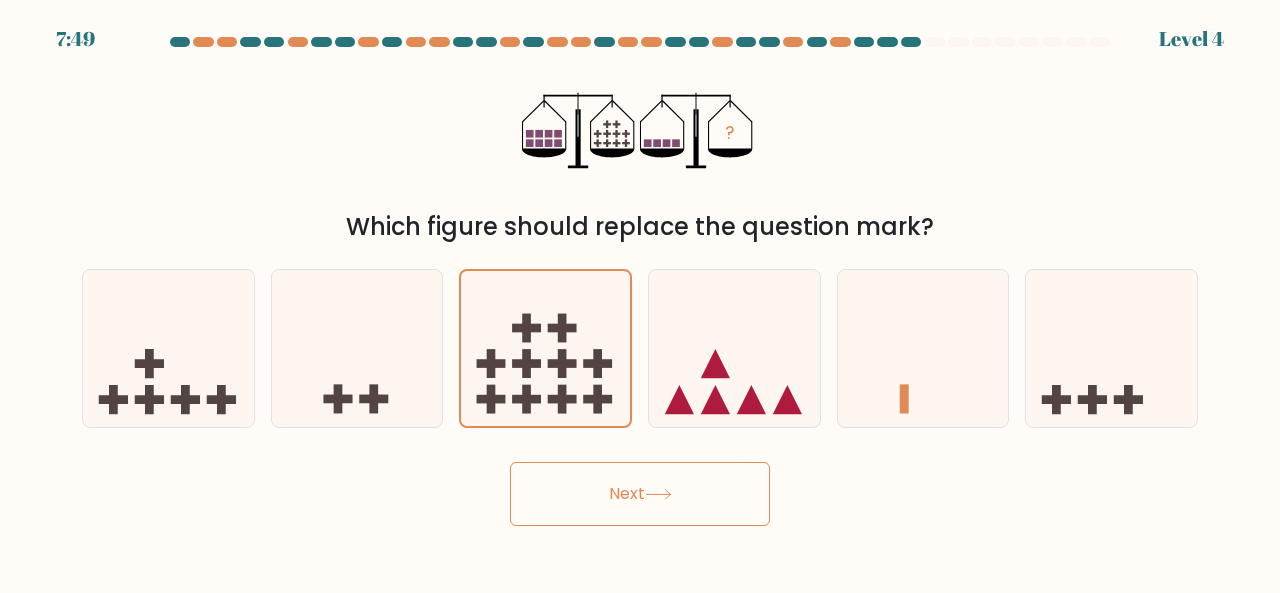 click on "Next" at bounding box center [640, 494] 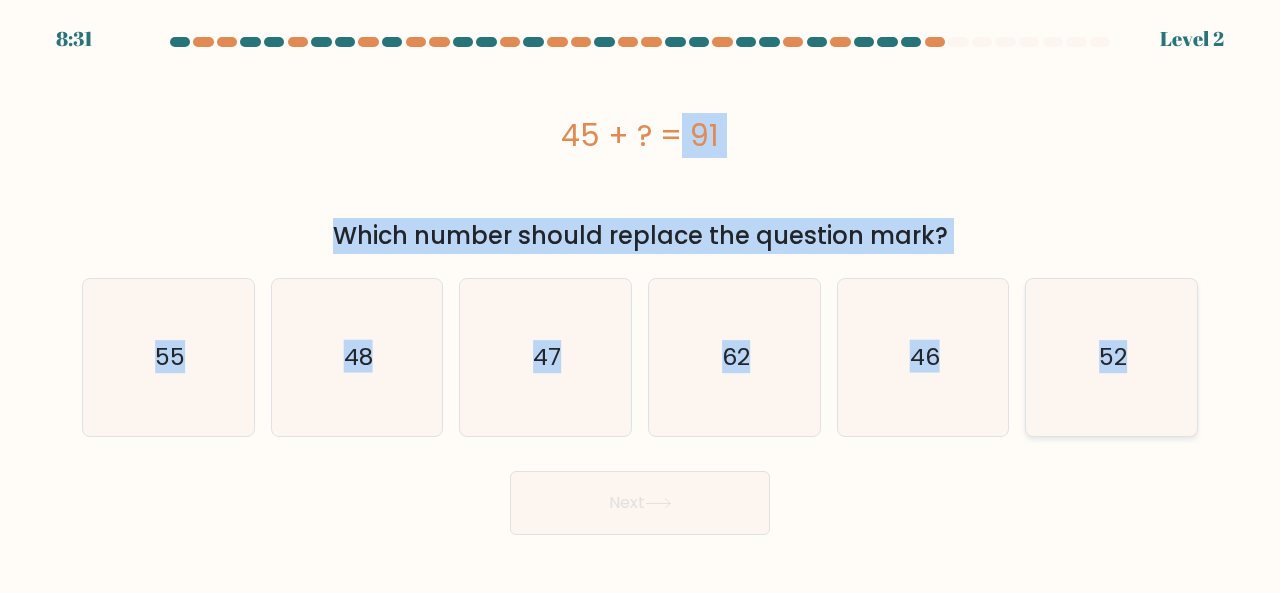 drag, startPoint x: 554, startPoint y: 115, endPoint x: 1138, endPoint y: 349, distance: 629.1359 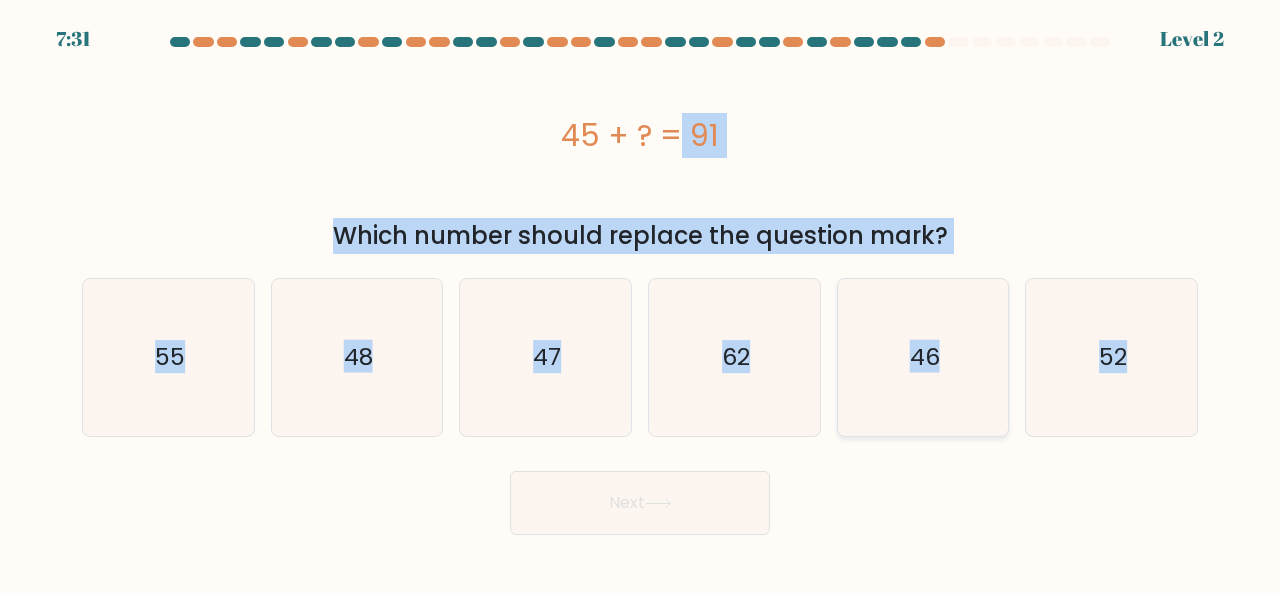 click on "46" 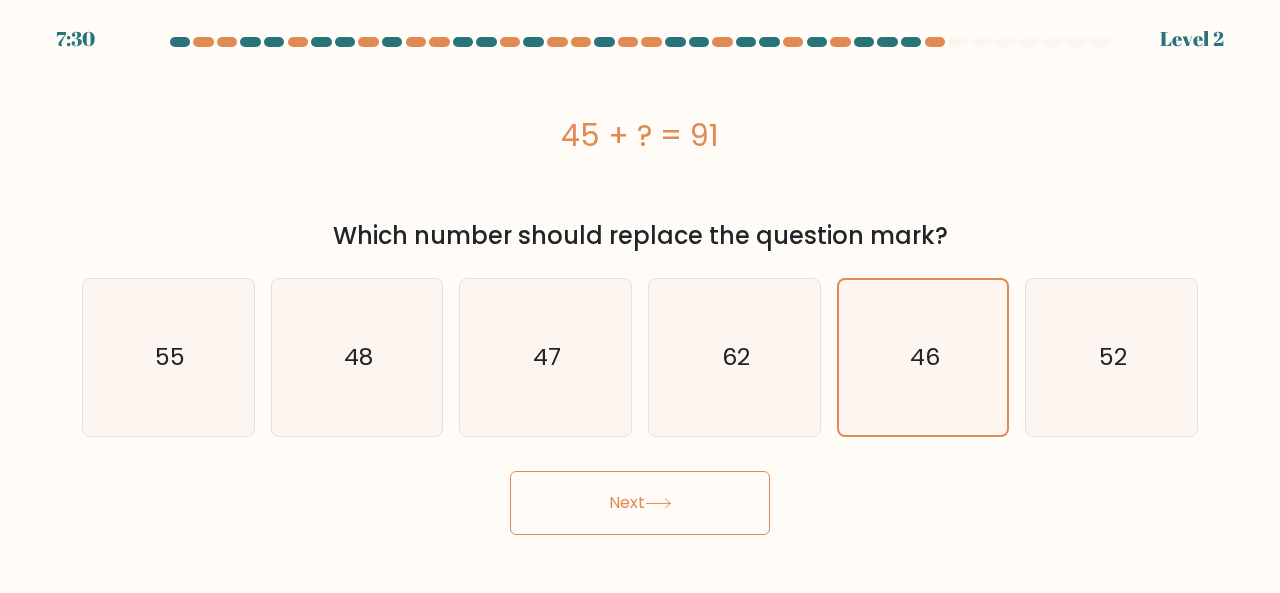 click on "Next" at bounding box center (640, 503) 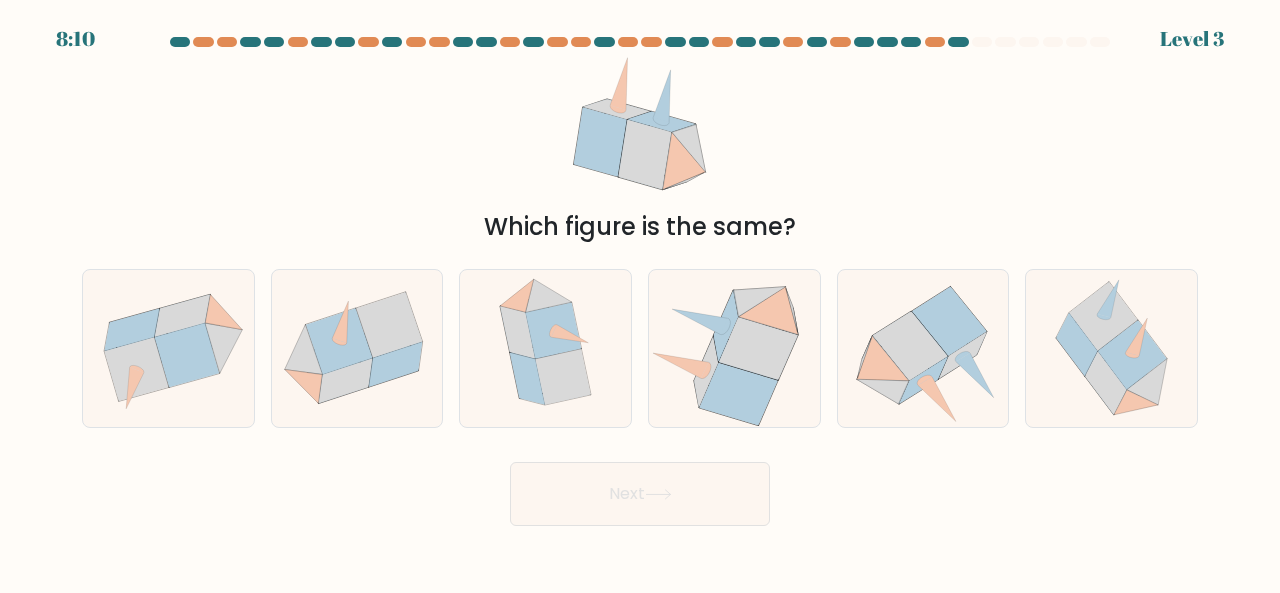 type 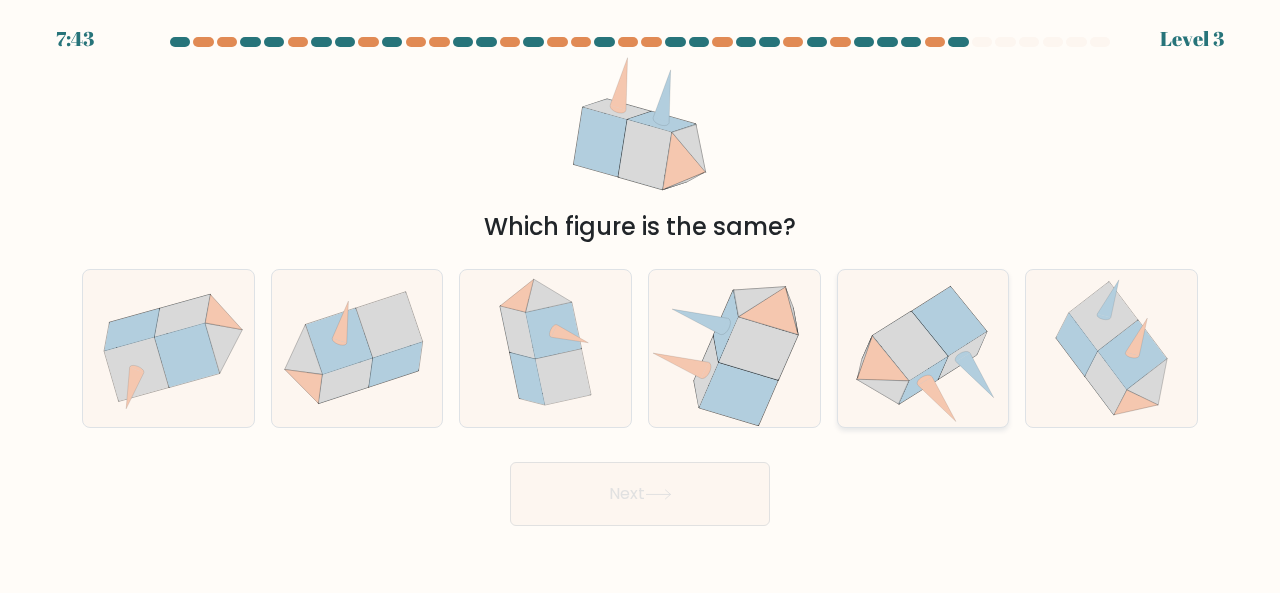 click 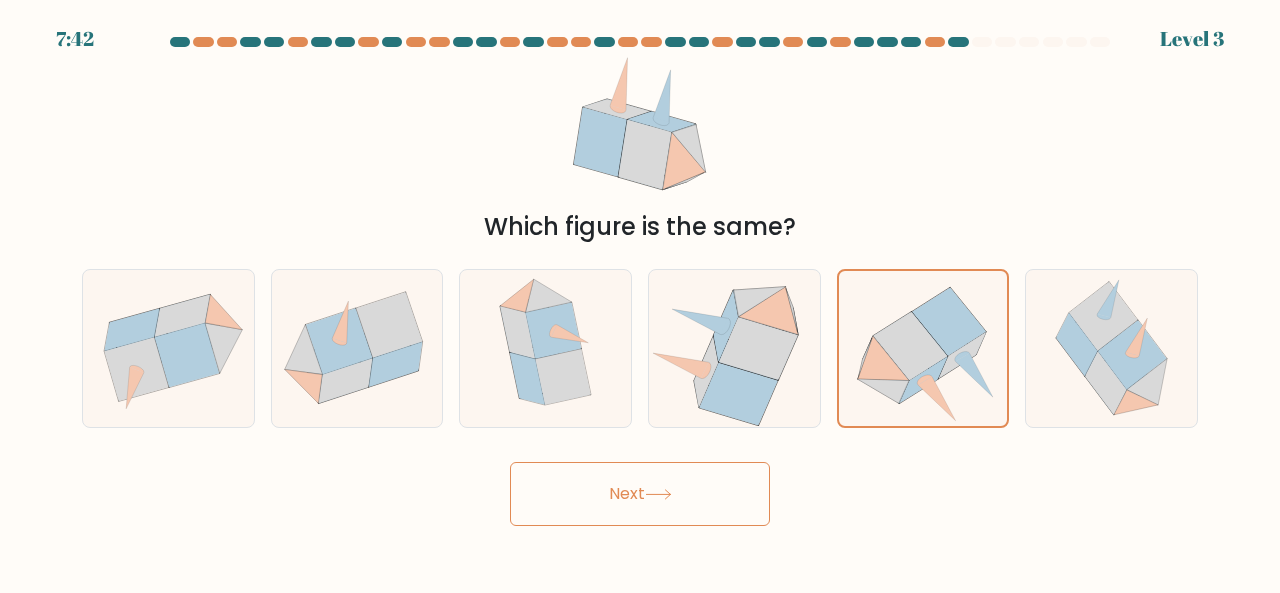 click on "Next" at bounding box center [640, 494] 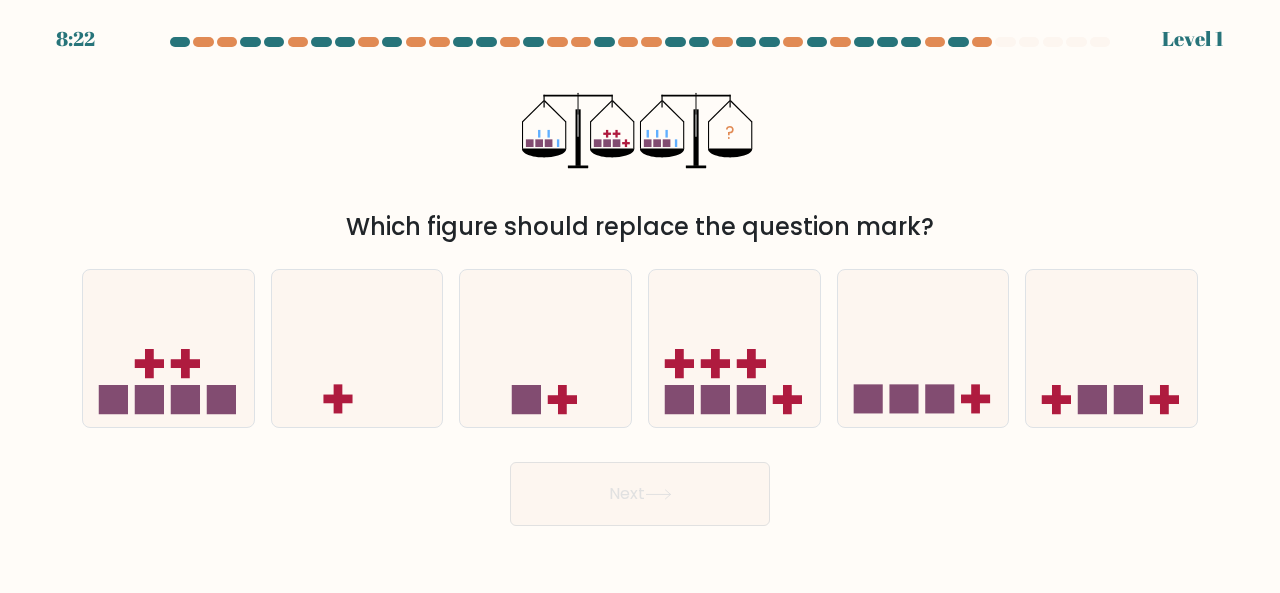 type 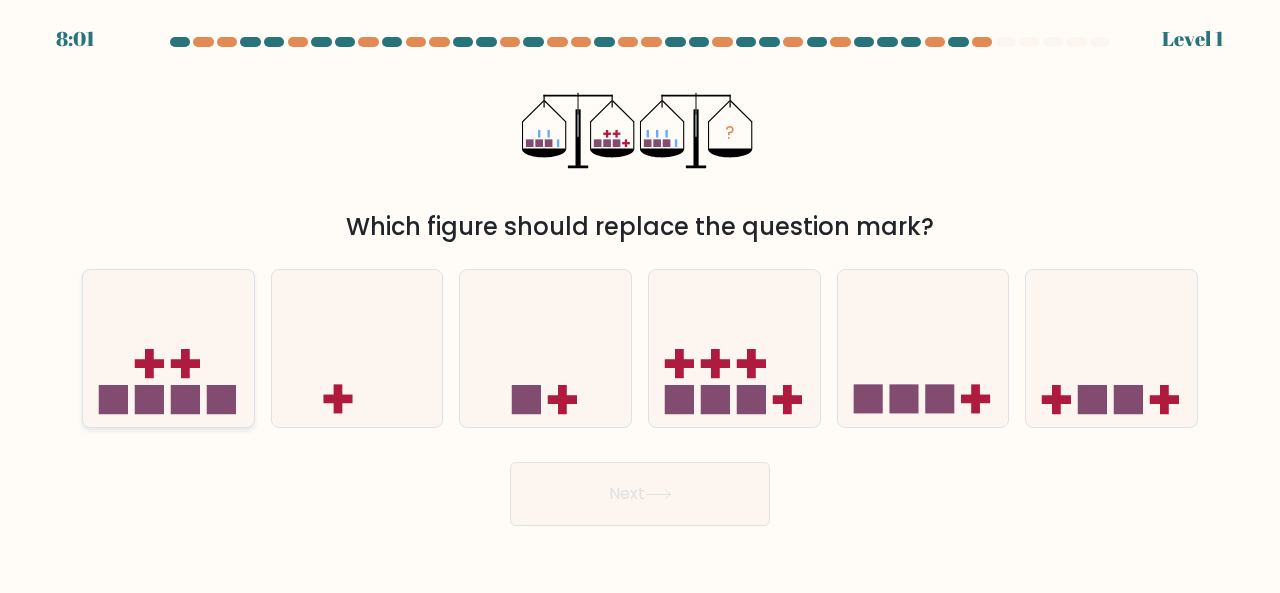 click 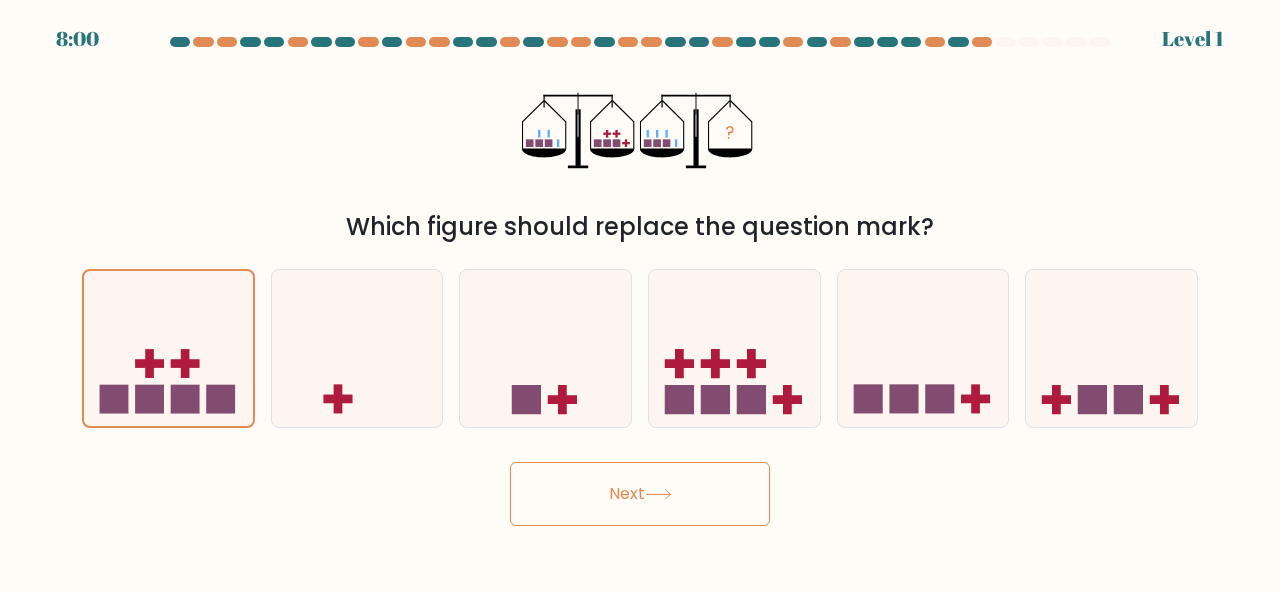 click 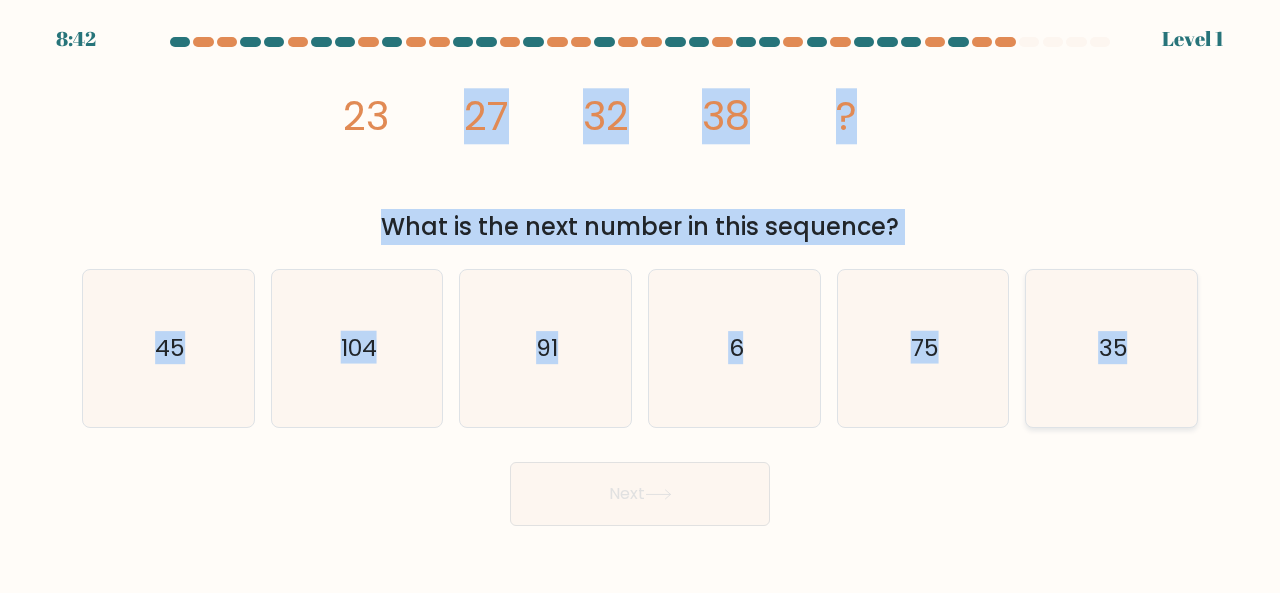 drag, startPoint x: 368, startPoint y: 114, endPoint x: 1149, endPoint y: 349, distance: 815.58936 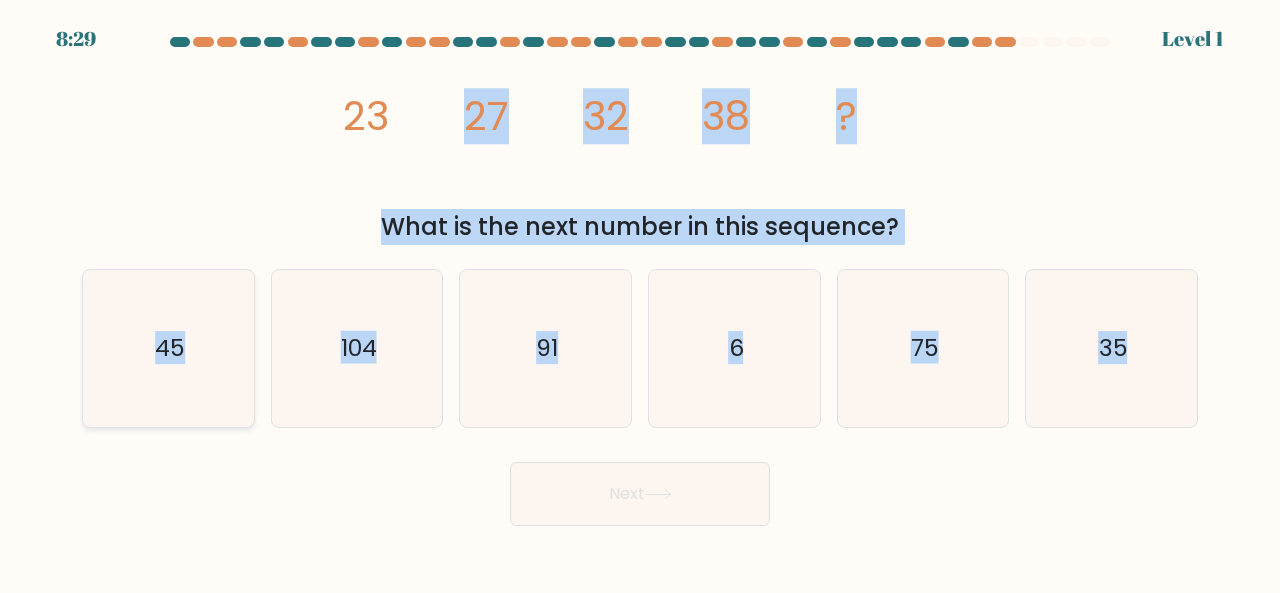 click on "45" 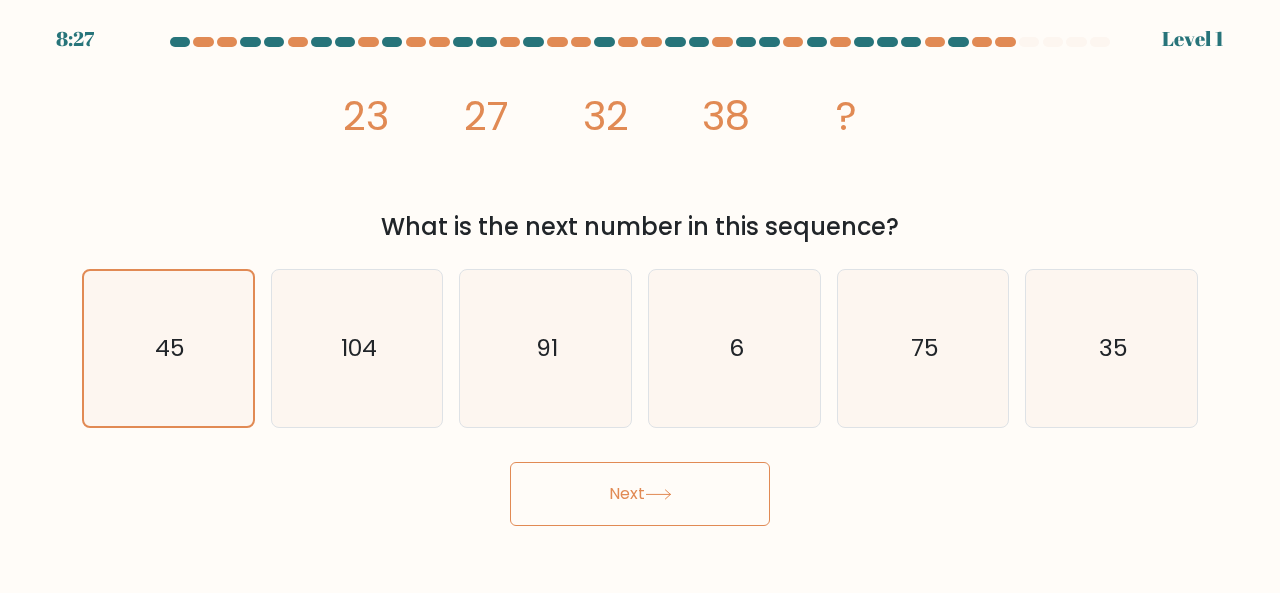 click on "Next" at bounding box center [640, 494] 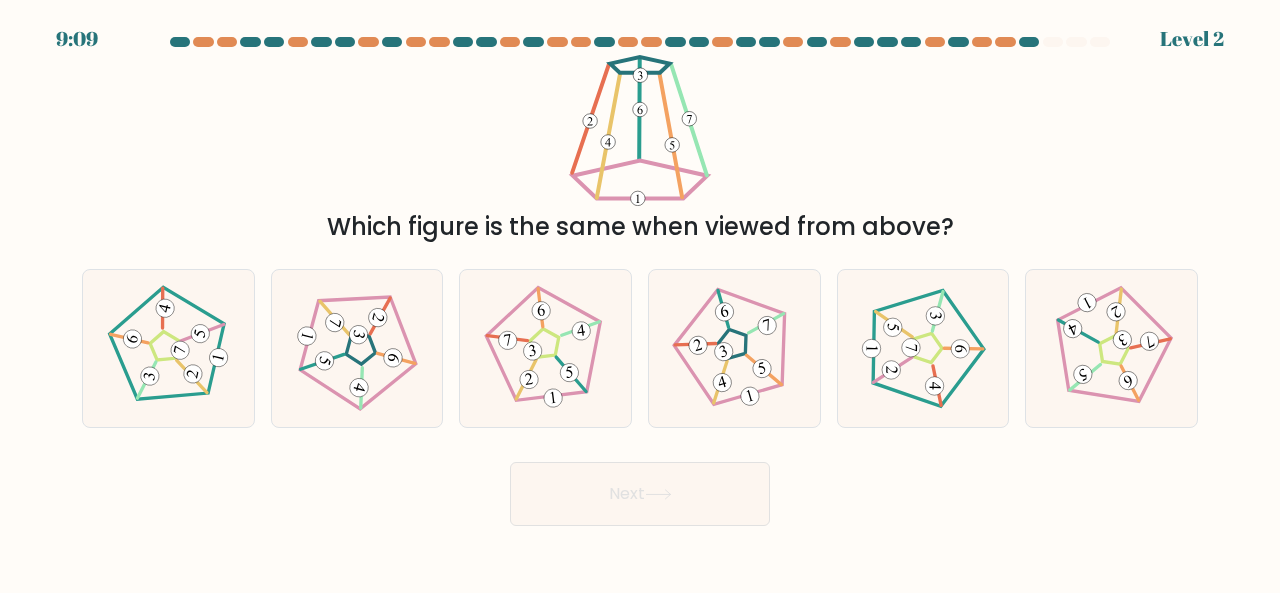 type 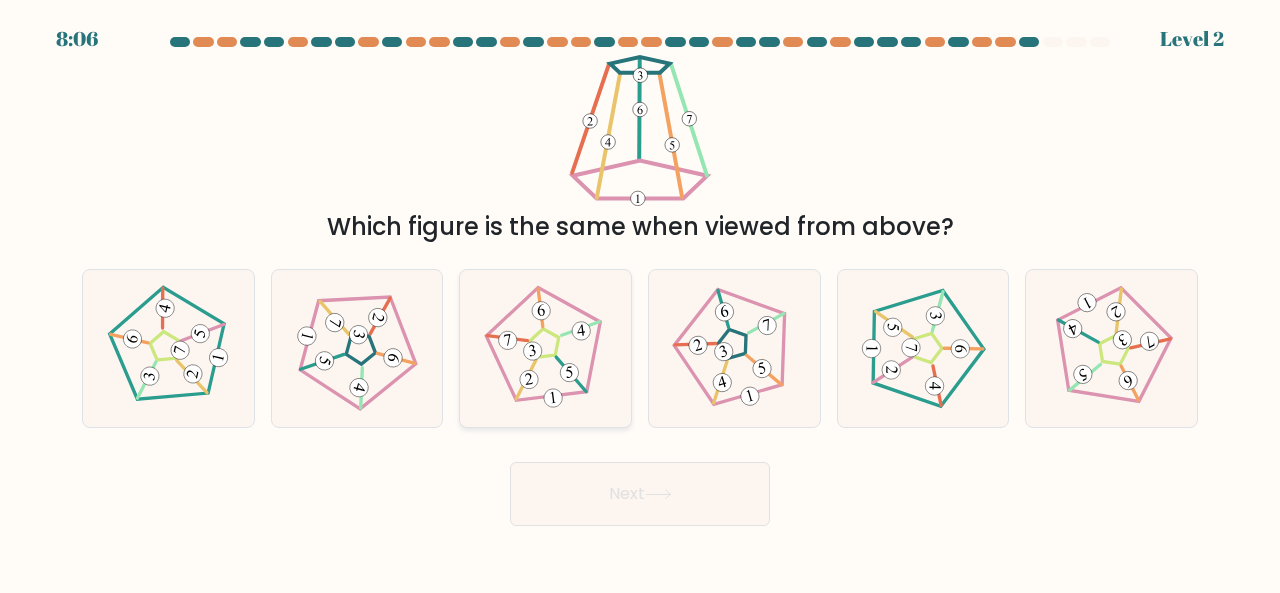 click 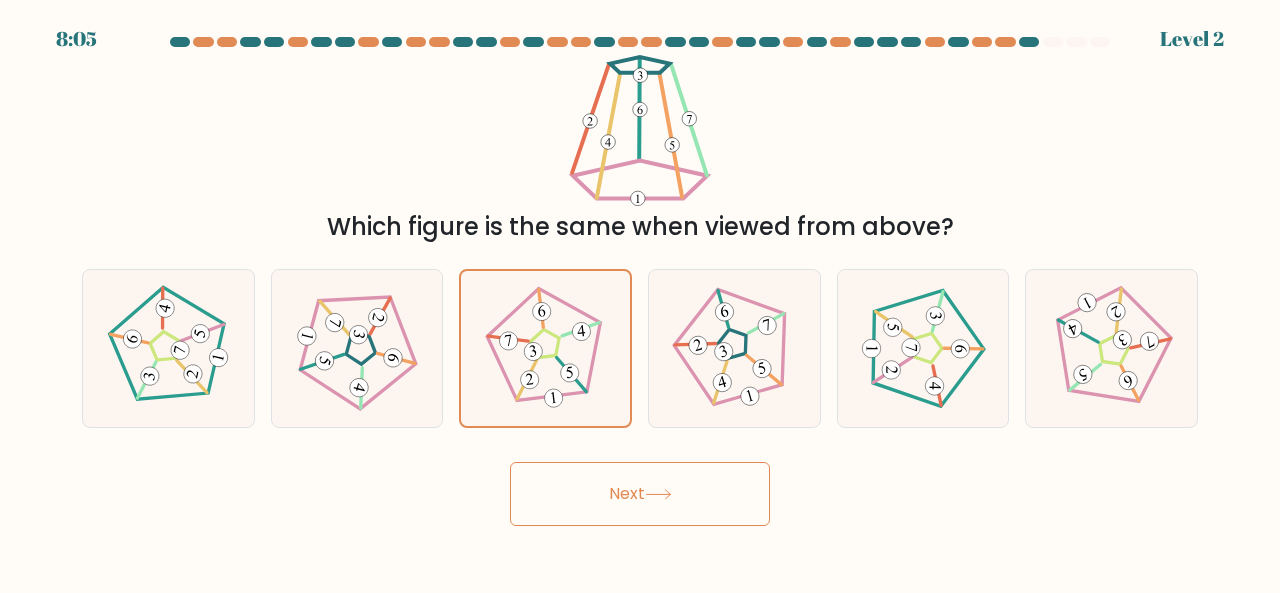 click on "Next" at bounding box center (640, 494) 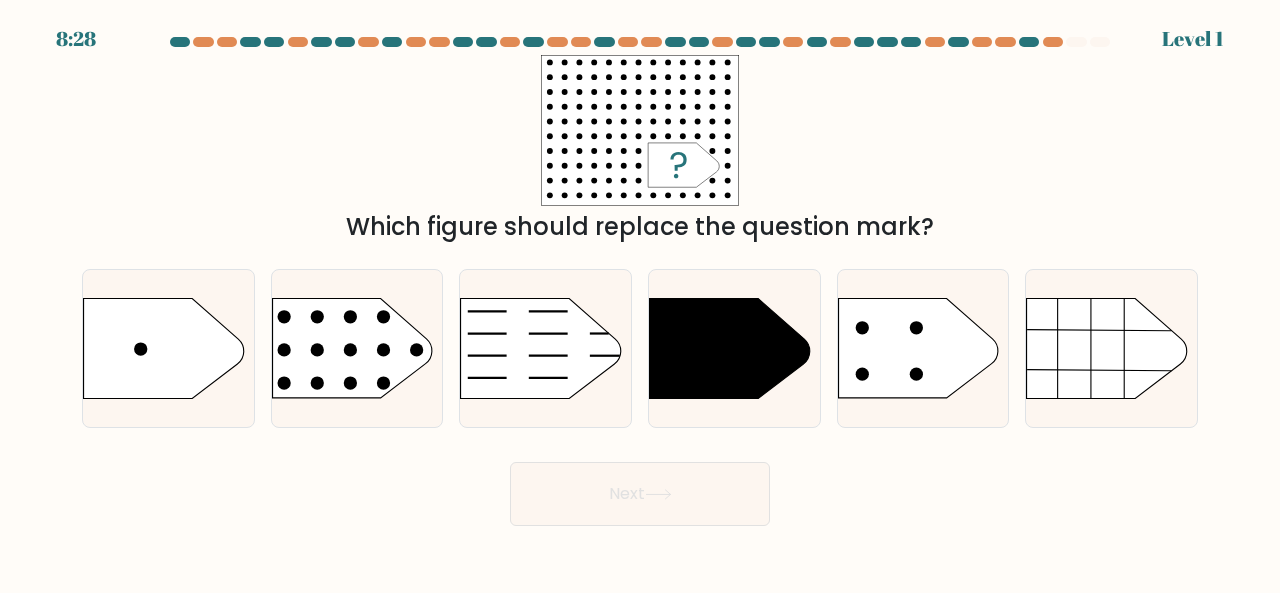 type 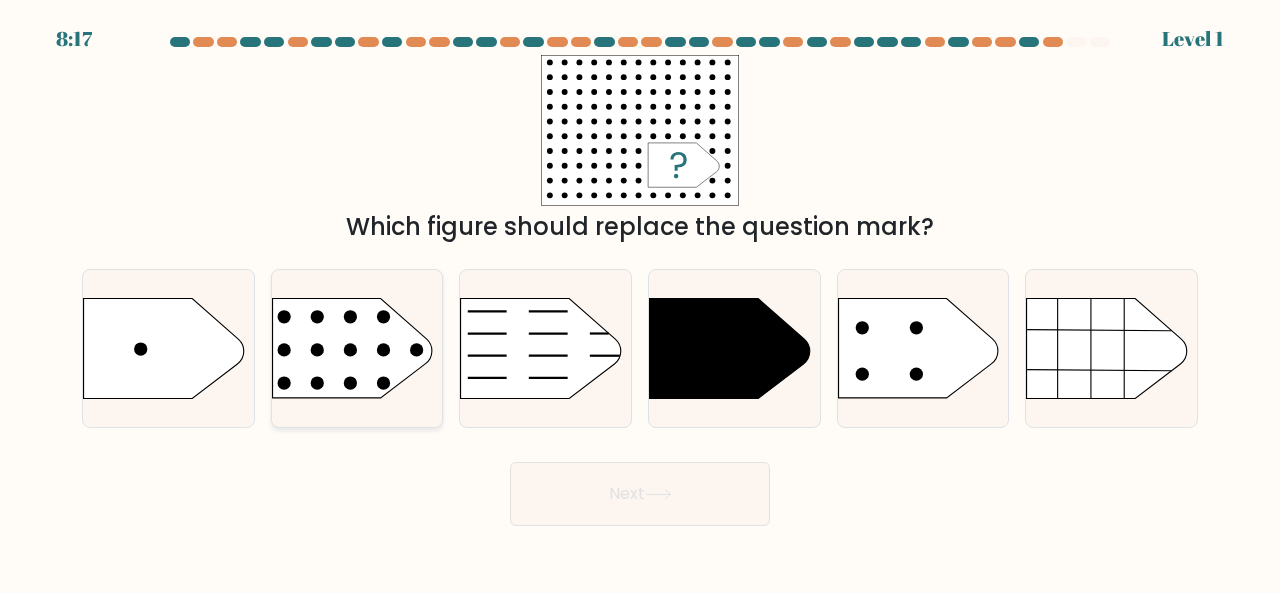 click 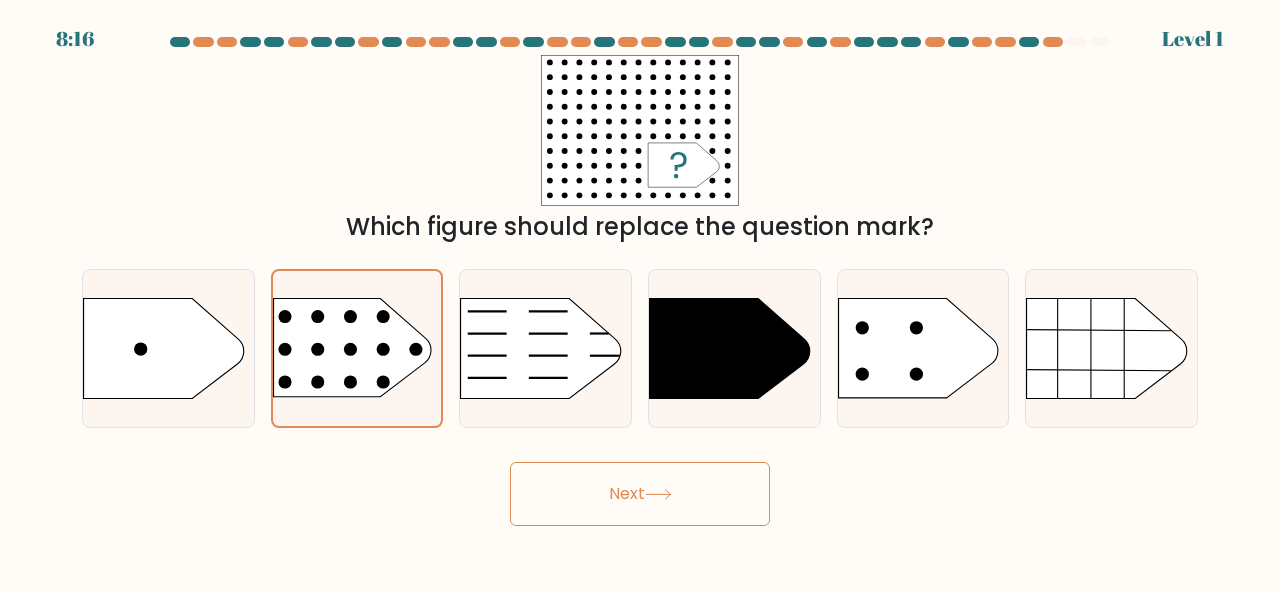 click 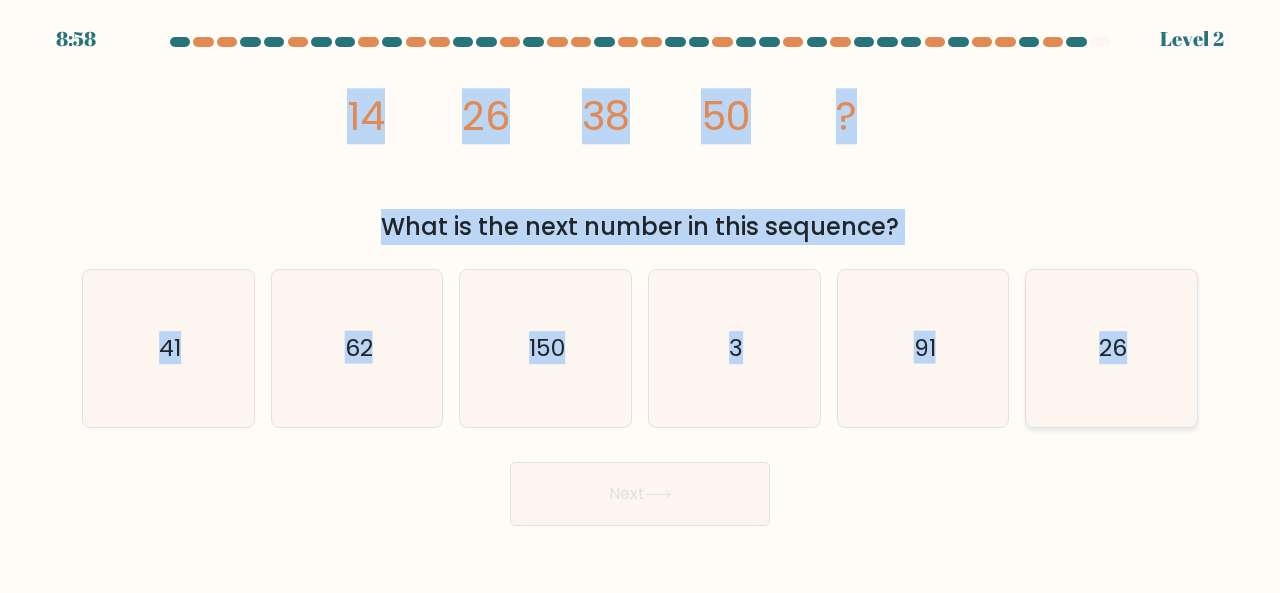 drag, startPoint x: 352, startPoint y: 102, endPoint x: 1137, endPoint y: 375, distance: 831.1161 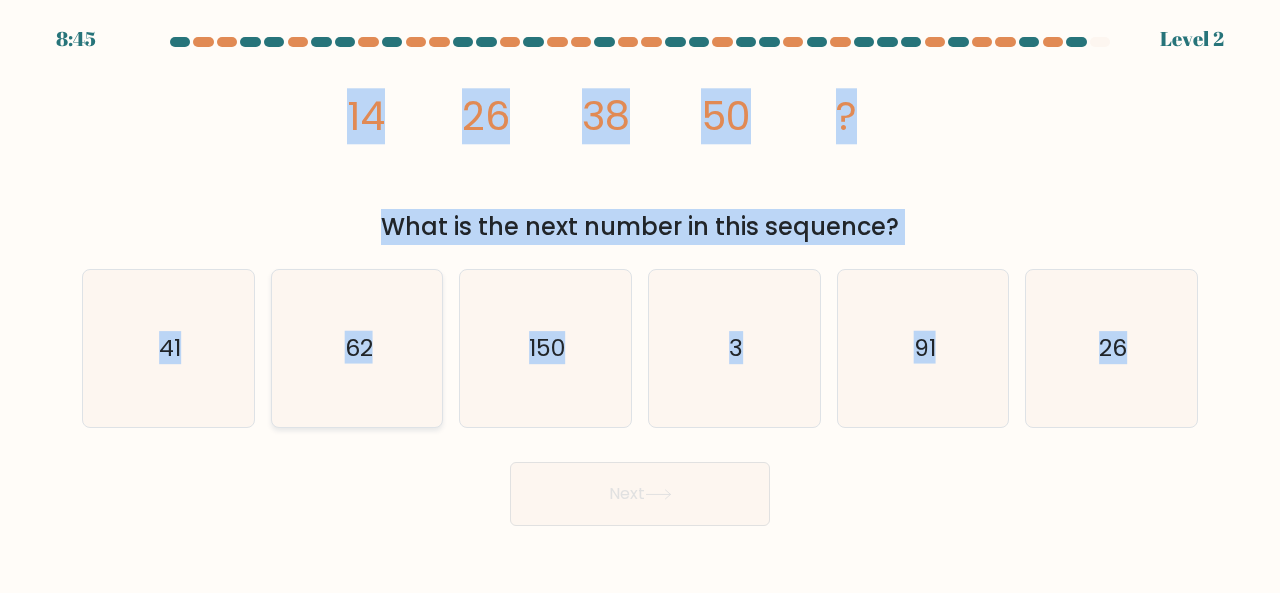 click on "62" 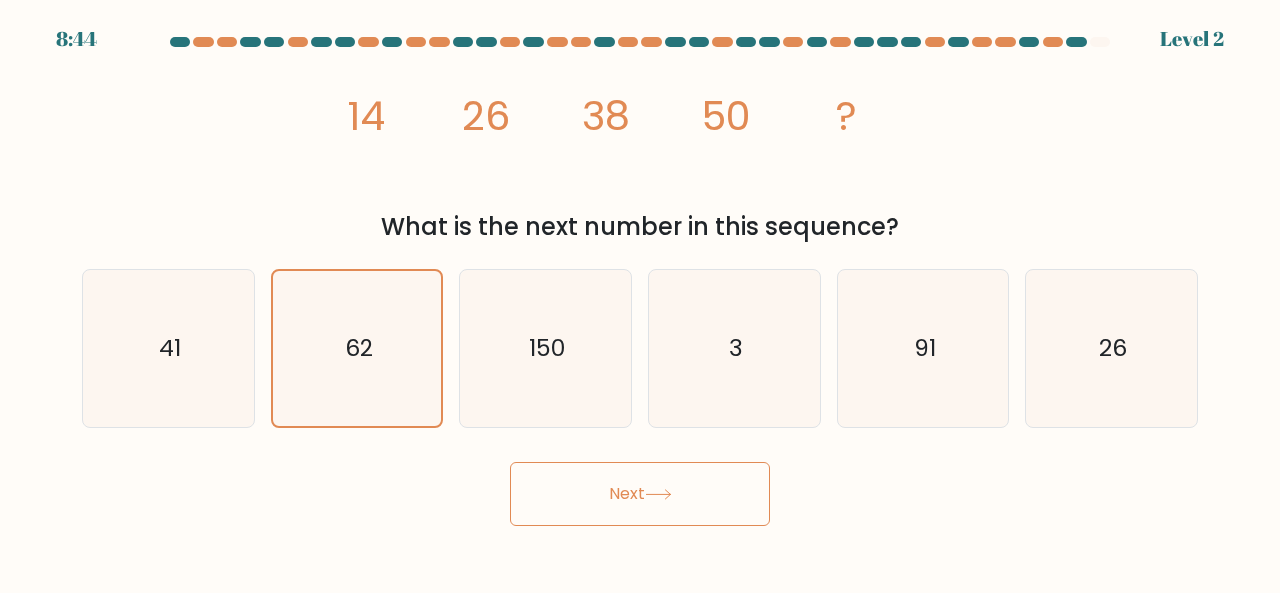 click on "Next" at bounding box center (640, 494) 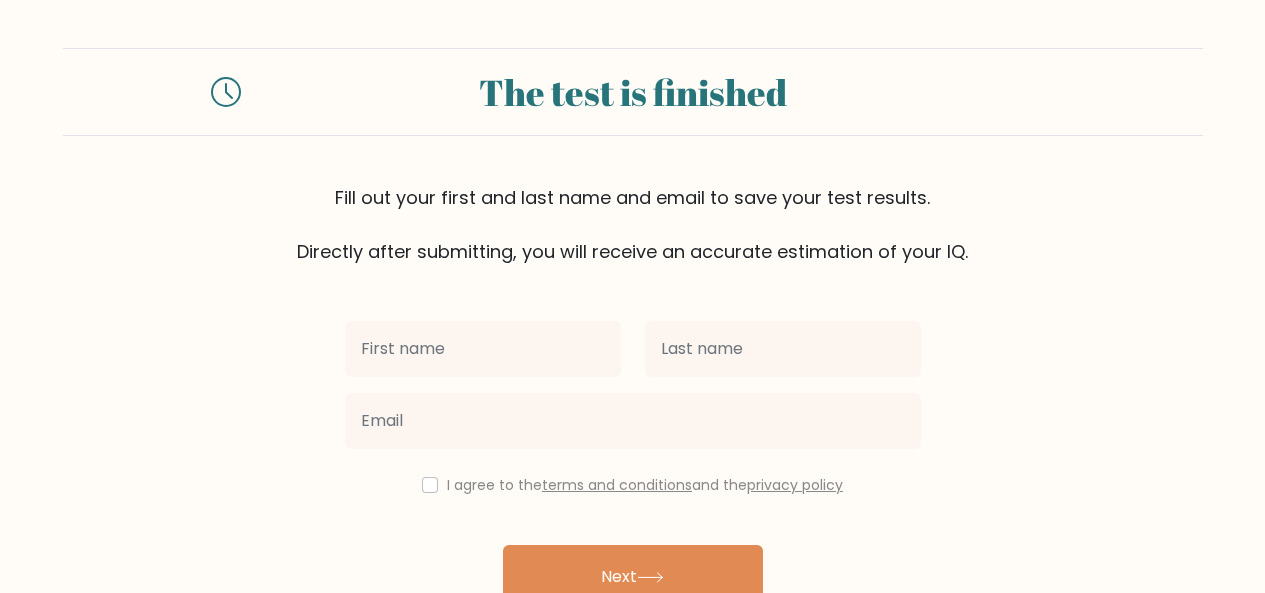 scroll, scrollTop: 0, scrollLeft: 0, axis: both 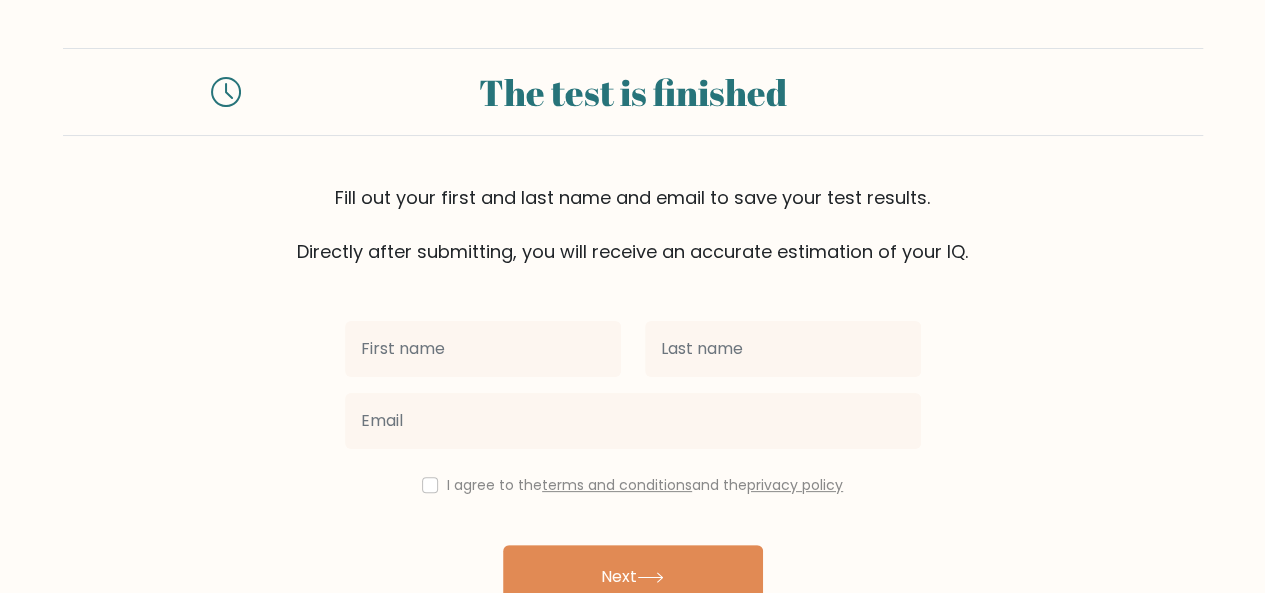 click at bounding box center [483, 349] 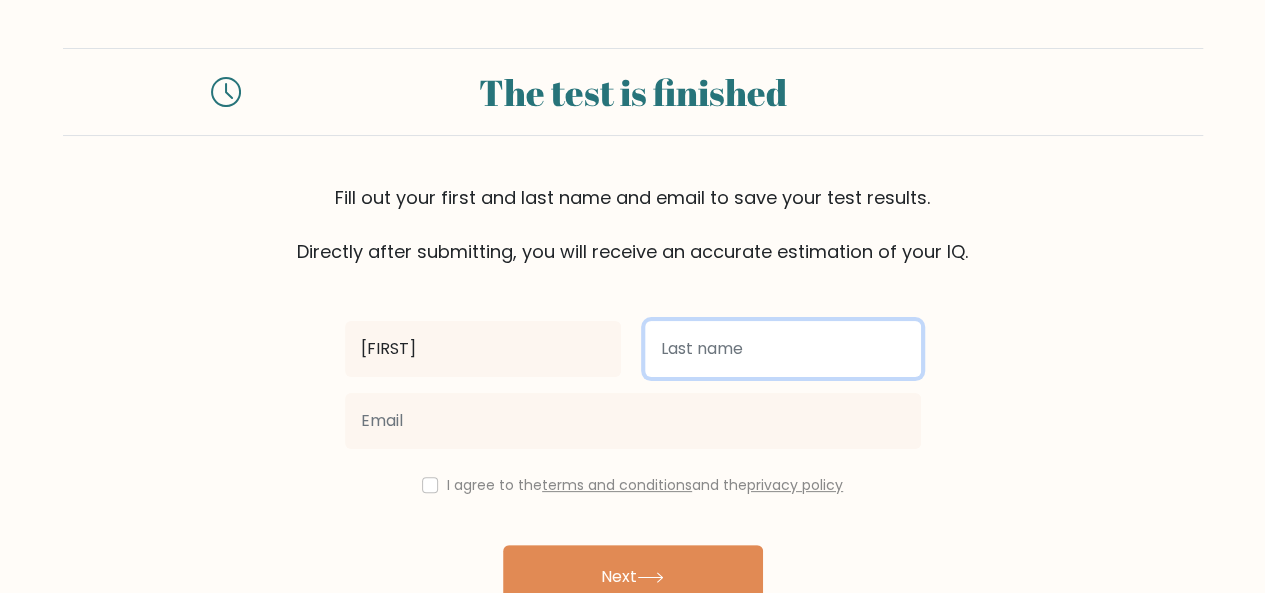 click at bounding box center (783, 349) 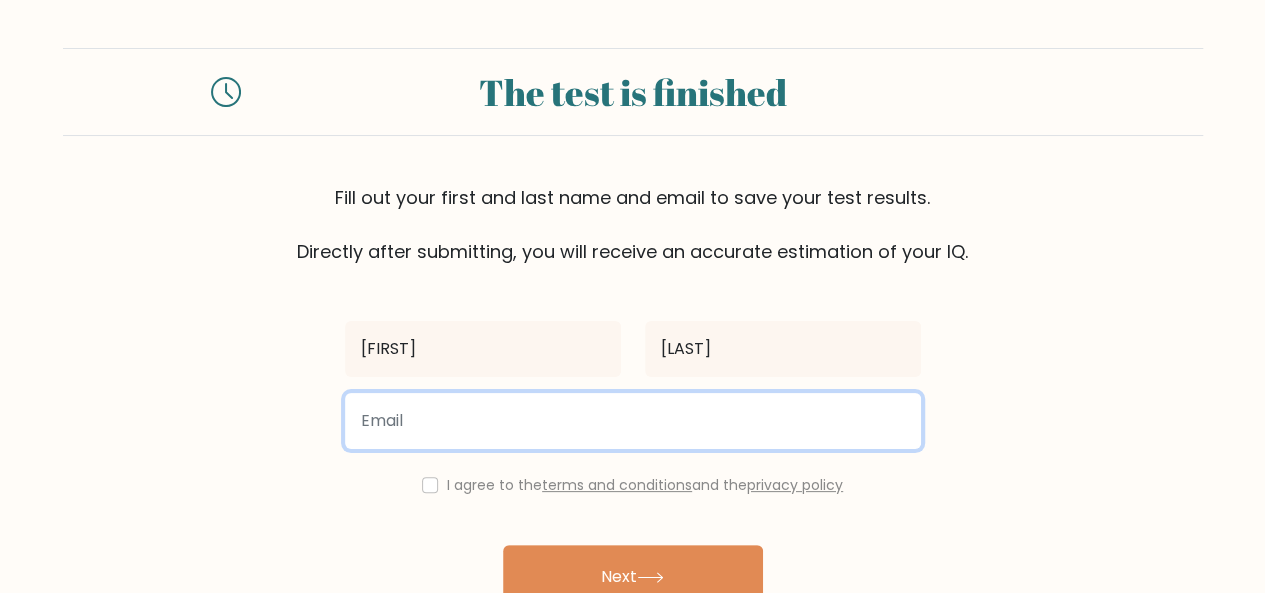 click at bounding box center (633, 421) 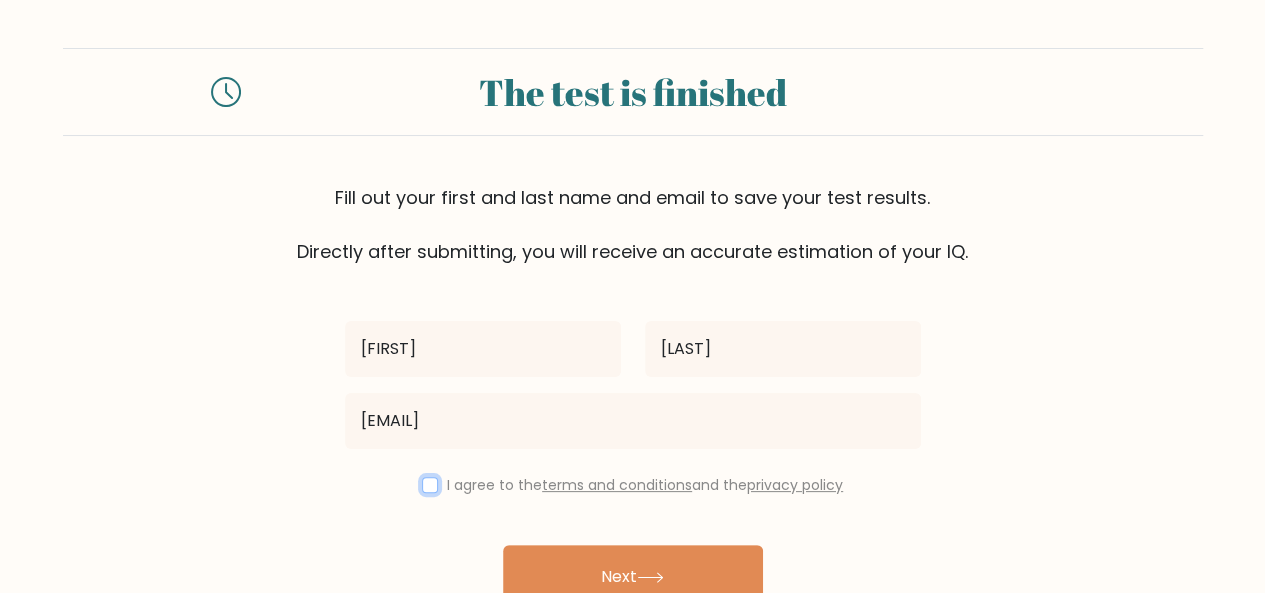 click at bounding box center (430, 485) 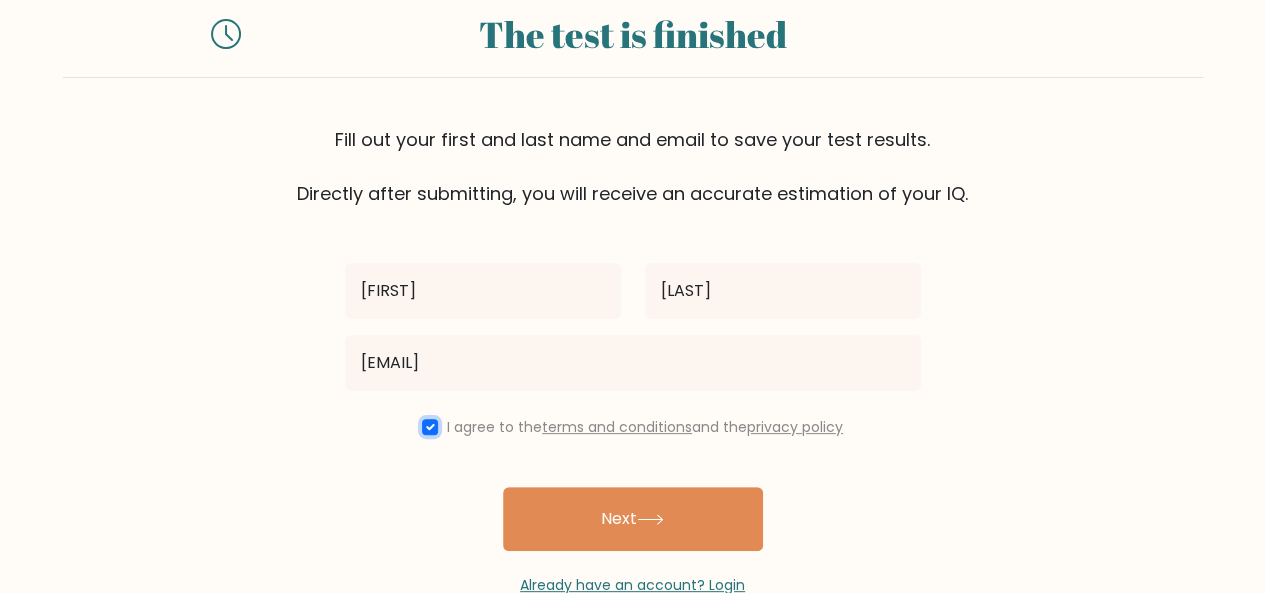 scroll, scrollTop: 107, scrollLeft: 0, axis: vertical 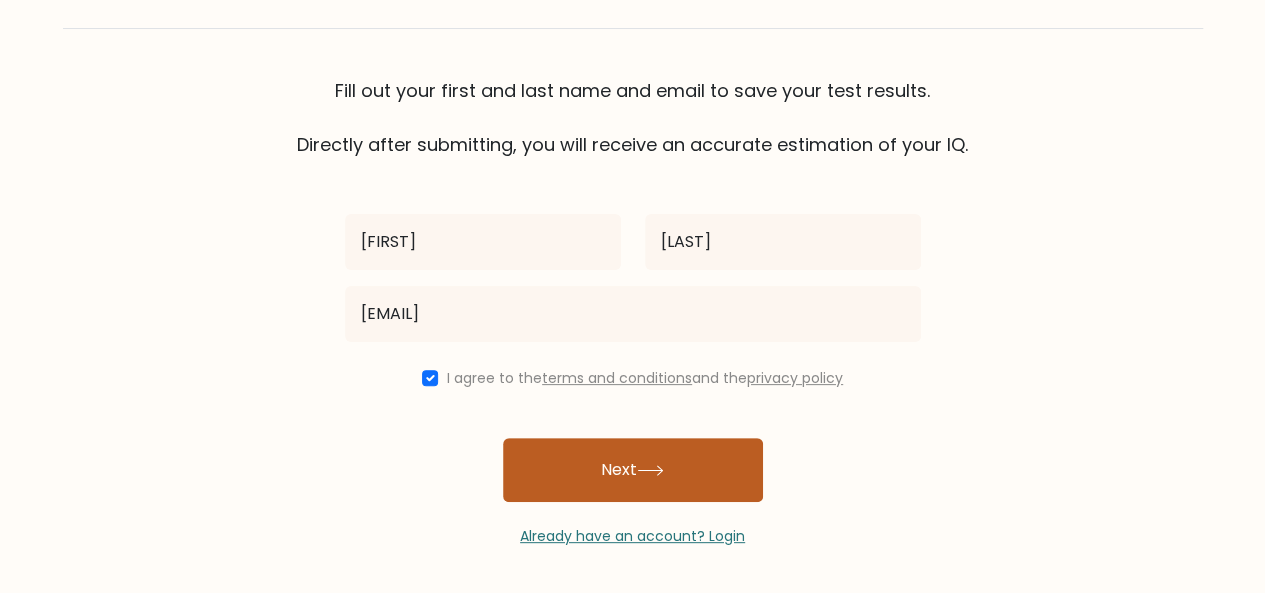 click on "Next" at bounding box center [633, 470] 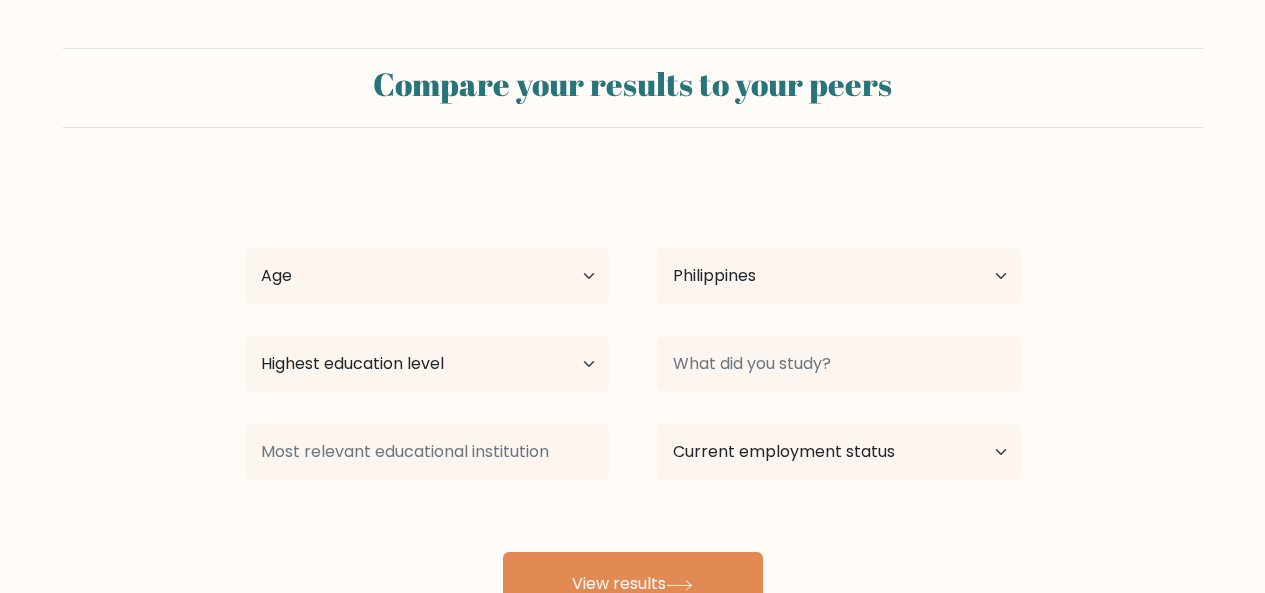 select on "PH" 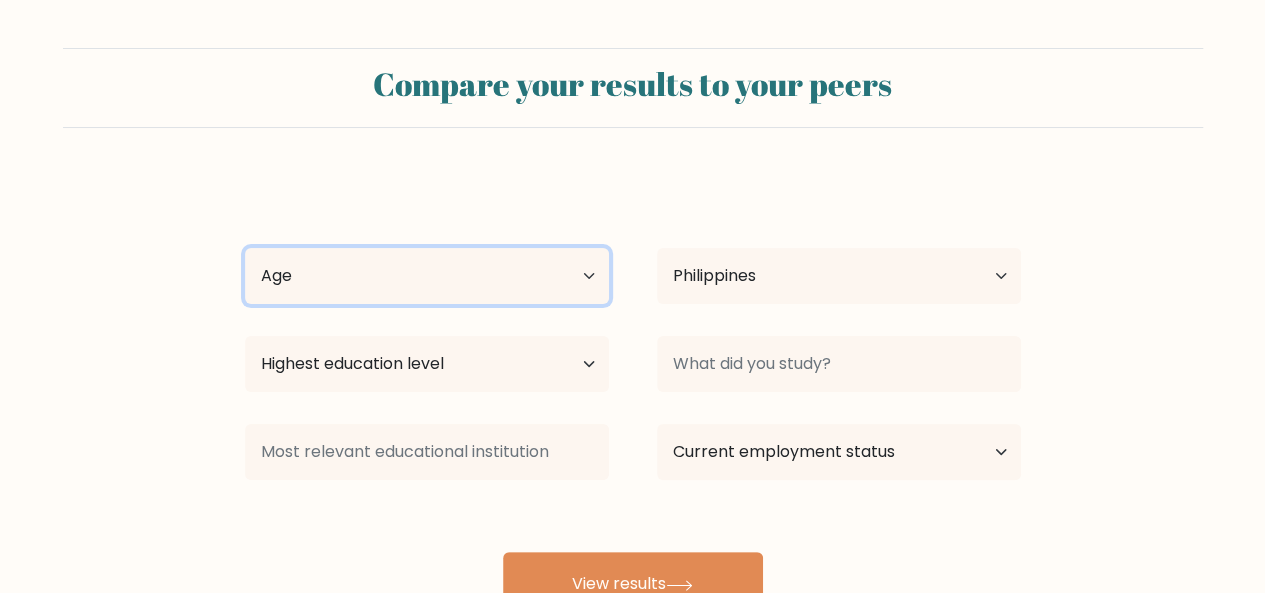 drag, startPoint x: 555, startPoint y: 265, endPoint x: 585, endPoint y: 287, distance: 37.202152 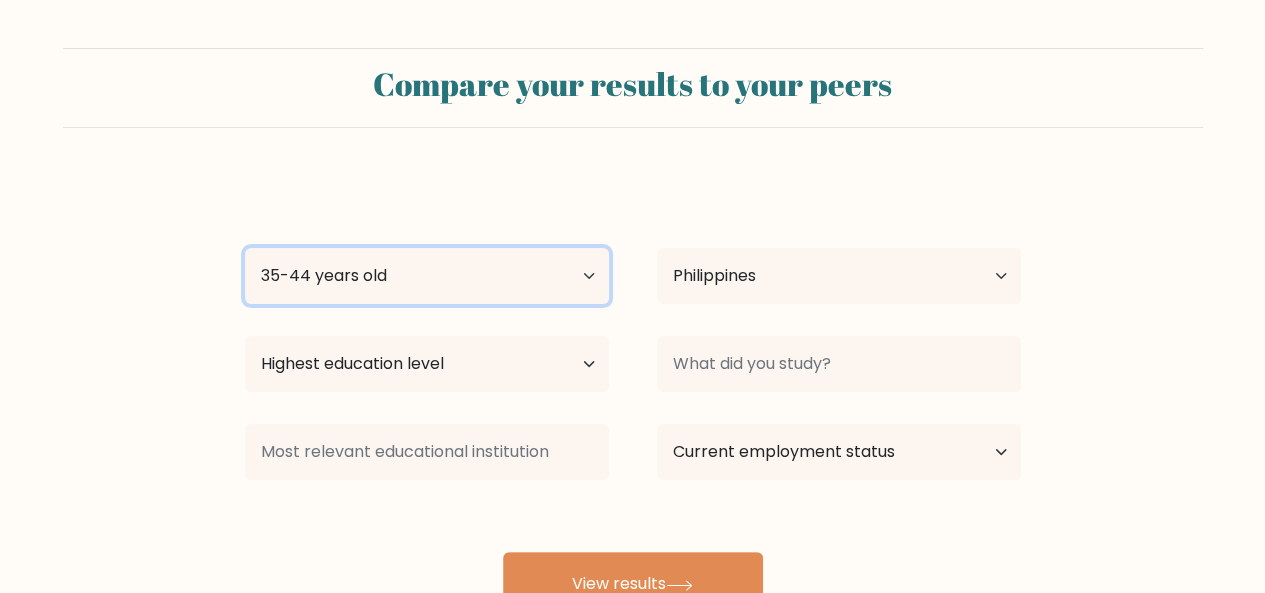 click on "Age
Under 18 years old
18-24 years old
25-34 years old
35-44 years old
45-54 years old
55-64 years old
65 years old and above" at bounding box center (427, 276) 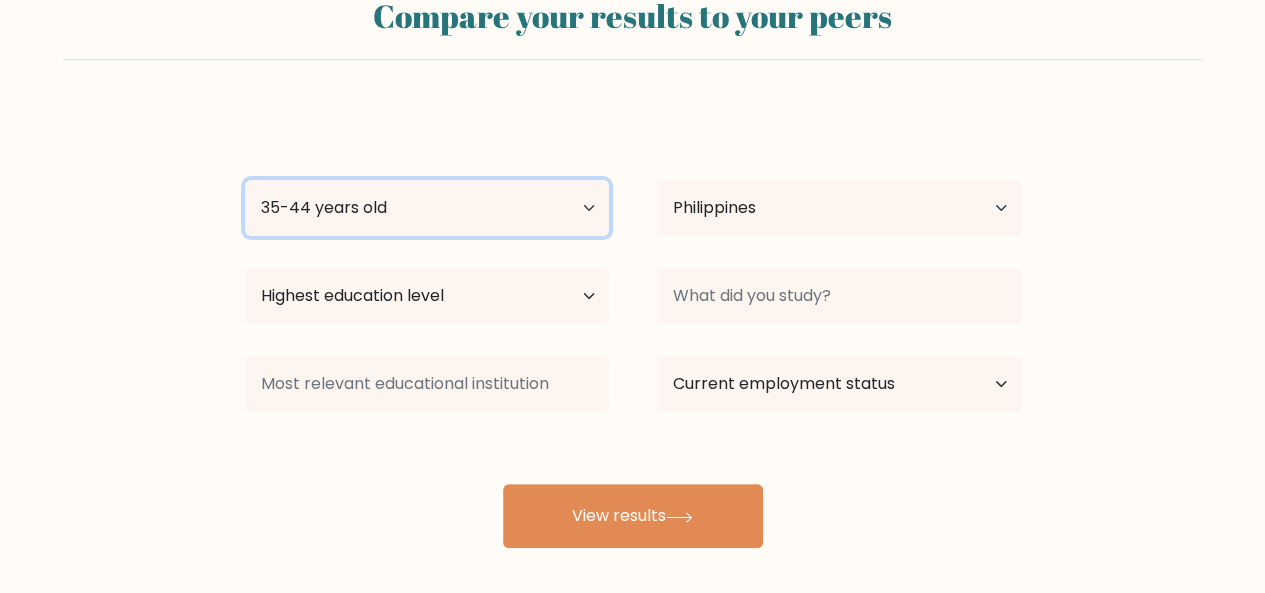 scroll, scrollTop: 100, scrollLeft: 0, axis: vertical 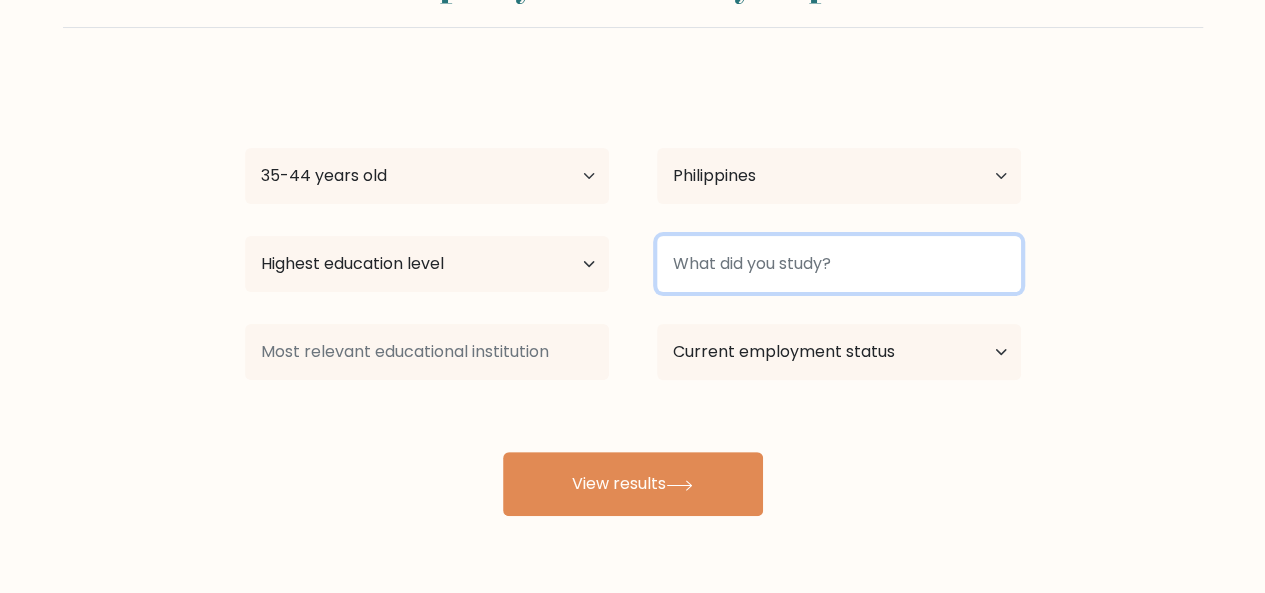 click at bounding box center [839, 264] 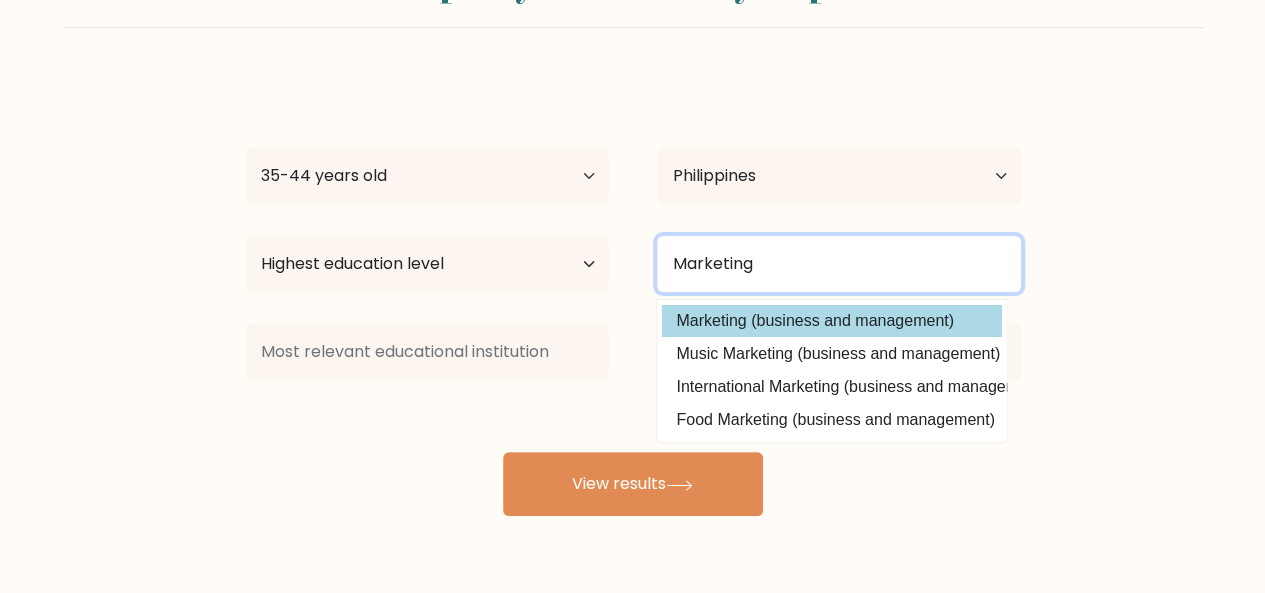type on "Marketing" 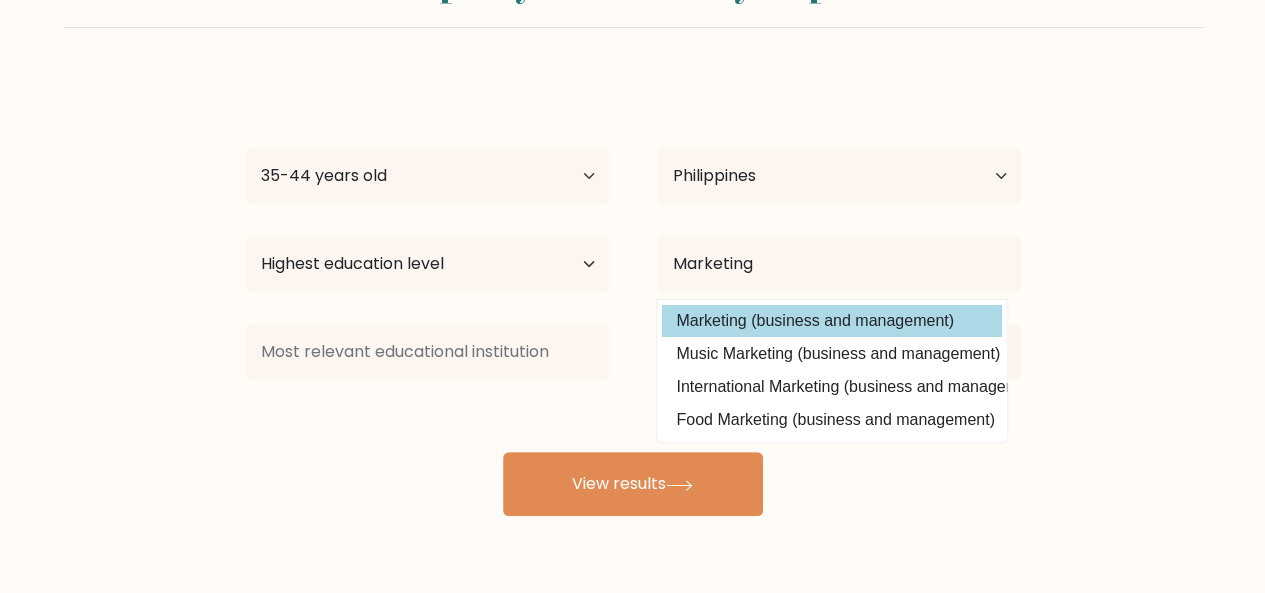 click on "Marketing (business and management)" at bounding box center [832, 321] 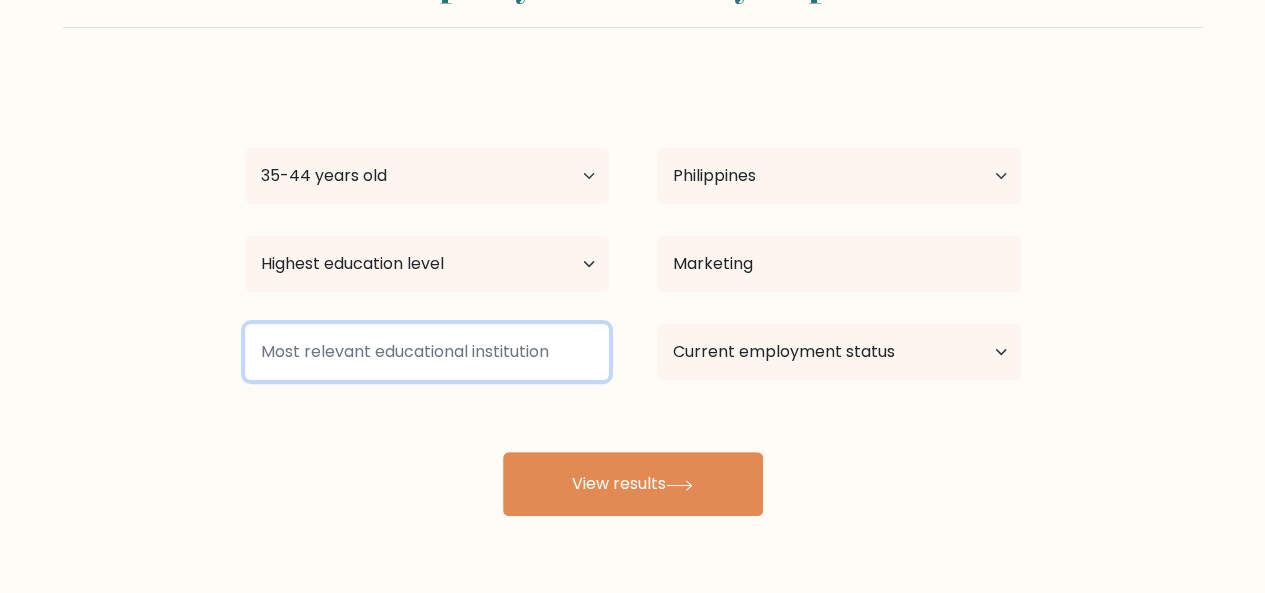 click at bounding box center (427, 352) 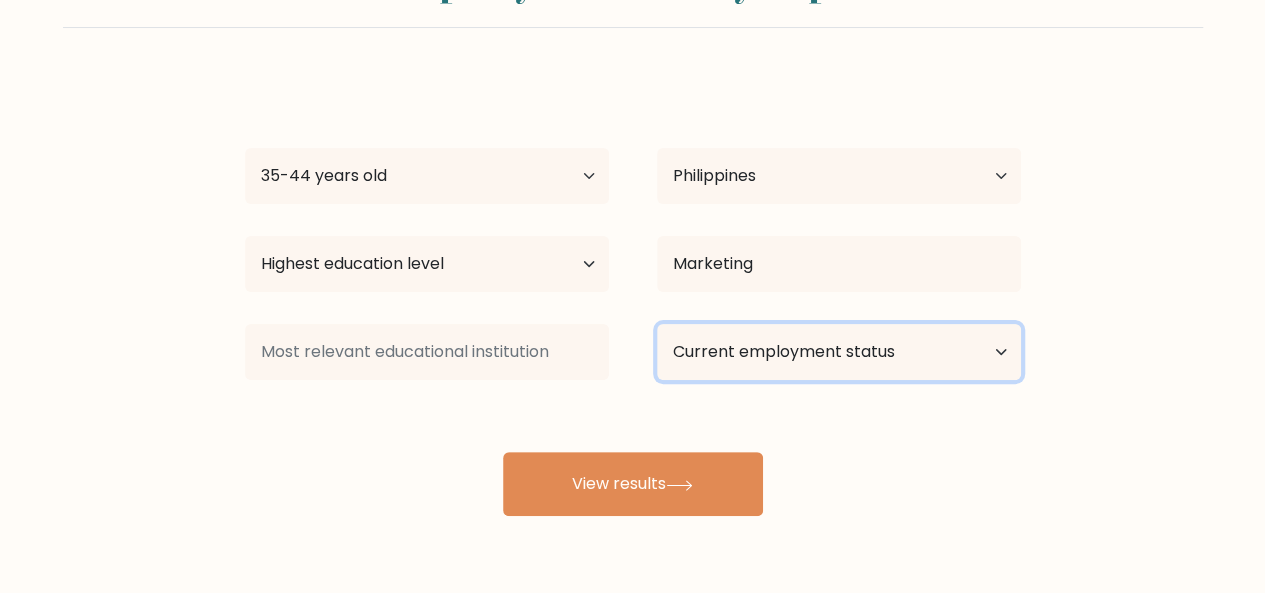 click on "Current employment status
Employed
Student
Retired
Other / prefer not to answer" at bounding box center (839, 352) 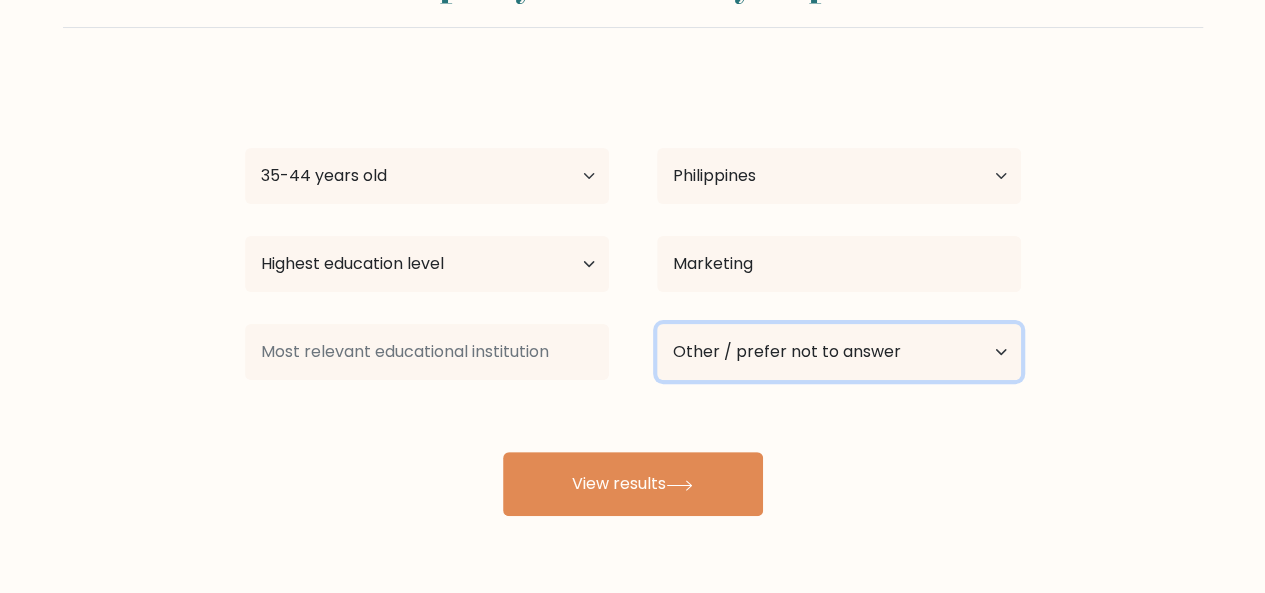 click on "Current employment status
Employed
Student
Retired
Other / prefer not to answer" at bounding box center (839, 352) 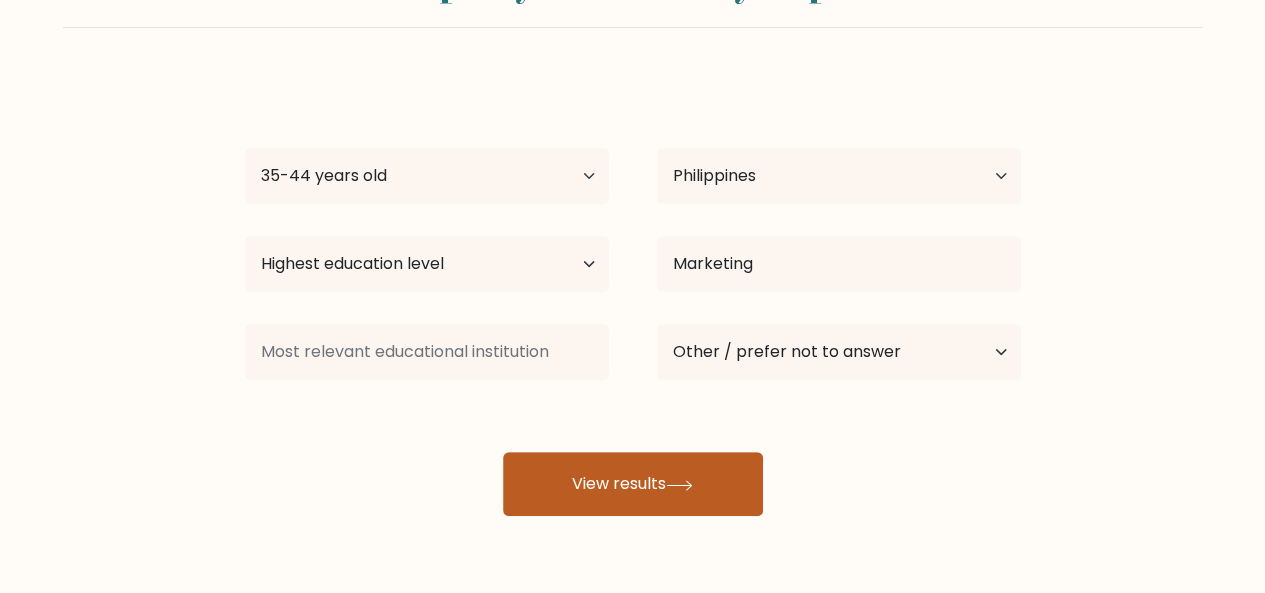 click on "View results" at bounding box center [633, 484] 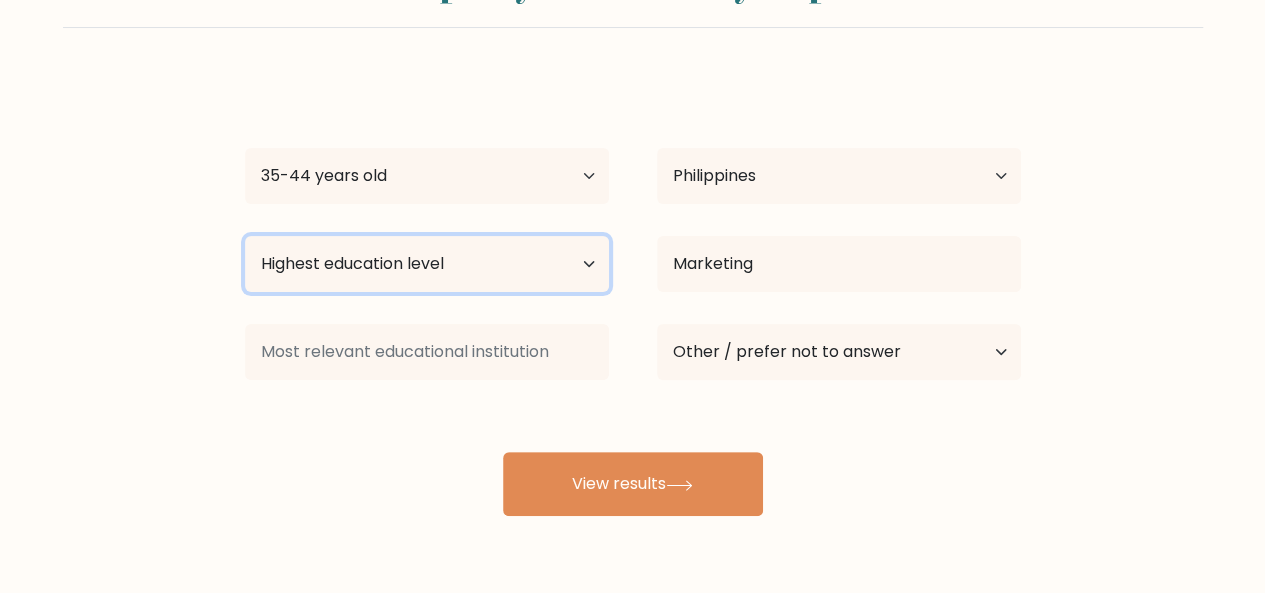 click on "Highest education level
No schooling
Primary
Lower Secondary
Upper Secondary
Occupation Specific
Bachelor's degree
Master's degree
Doctoral degree" at bounding box center [427, 264] 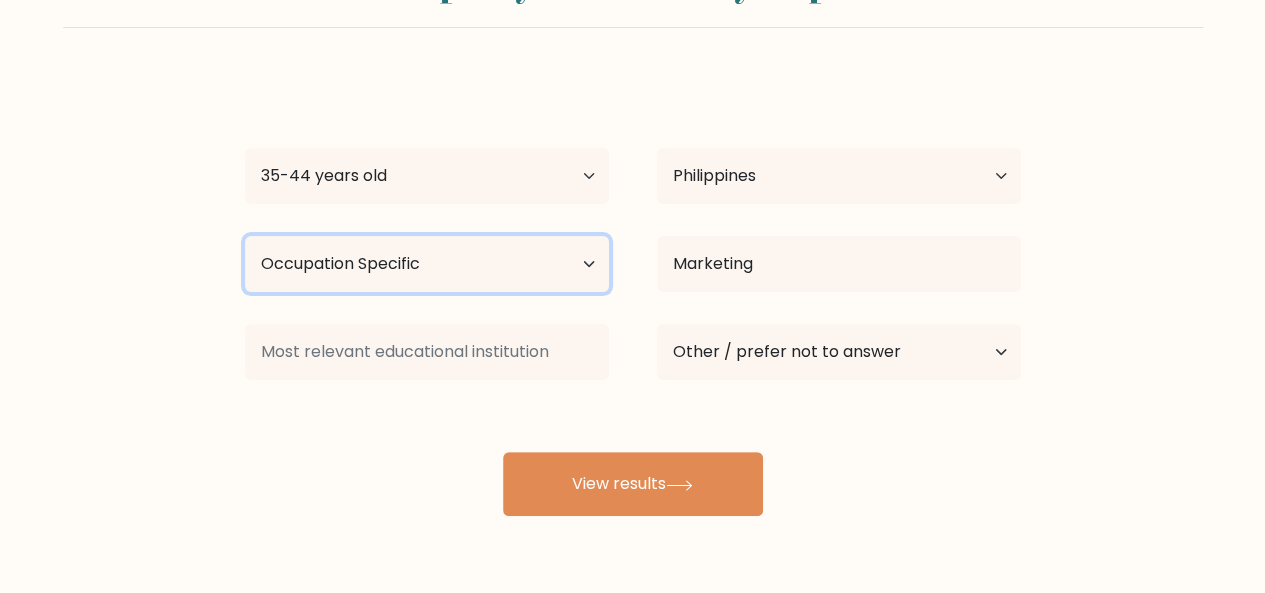 click on "Highest education level
No schooling
Primary
Lower Secondary
Upper Secondary
Occupation Specific
Bachelor's degree
Master's degree
Doctoral degree" at bounding box center [427, 264] 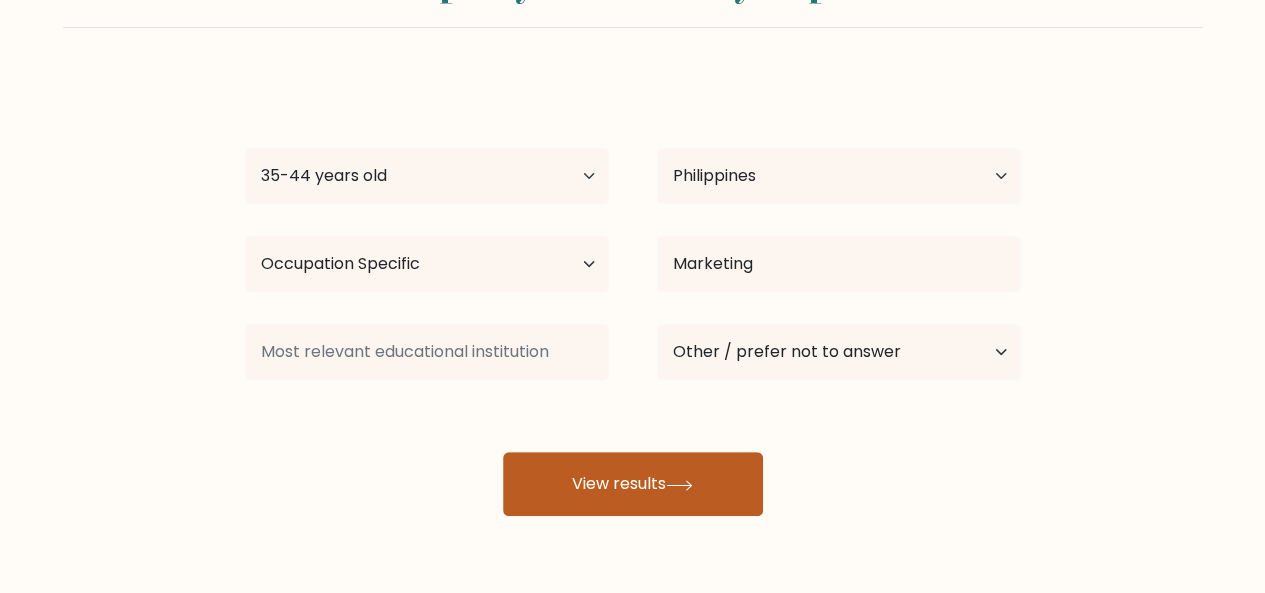 click on "View results" at bounding box center (633, 484) 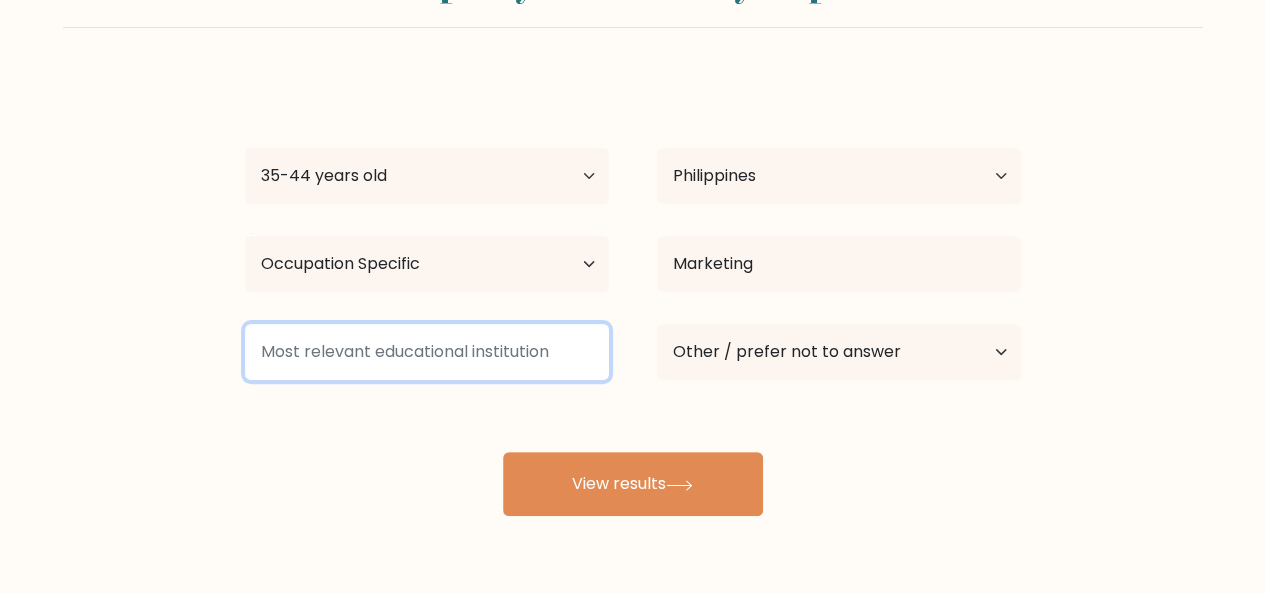 click at bounding box center [427, 352] 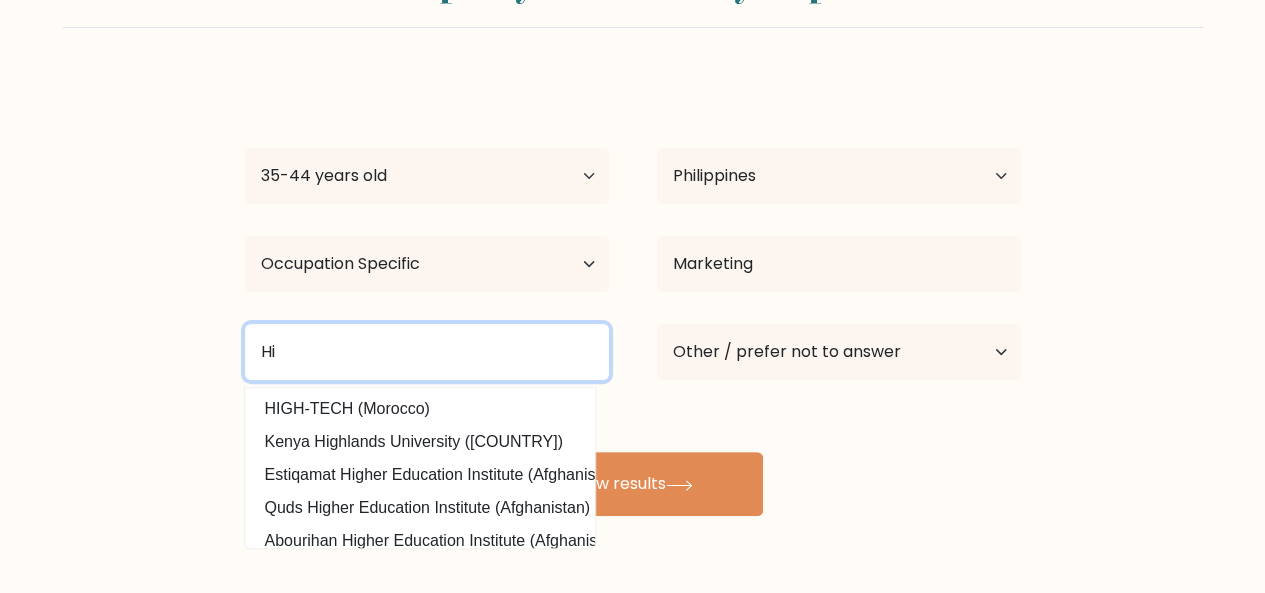 type on "H" 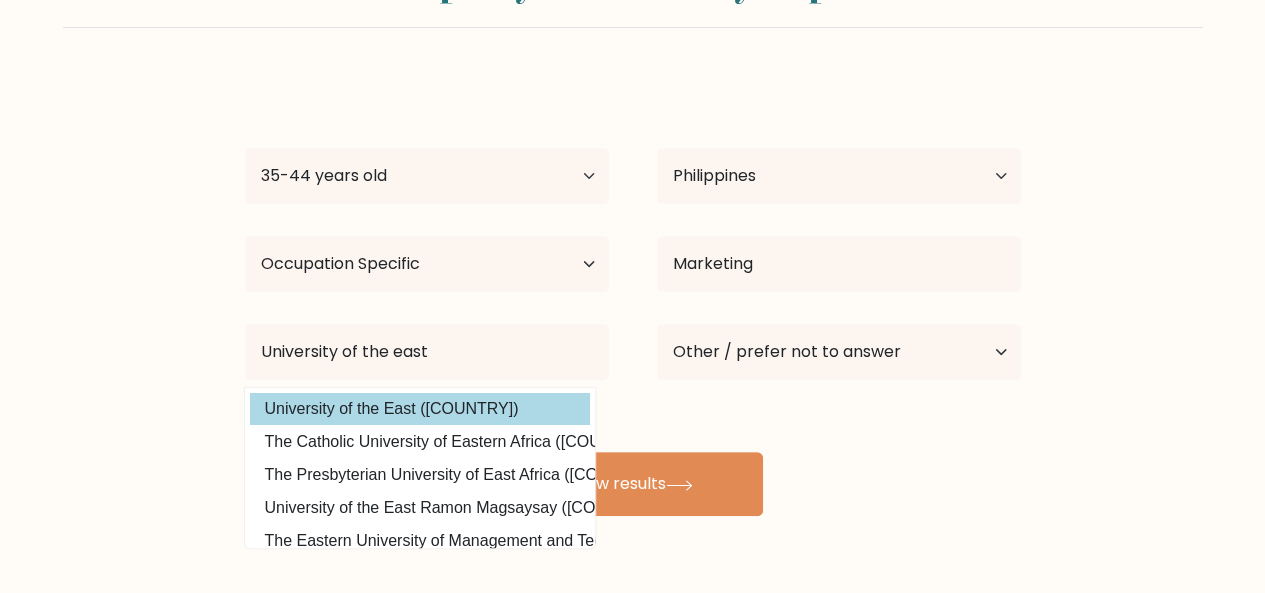 click on "University of the East (Philippines)" at bounding box center (420, 409) 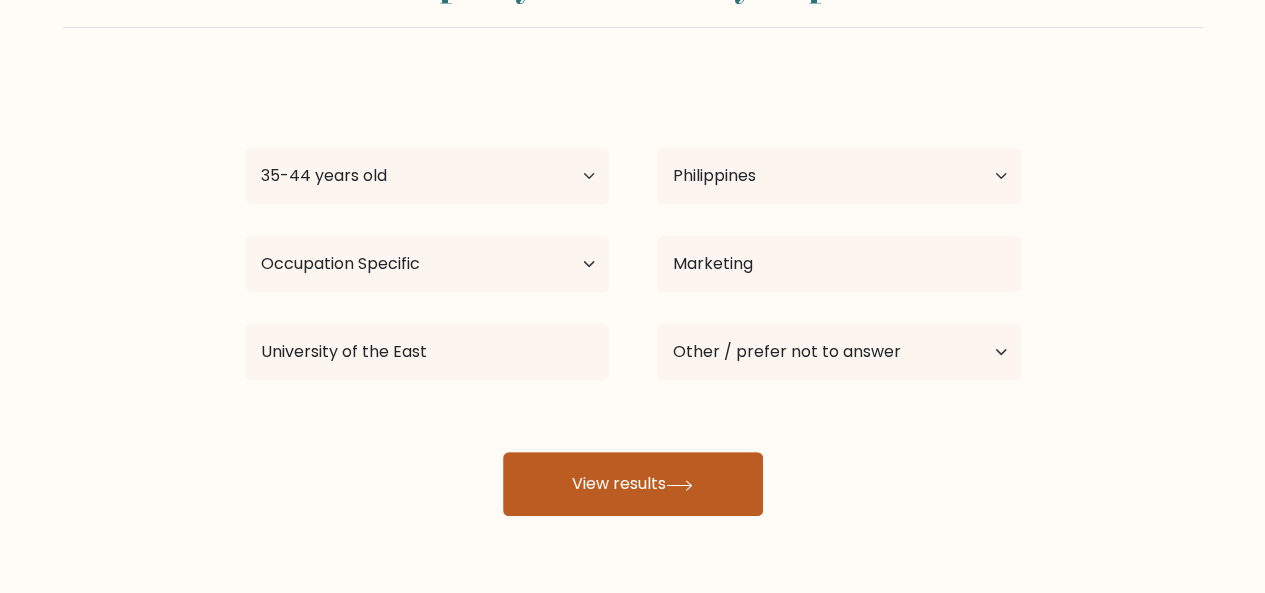 click on "View results" at bounding box center (633, 484) 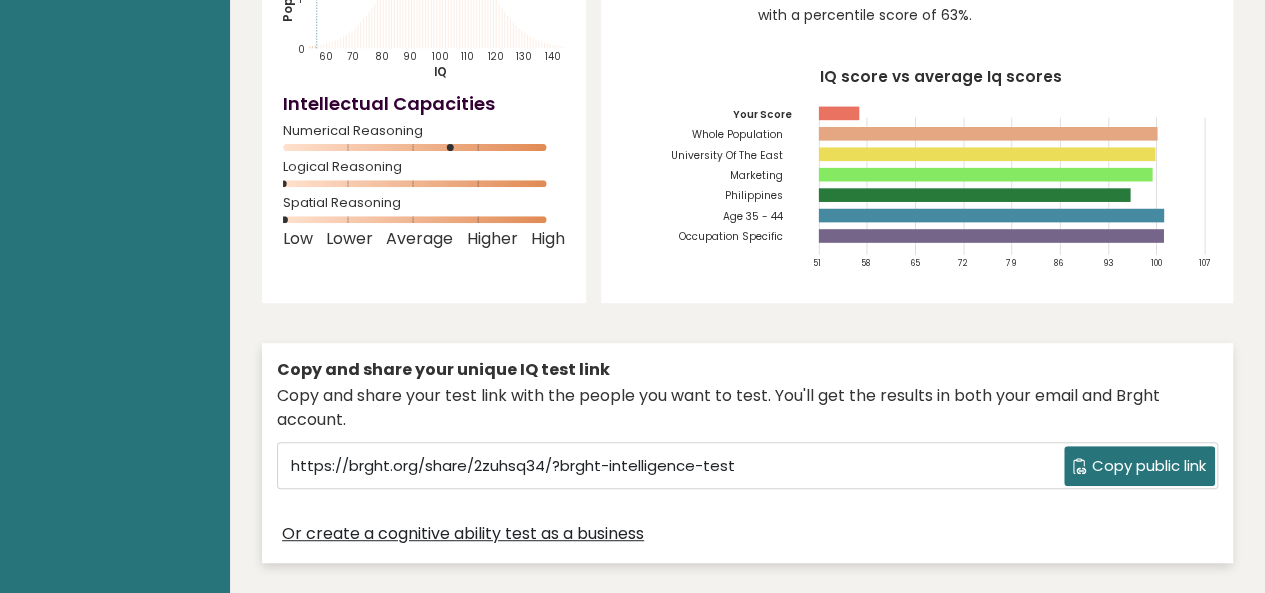 scroll, scrollTop: 0, scrollLeft: 0, axis: both 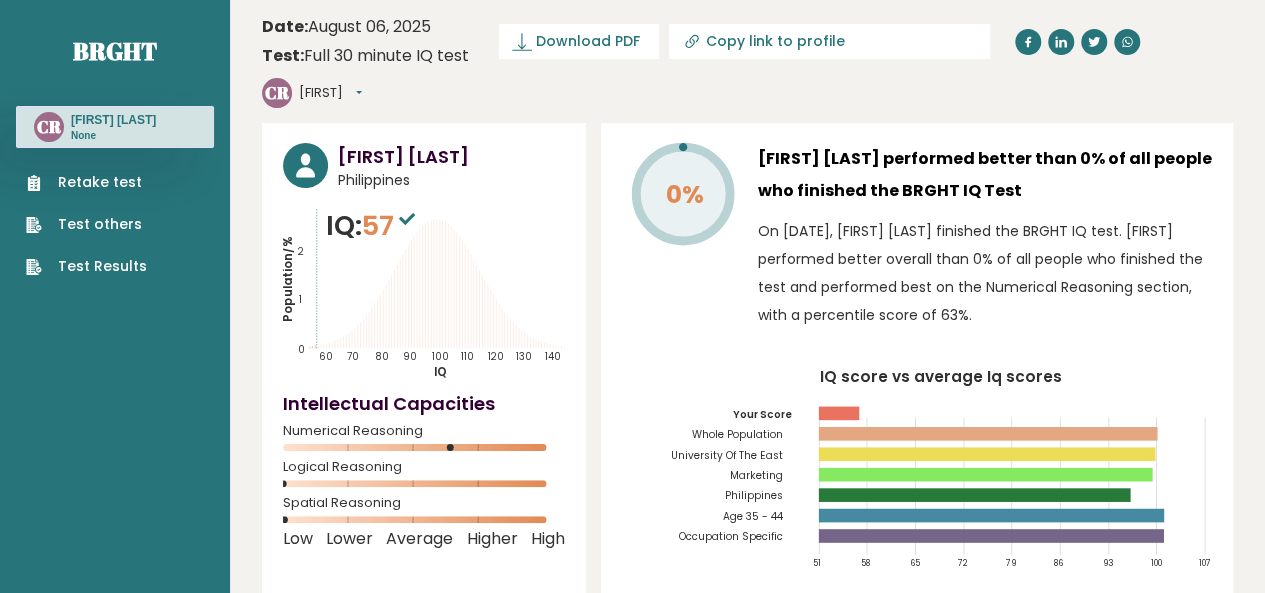 click on "Retake test
Test others
Test Results" at bounding box center [86, 224] 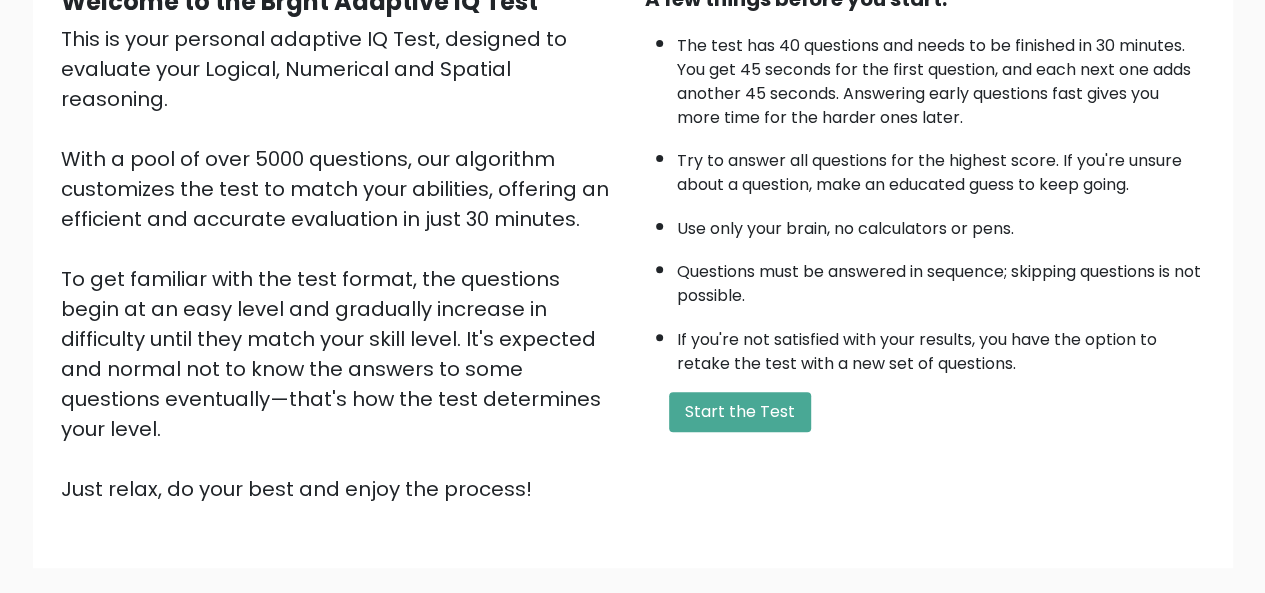 scroll, scrollTop: 322, scrollLeft: 0, axis: vertical 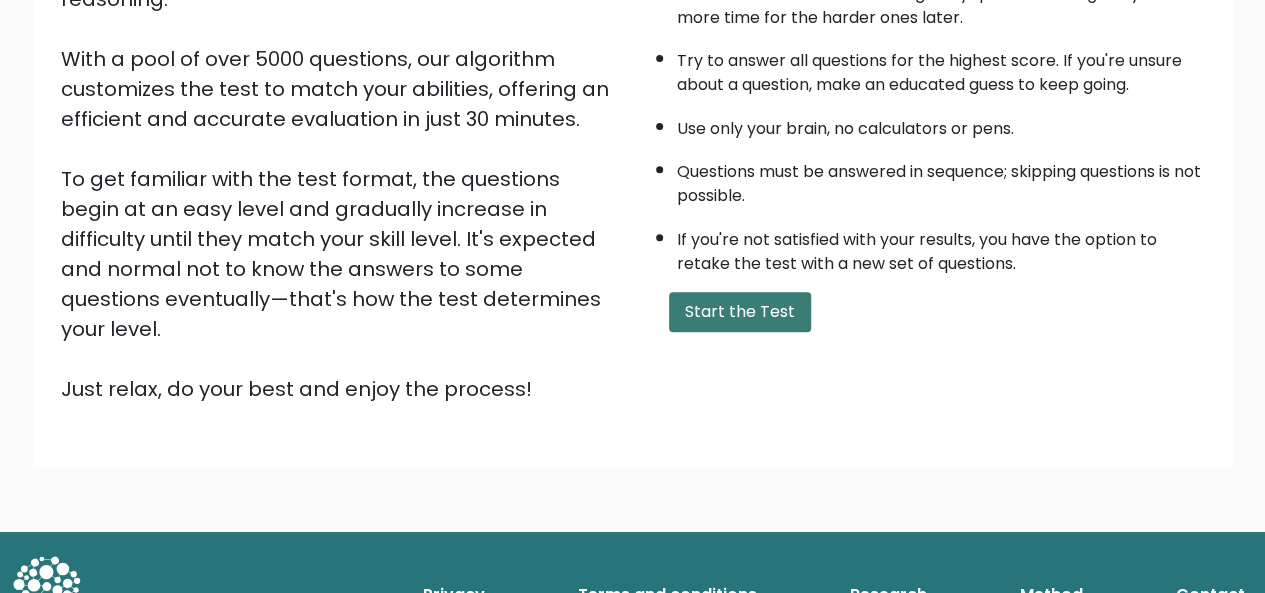 click on "Start the Test" at bounding box center (740, 312) 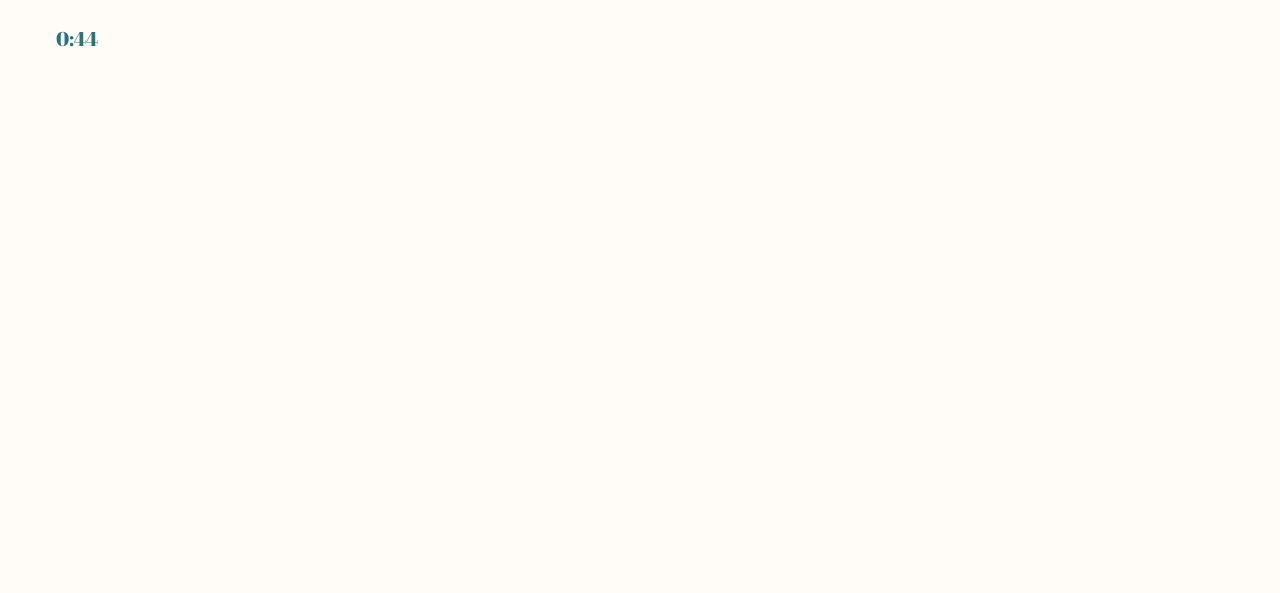 scroll, scrollTop: 0, scrollLeft: 0, axis: both 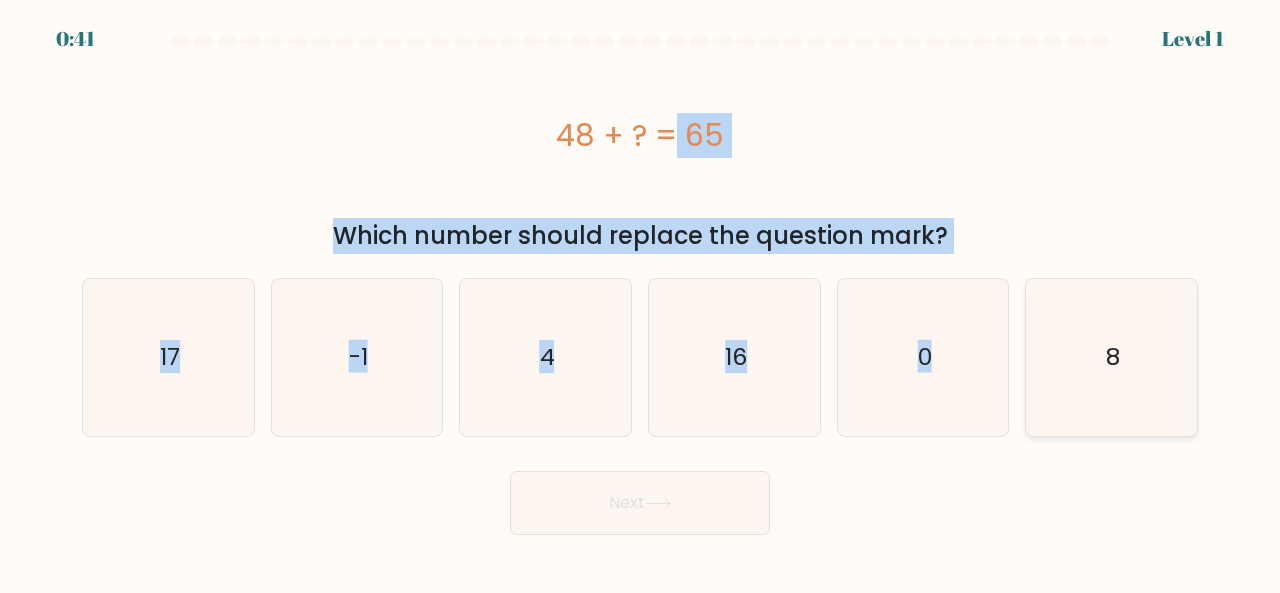 drag, startPoint x: 557, startPoint y: 127, endPoint x: 1108, endPoint y: 316, distance: 582.5135 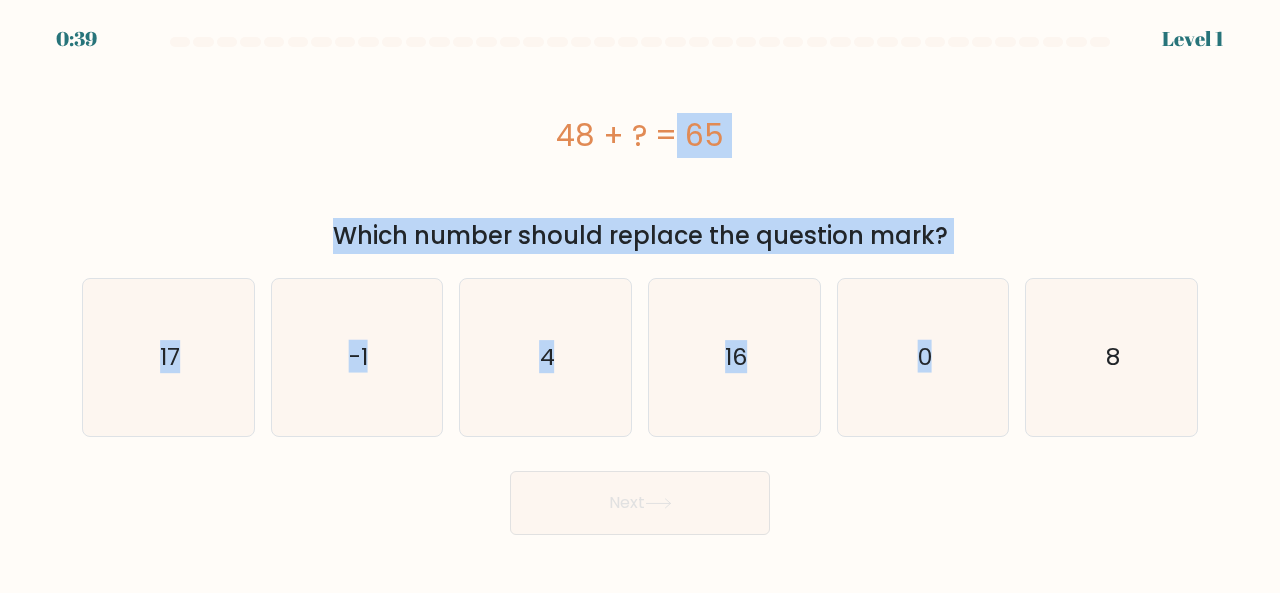 click on "48 + ?  = 65" at bounding box center [640, 135] 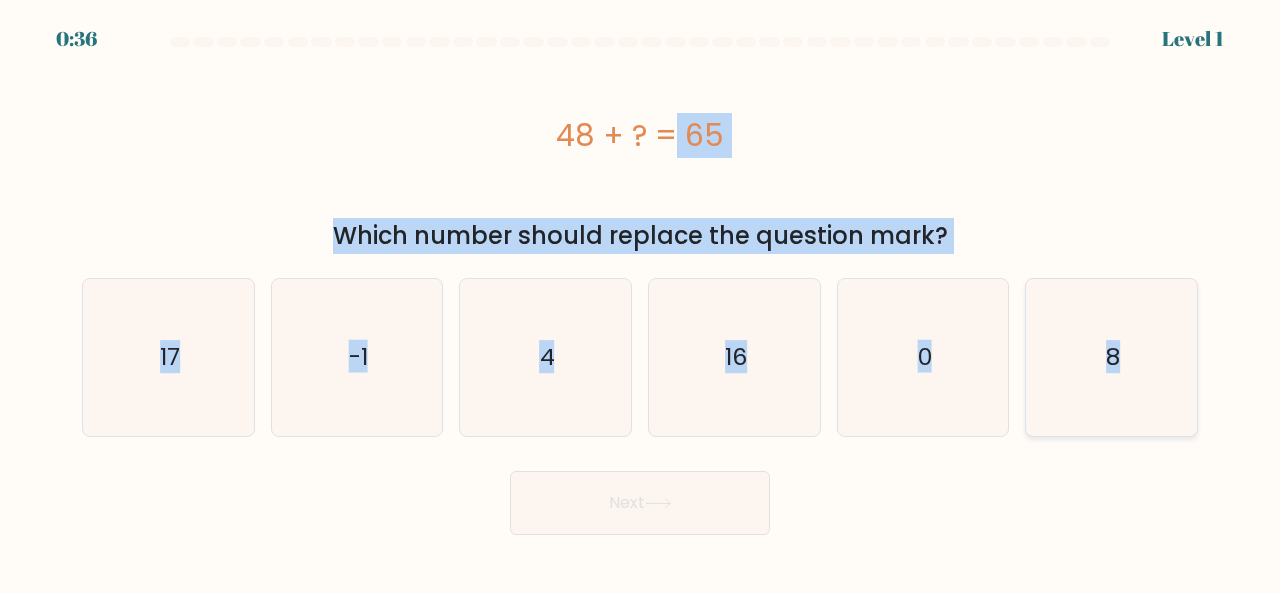 drag, startPoint x: 548, startPoint y: 129, endPoint x: 1145, endPoint y: 361, distance: 640.4943 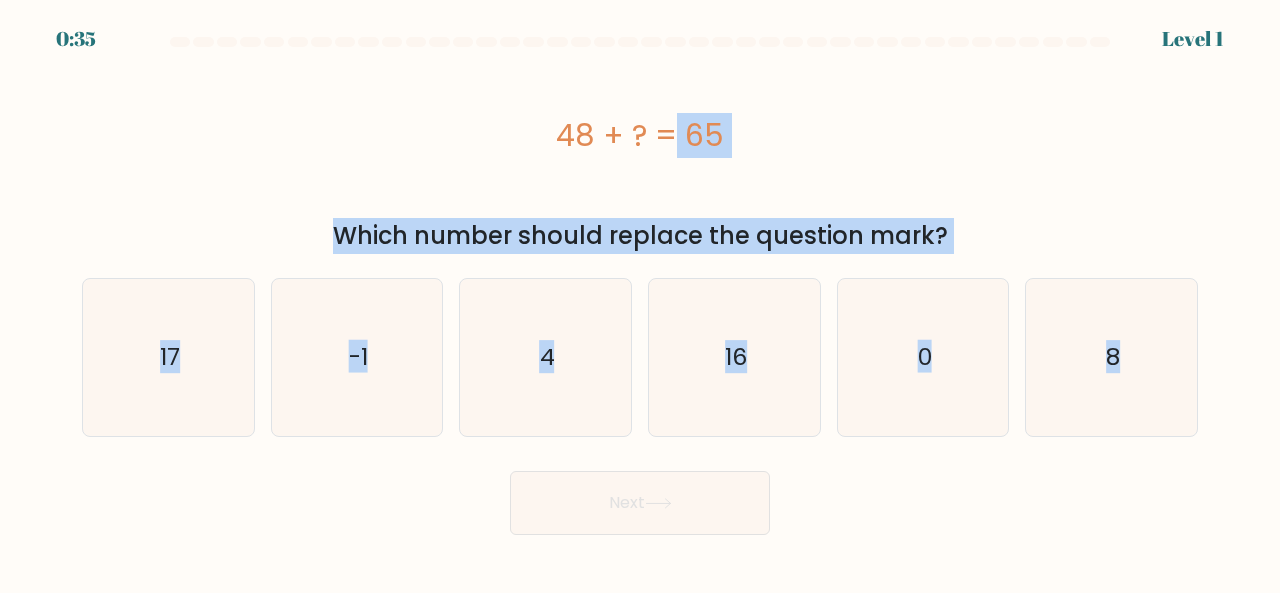 copy on "48 + ?  = 65
Which number should replace the question mark?
a.
17
b.
-1
c.
4
d.
16
e.
0
f.
8" 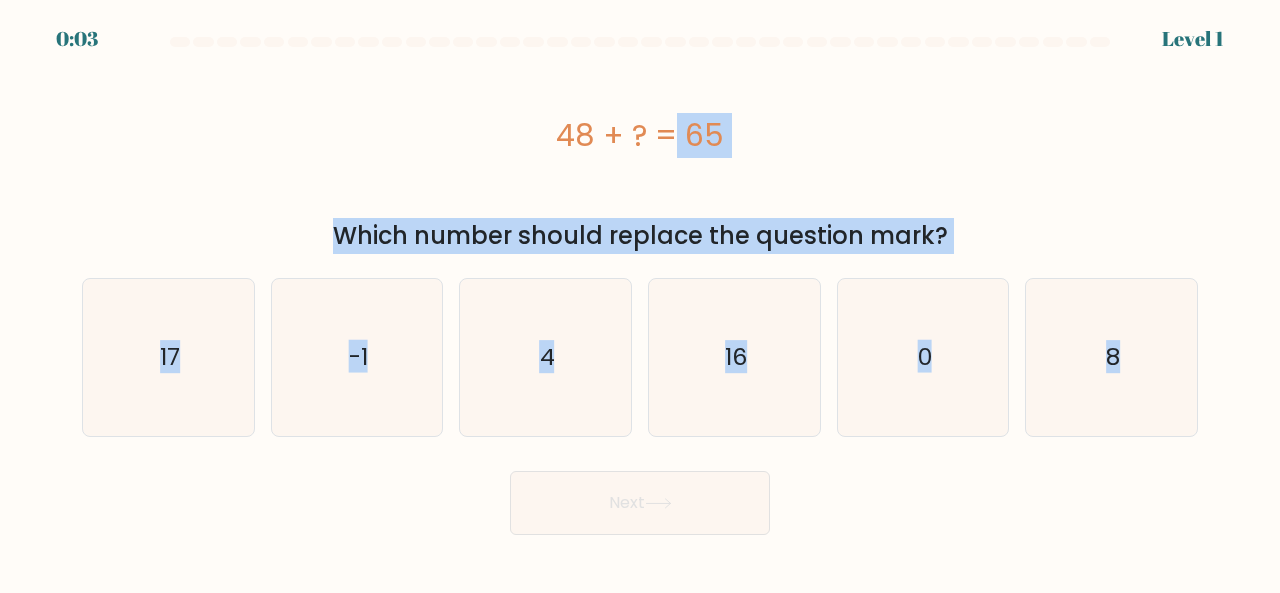 click on "48 + ?  = 65" at bounding box center [640, 135] 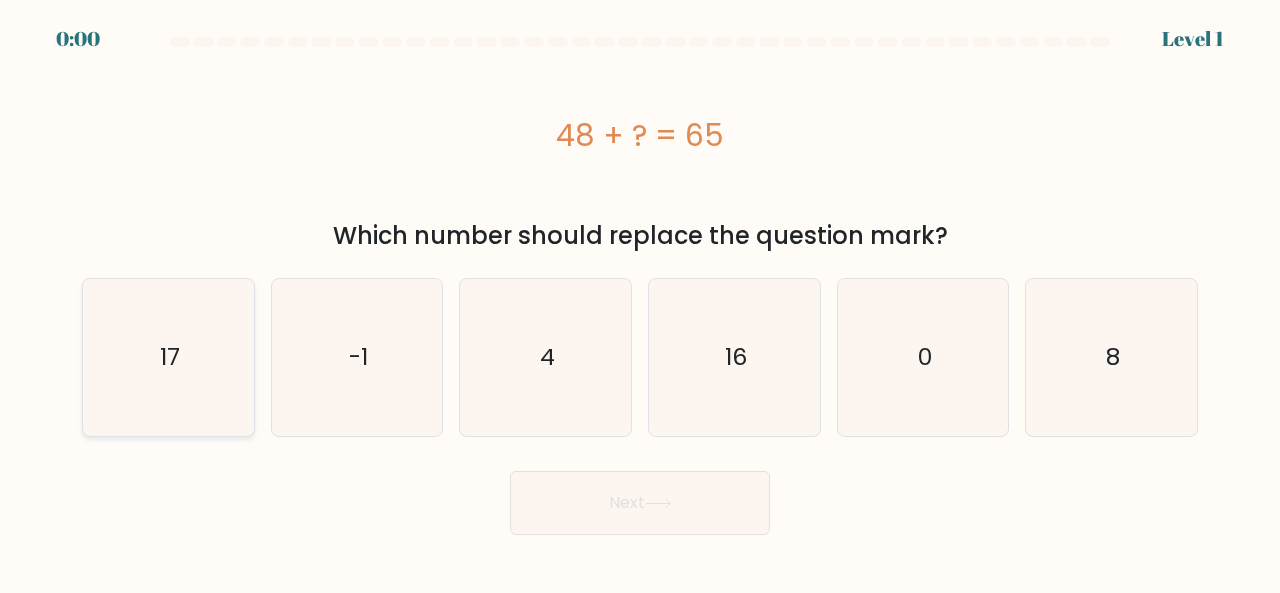 click on "17" 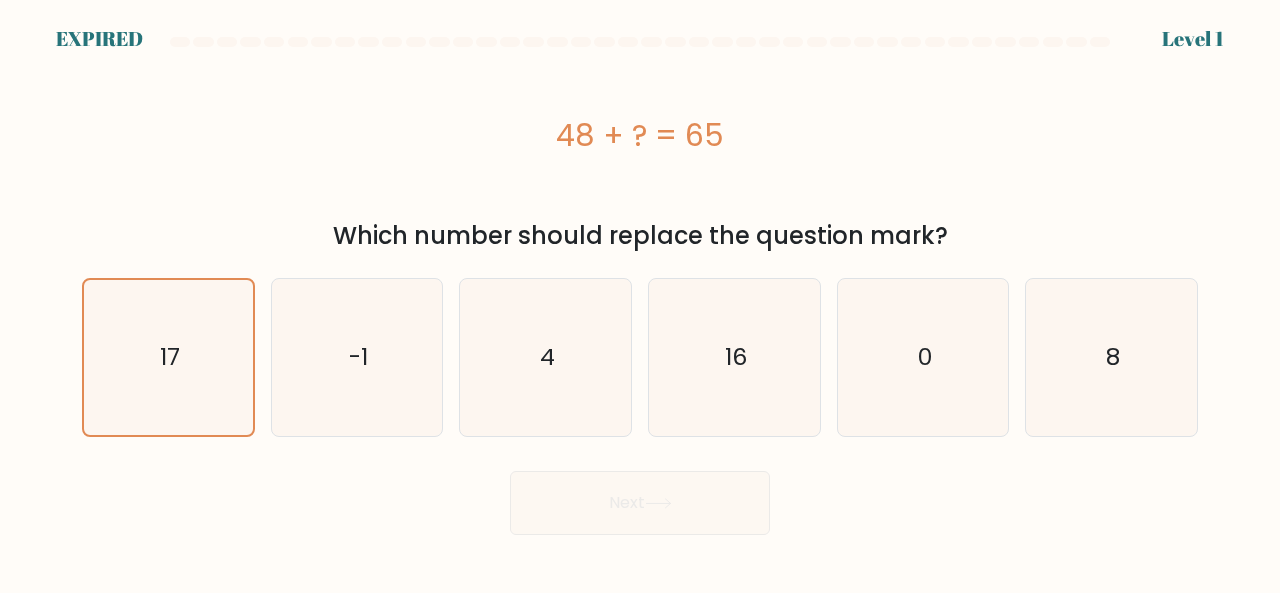 click on "Next" at bounding box center (640, 498) 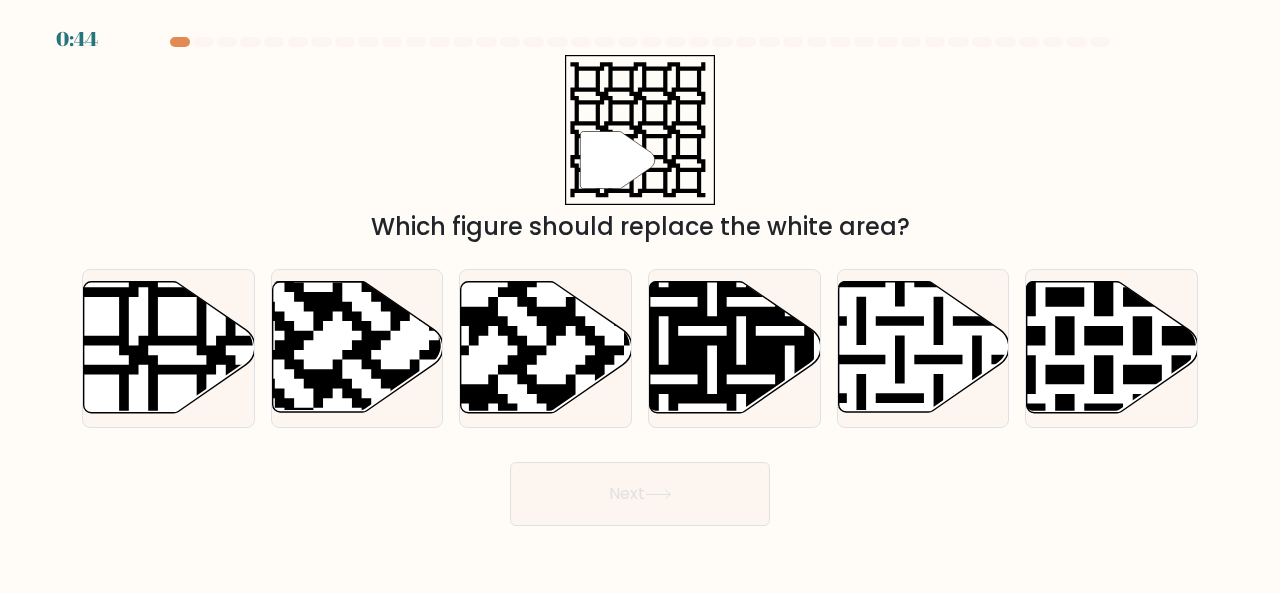 scroll, scrollTop: 0, scrollLeft: 0, axis: both 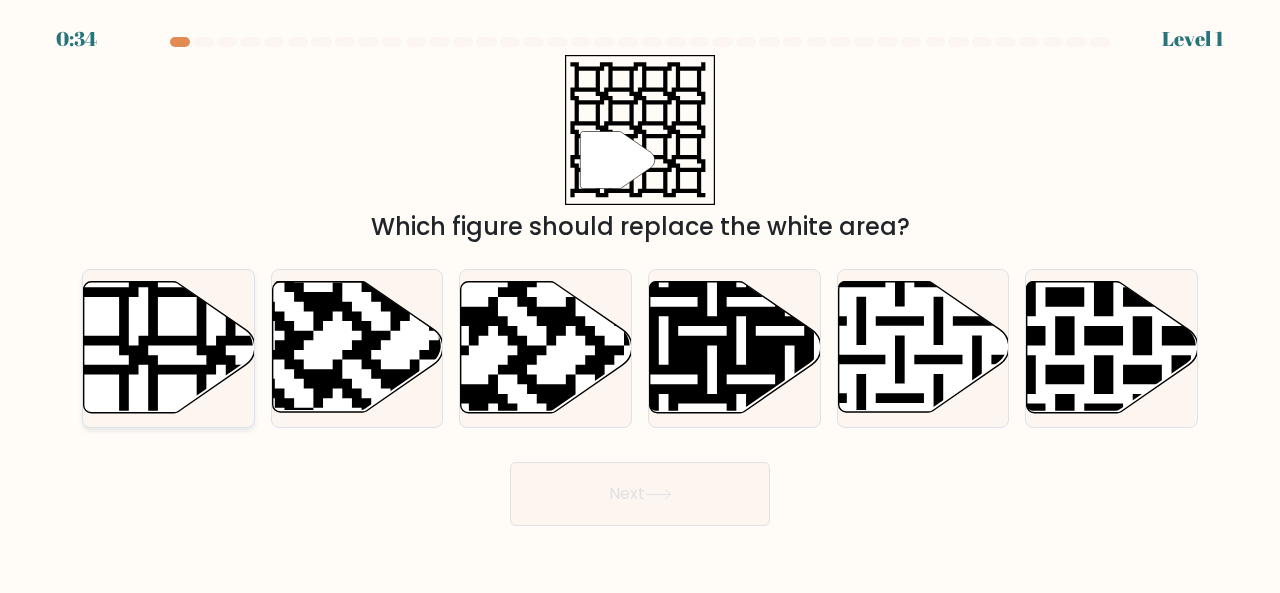 click 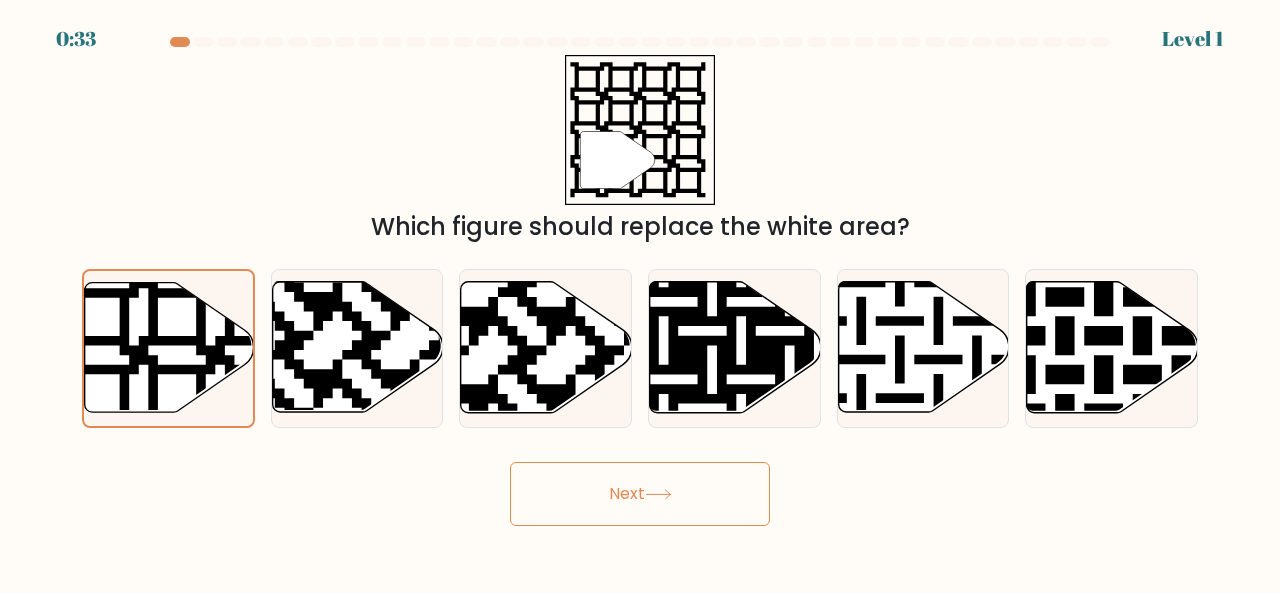 click on "Next" at bounding box center (640, 494) 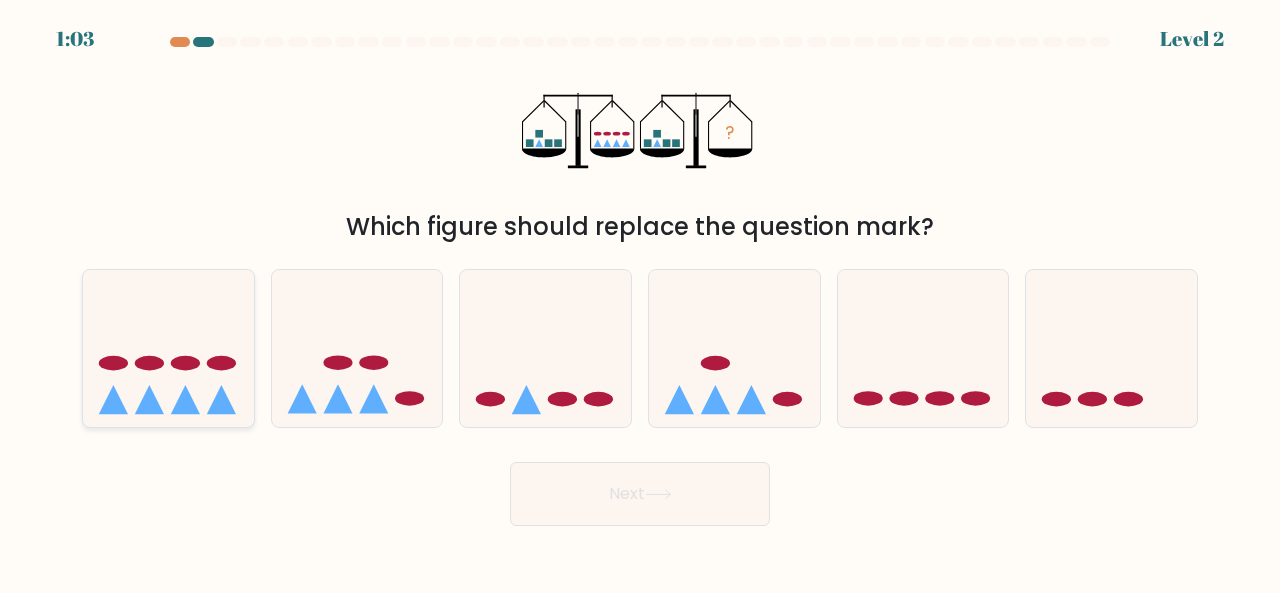 click 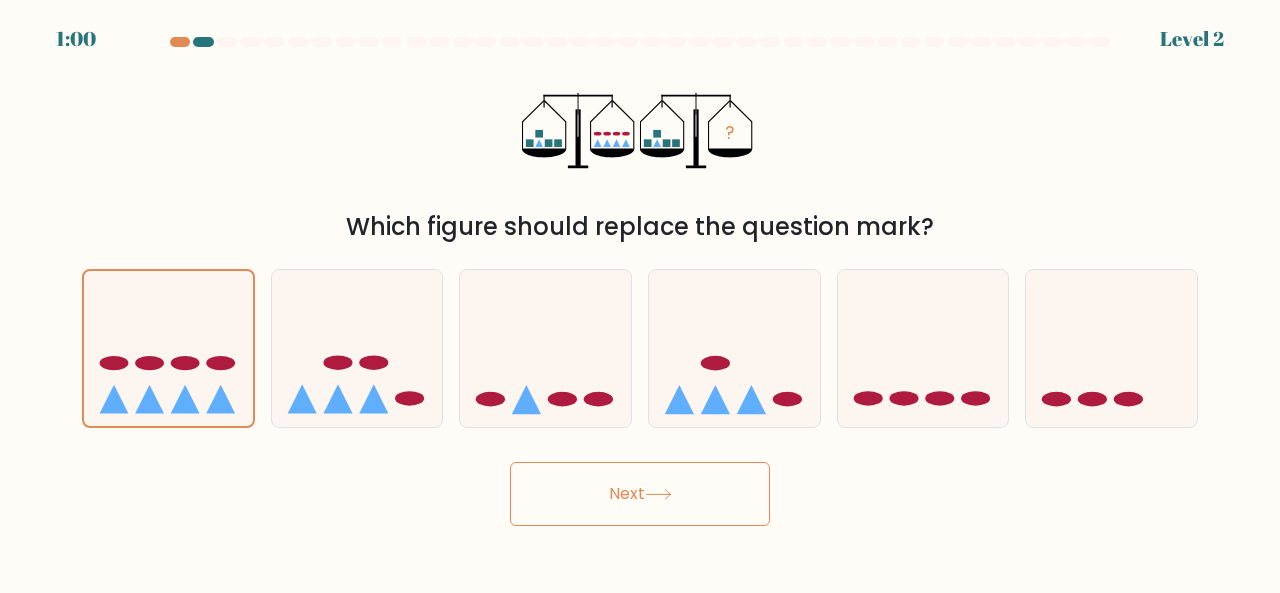 click on "Next" at bounding box center (640, 494) 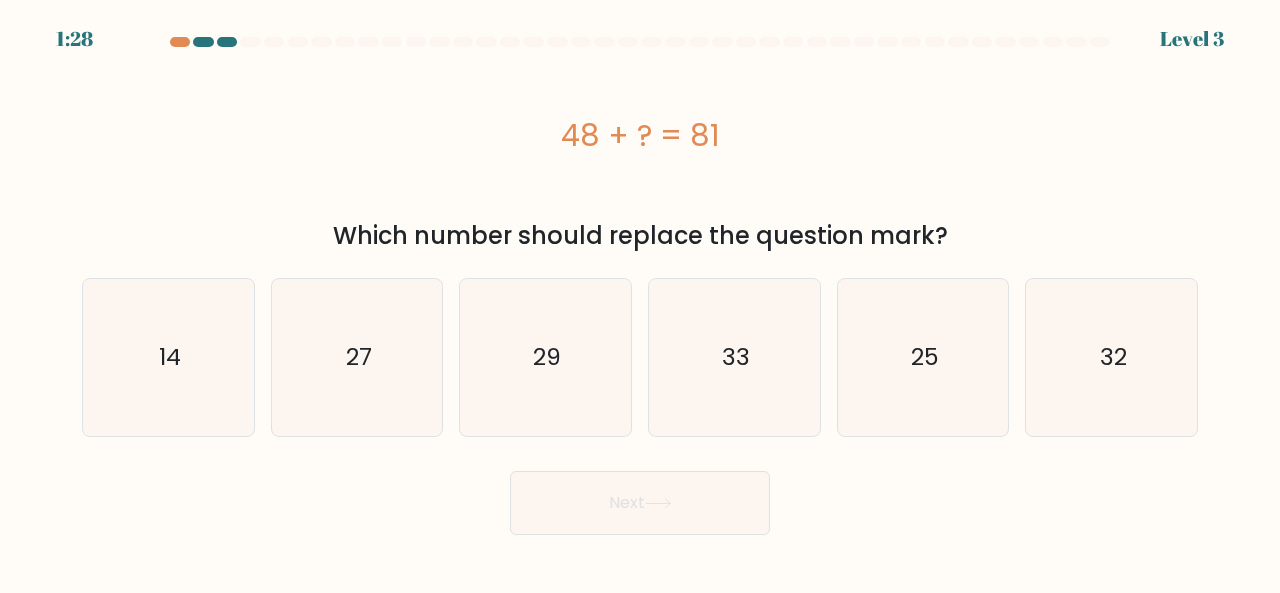 click on "48 + ?  = 81" at bounding box center [640, 135] 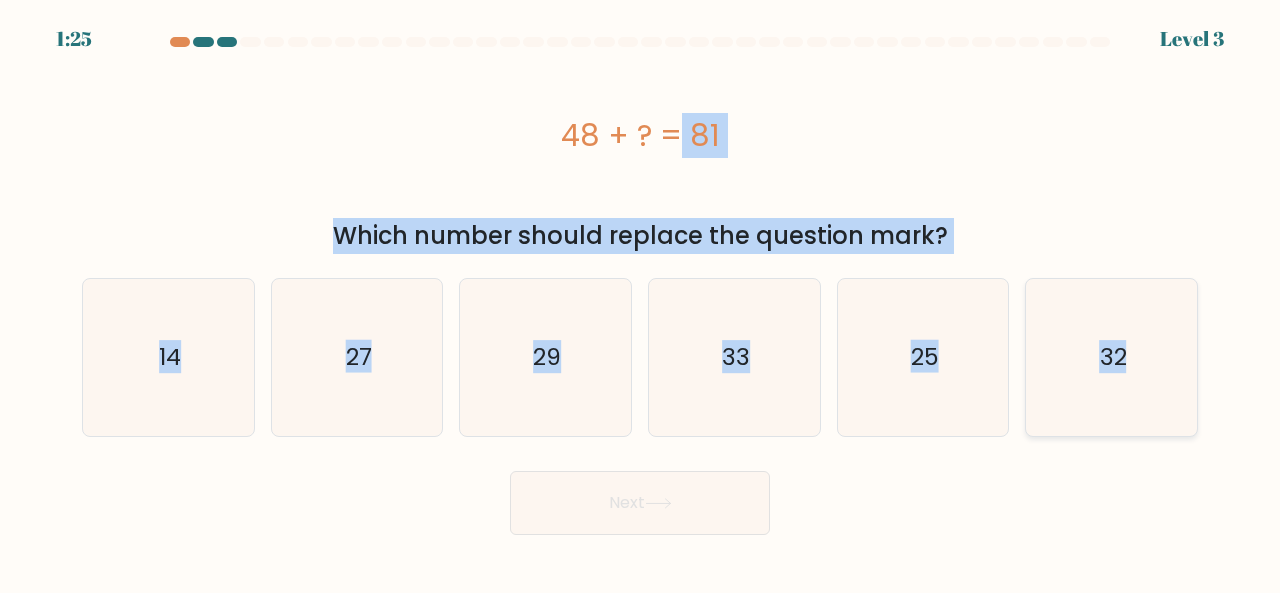 drag, startPoint x: 548, startPoint y: 119, endPoint x: 1168, endPoint y: 355, distance: 663.39734 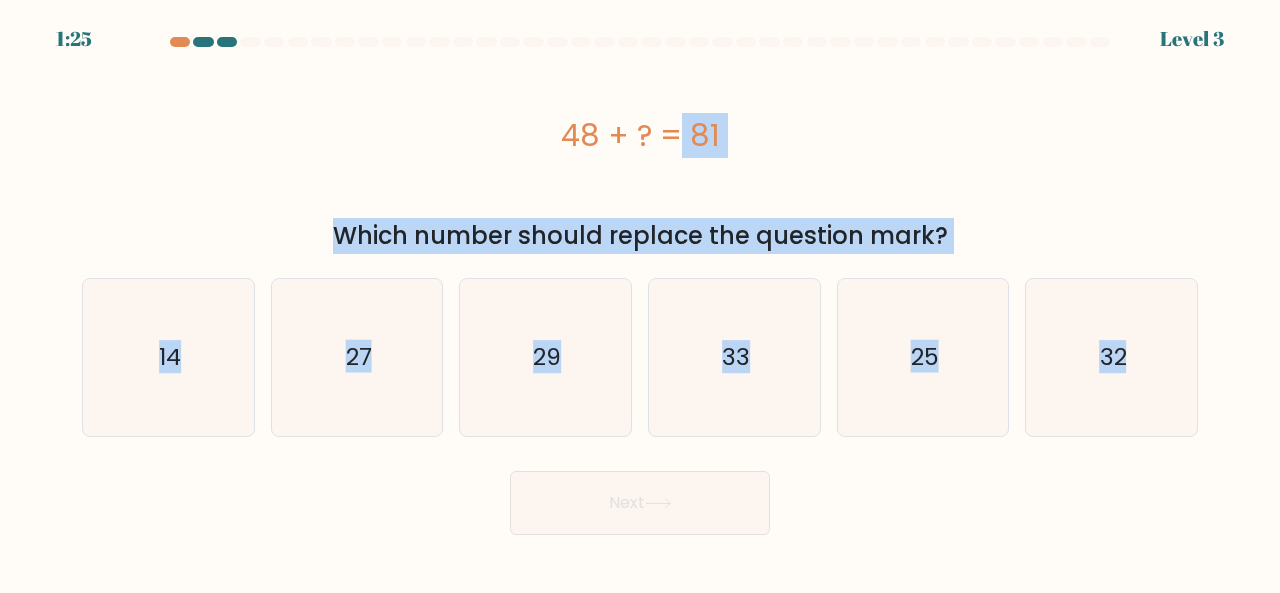 copy on "48 + ?  = 81
Which number should replace the question mark?
a.
14
b.
27
c.
29
d.
33
e.
25
f.
32" 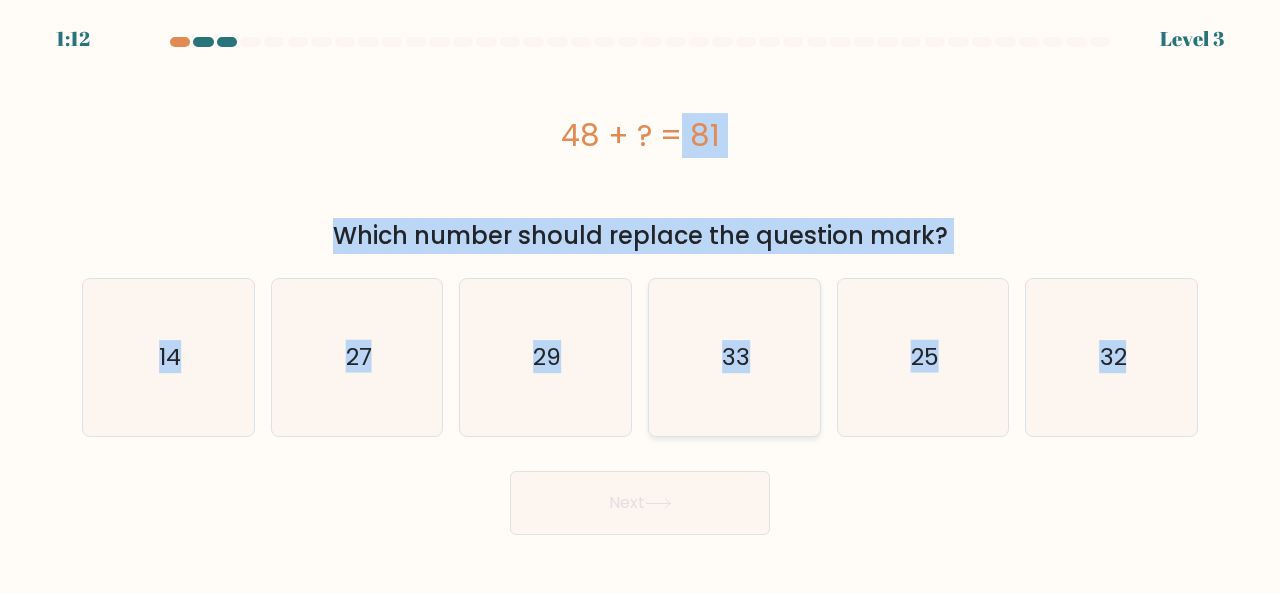 click on "33" 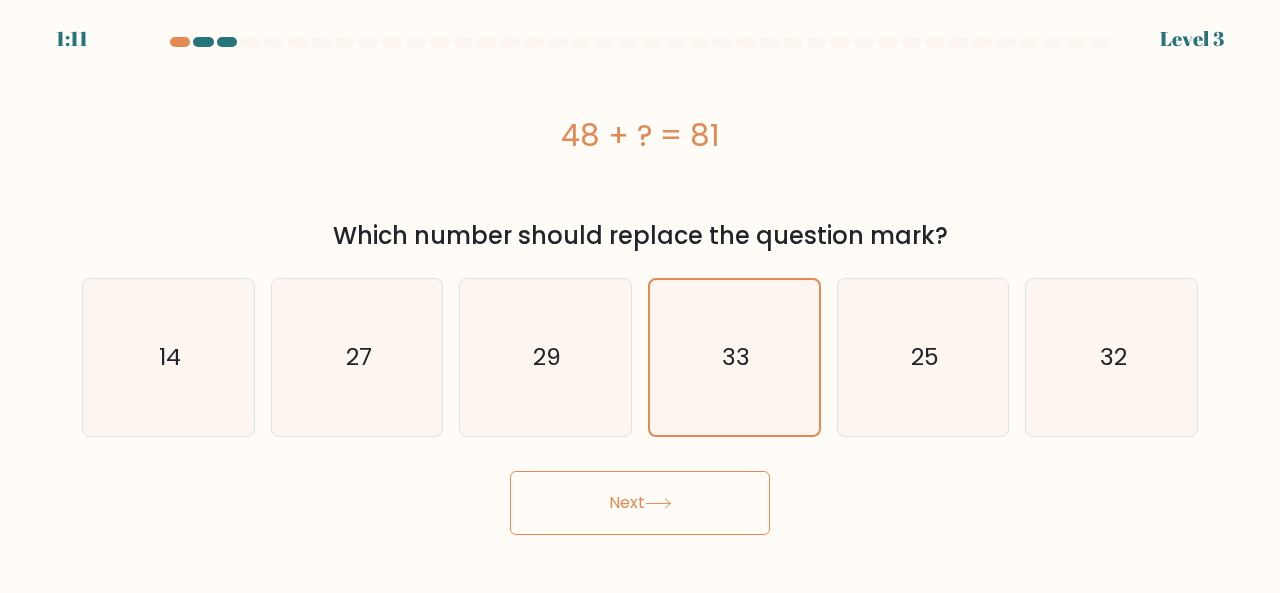 click on "Next" at bounding box center [640, 503] 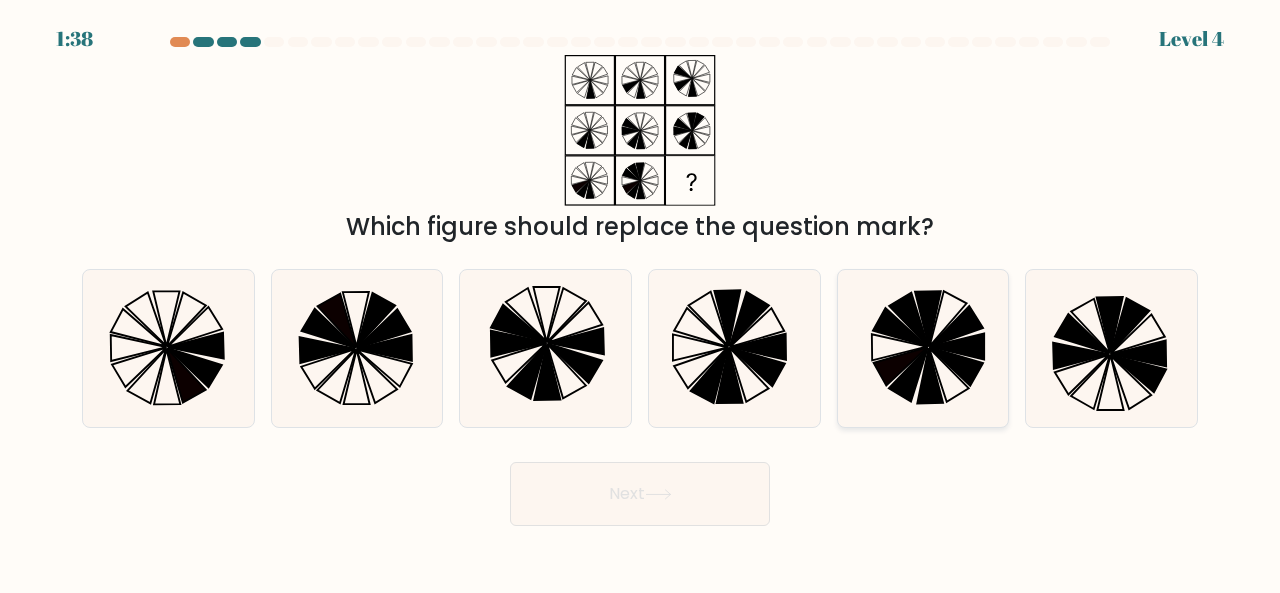 click 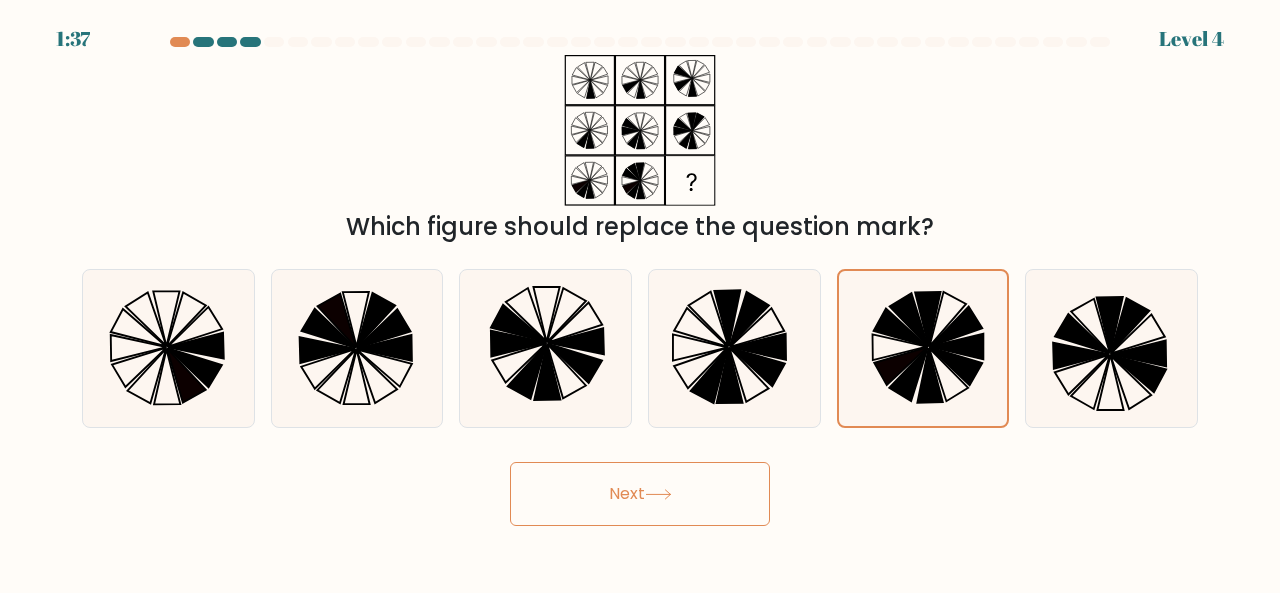 click on "Next" at bounding box center [640, 494] 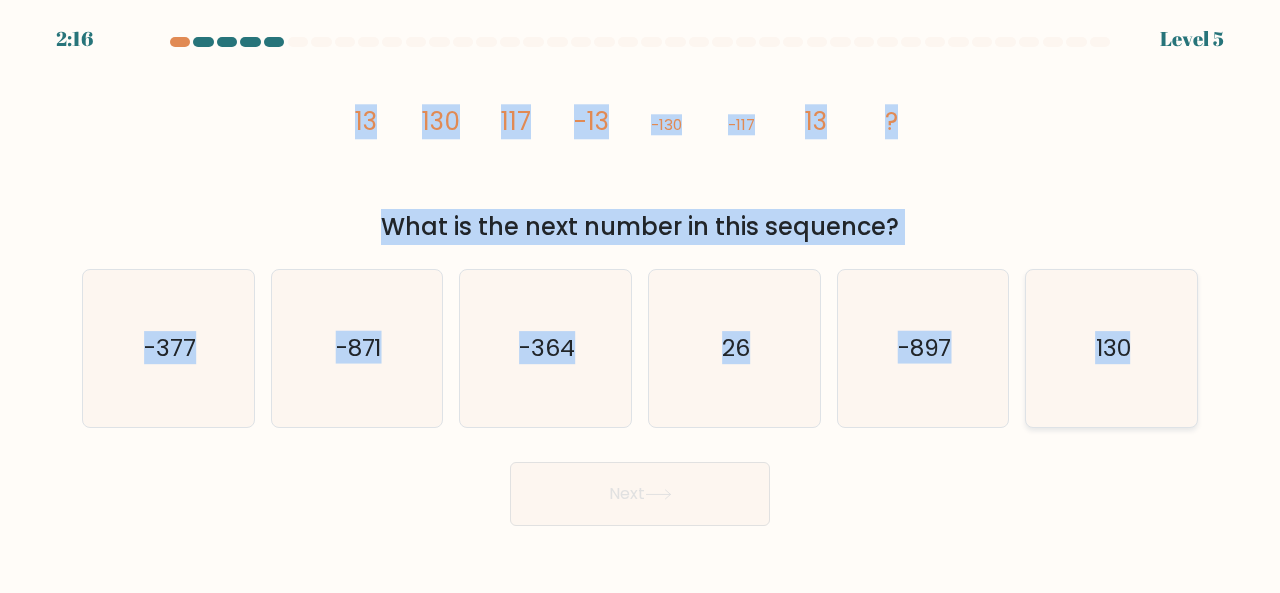 drag, startPoint x: 346, startPoint y: 109, endPoint x: 1129, endPoint y: 323, distance: 811.7173 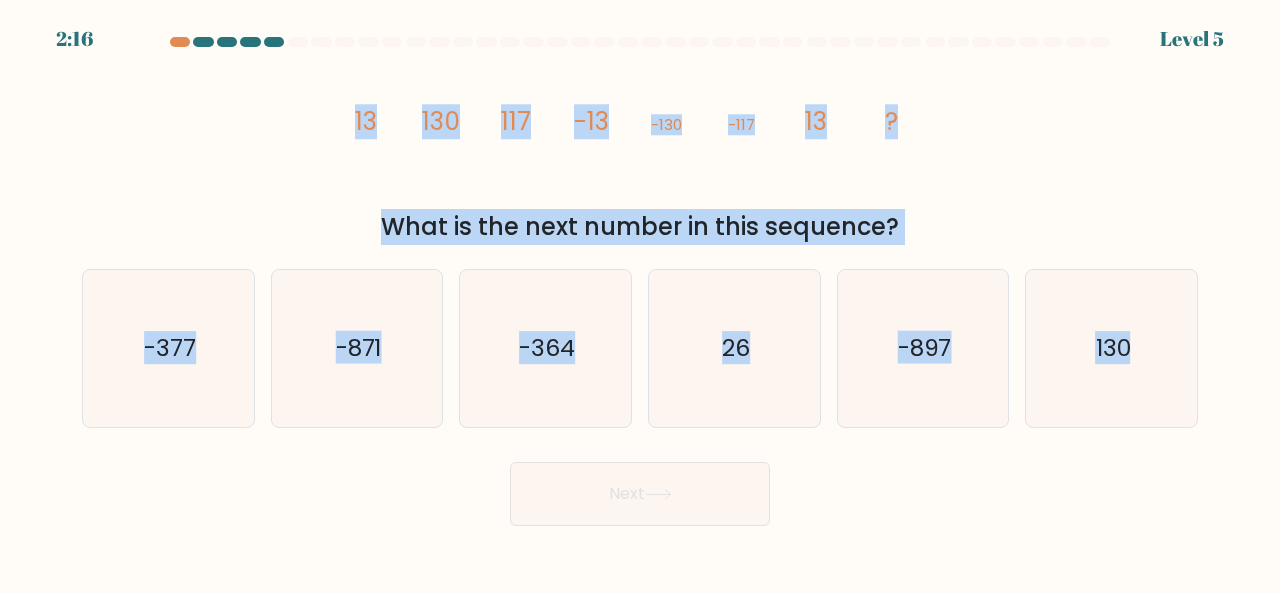 copy on "13
130
117
-13
-130
-117
13
?
What is the next number in this sequence?
a.
-377
b.
-871
c.
-364
d.
26
e.
-897
f.
130" 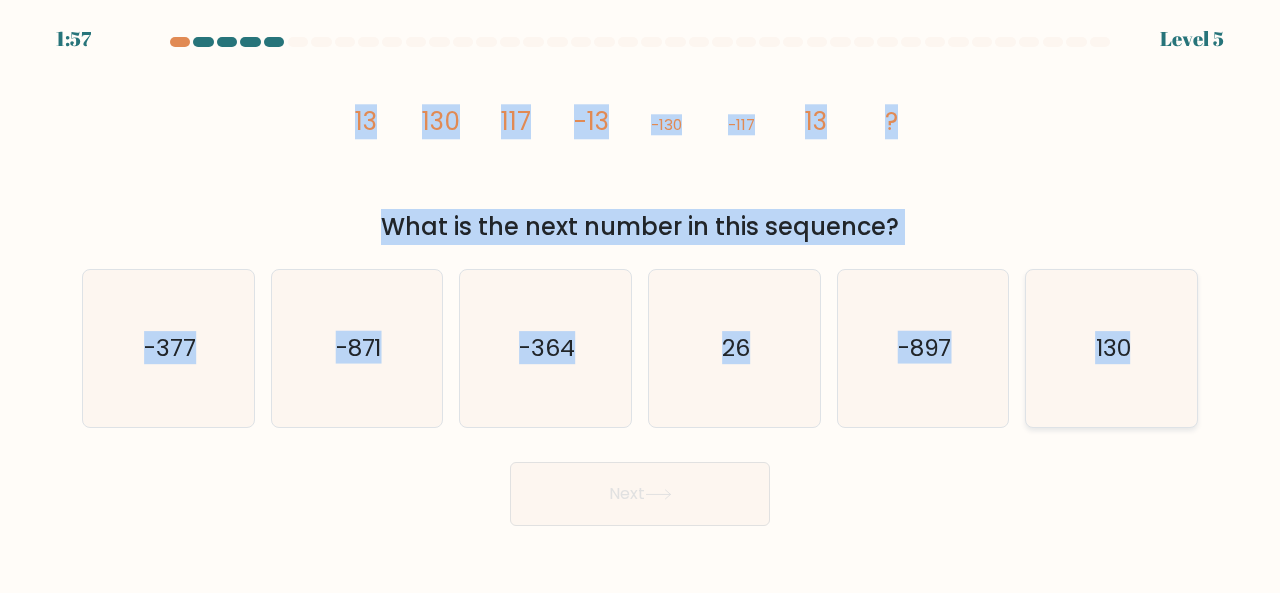 click on "130" 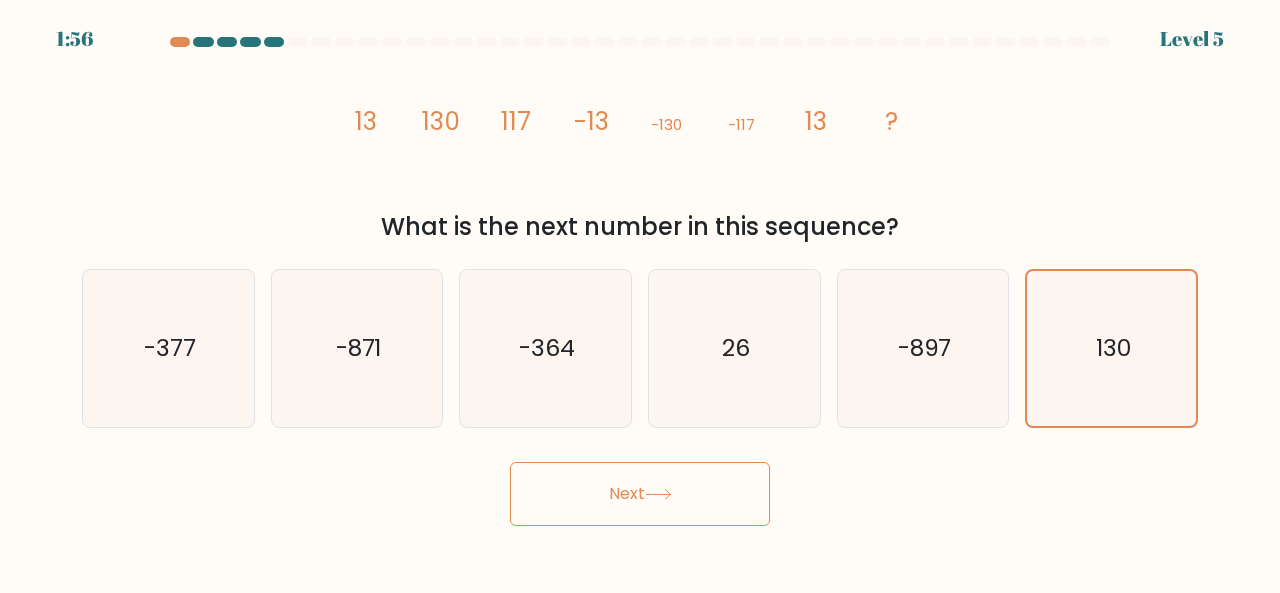 click on "Next" at bounding box center [640, 494] 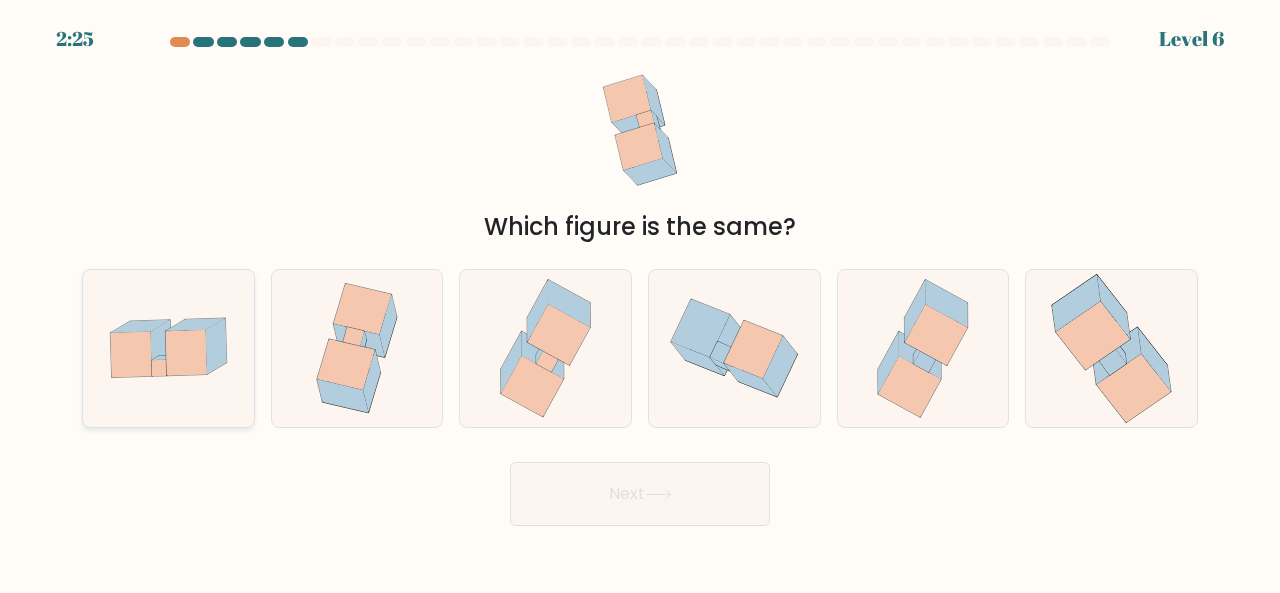 click 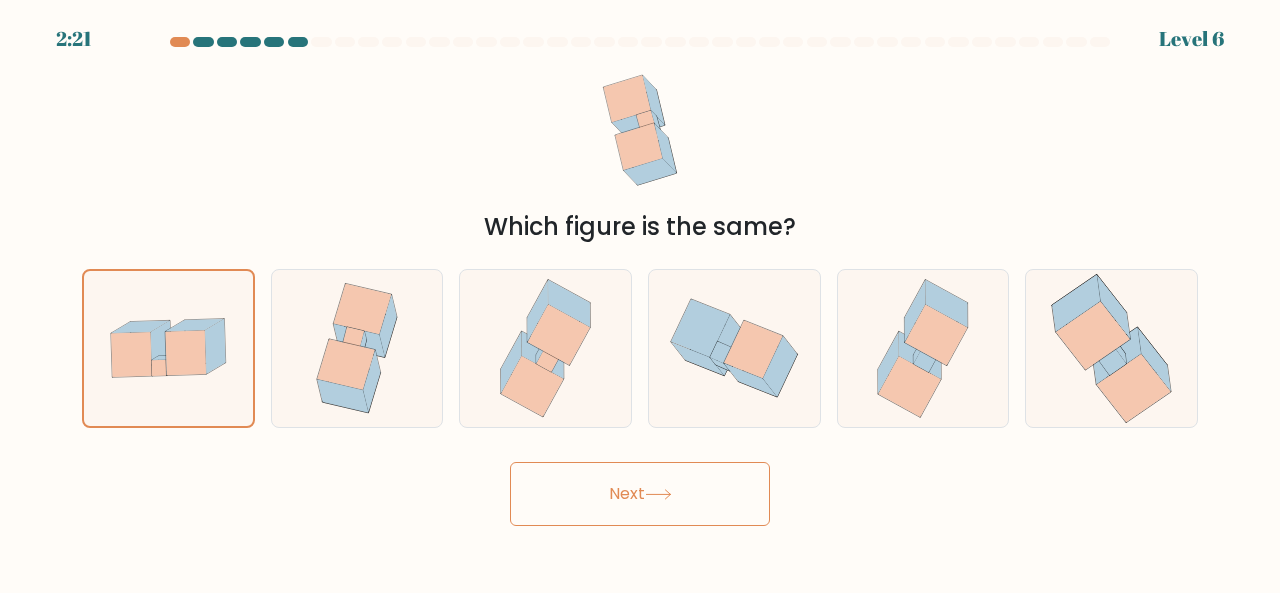 click on "Next" at bounding box center (640, 494) 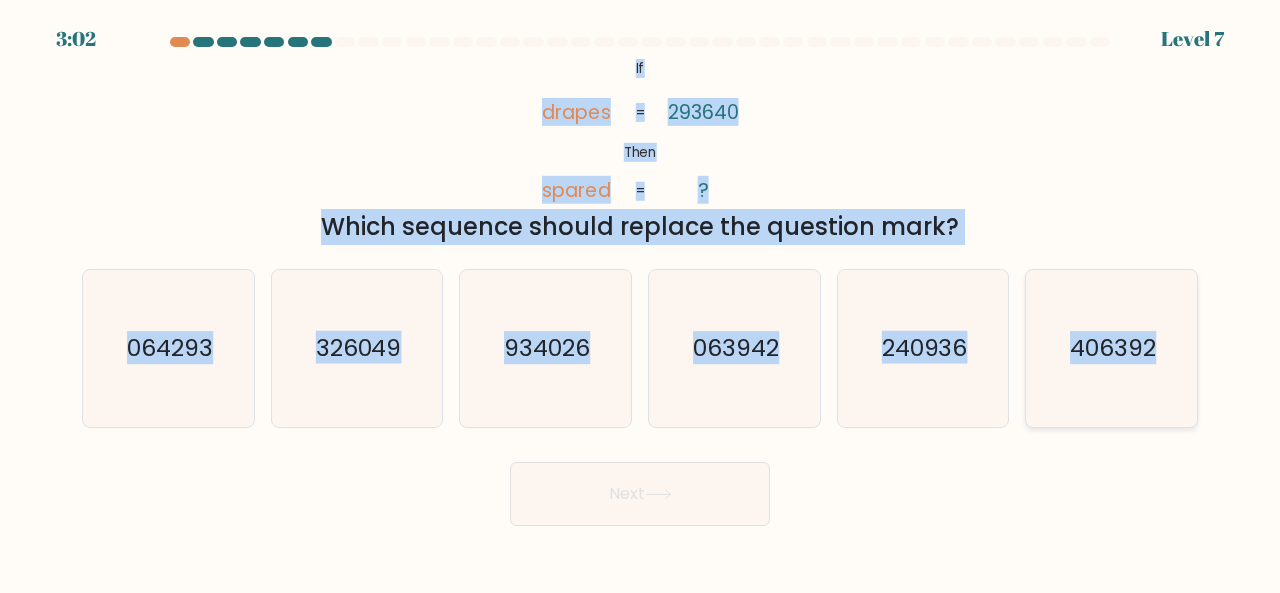 drag, startPoint x: 561, startPoint y: 49, endPoint x: 1194, endPoint y: 347, distance: 699.63776 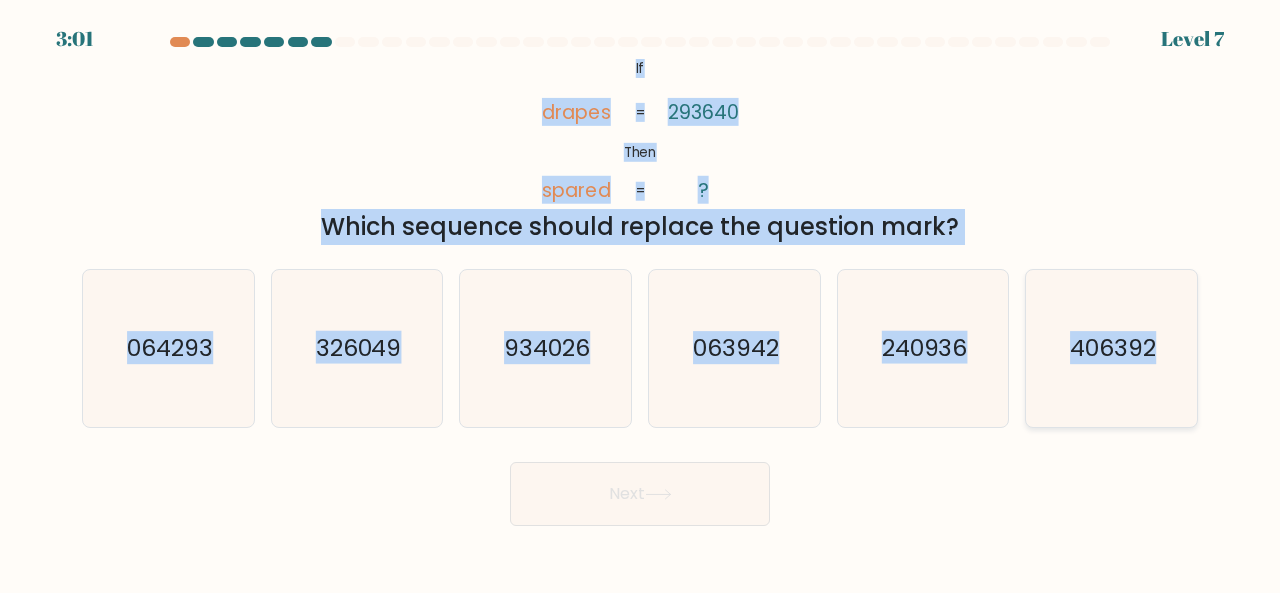 copy on "@import url('https://fonts.googleapis.com/css?family=Abril+Fatface:400,100,100italic,300,300italic,400italic,500,500italic,700,700italic,900,900italic');           If       Then       drapes       spared       293640       ?       =       =
Which sequence should replace the question mark?
a.
064293
b.
326049
c.
934026
d.
063942
e.
240936
f.
406392" 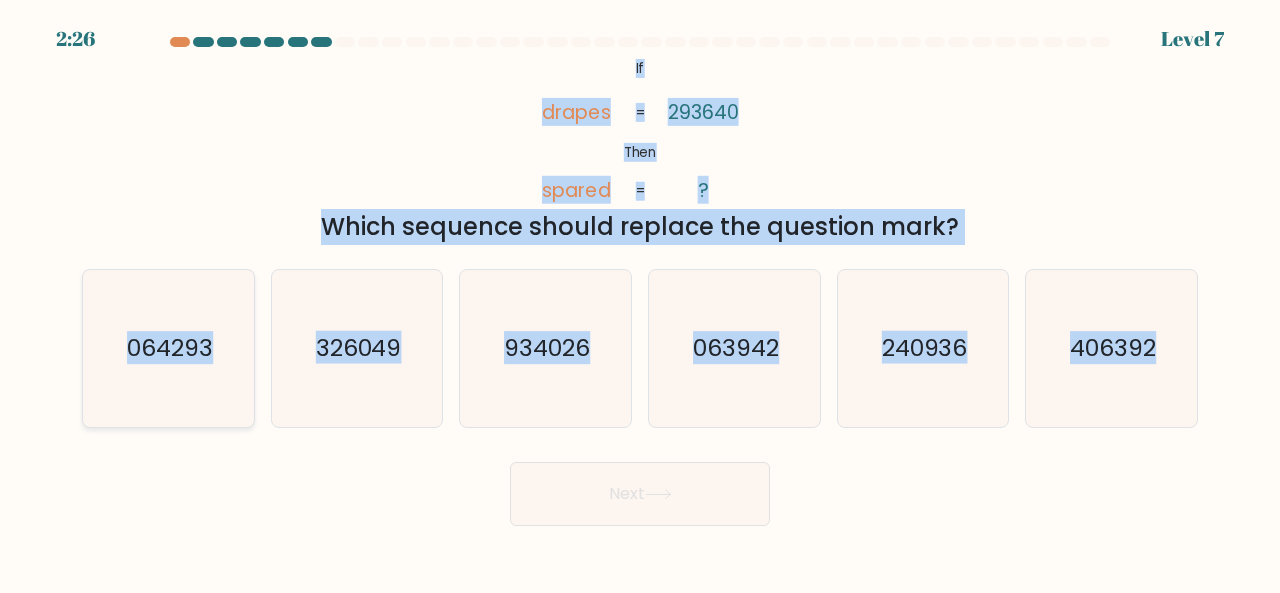 click on "064293" 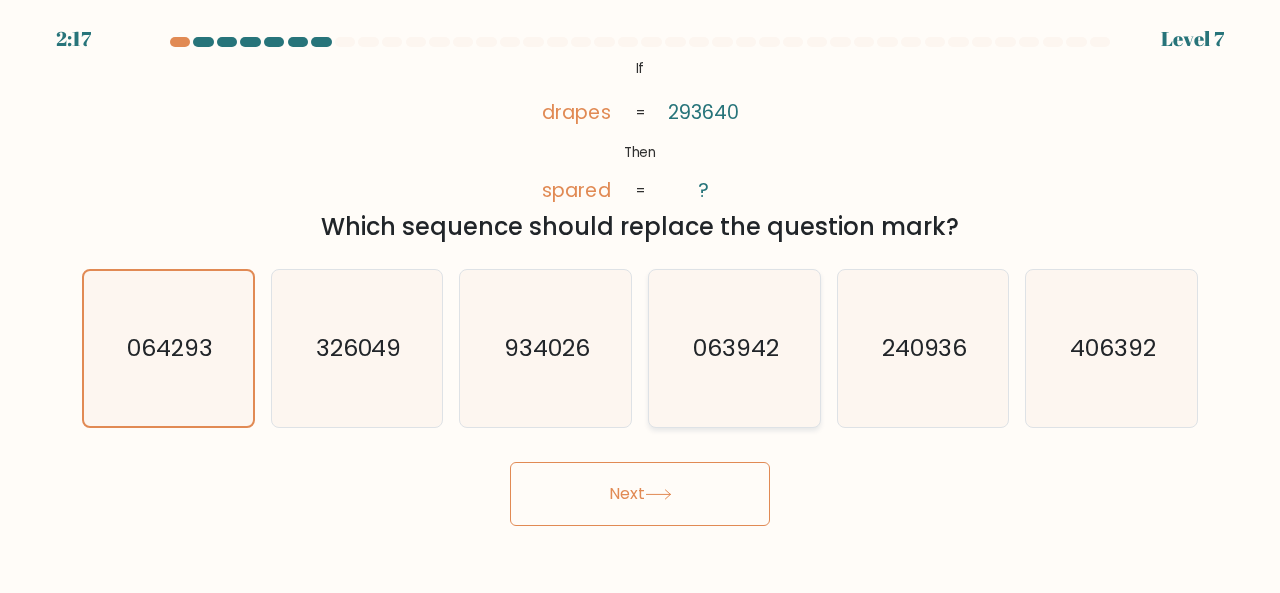 click on "063942" 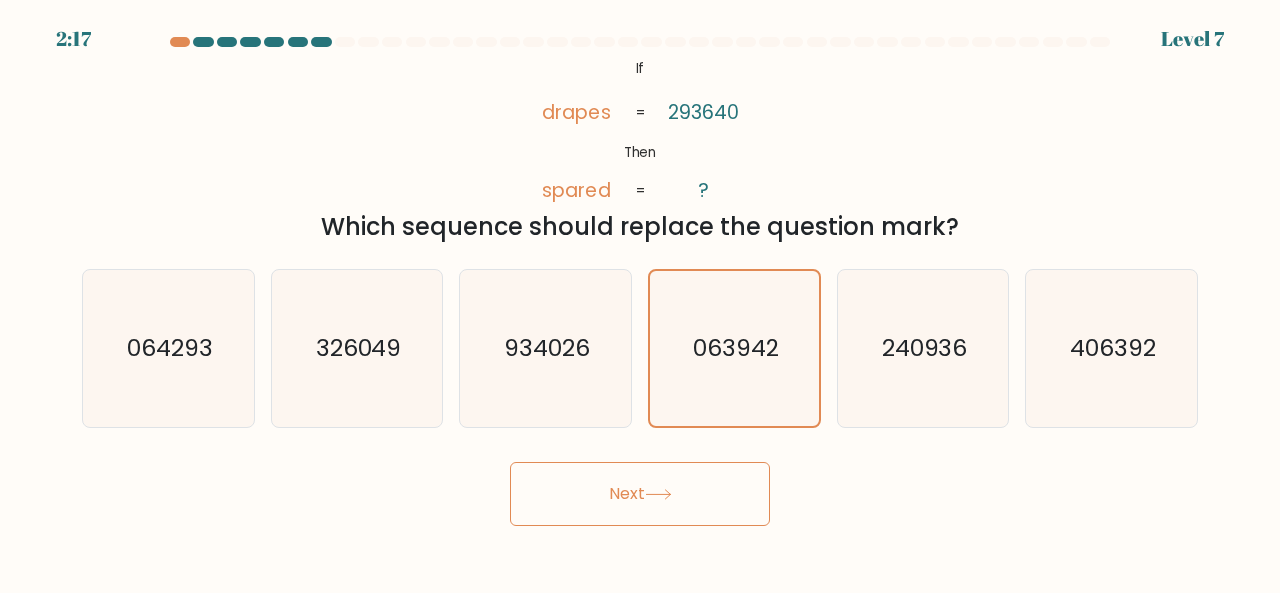 click on "Next" at bounding box center (640, 494) 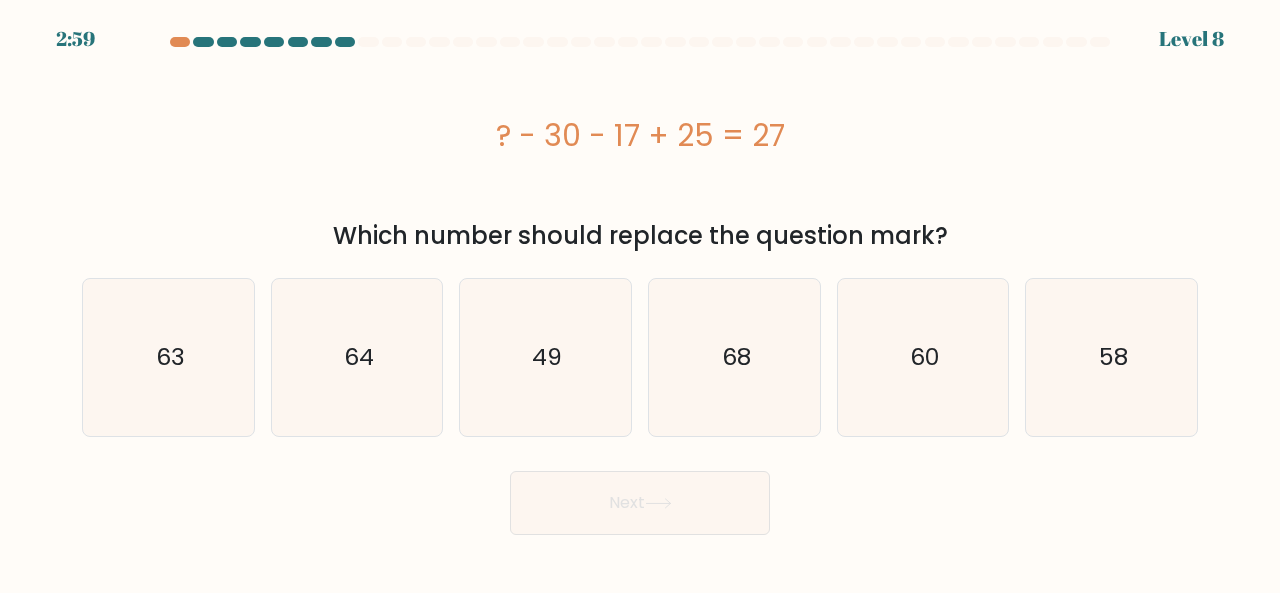 drag, startPoint x: 494, startPoint y: 117, endPoint x: 809, endPoint y: 150, distance: 316.72385 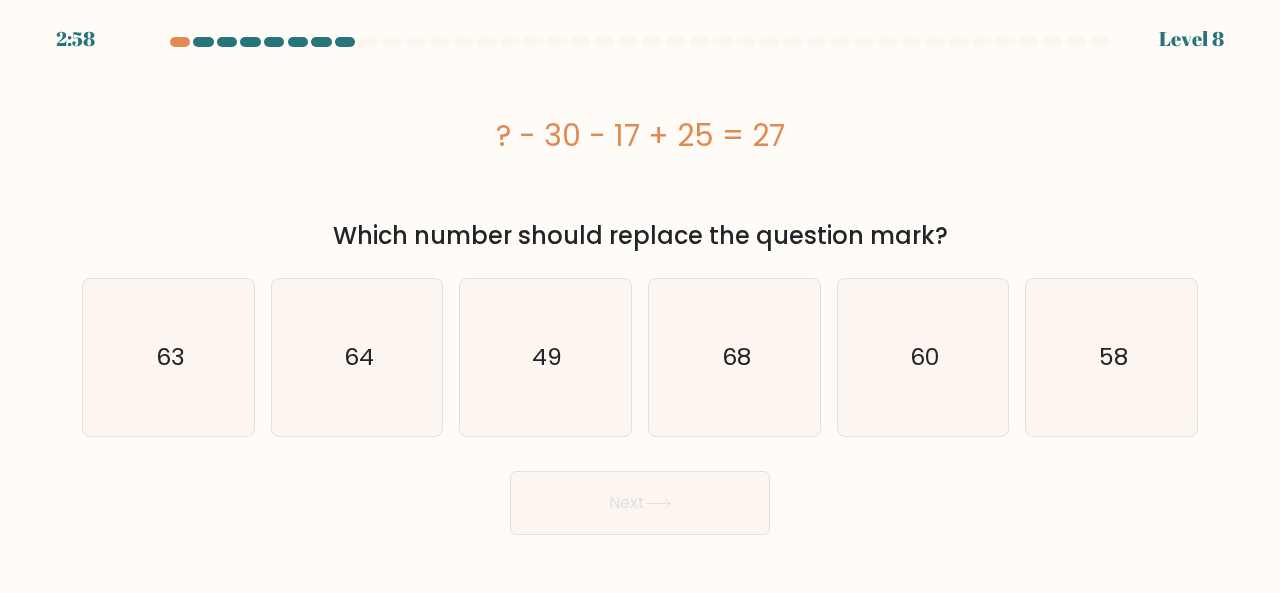 copy on "? - 30 - 17 + 25 = 27" 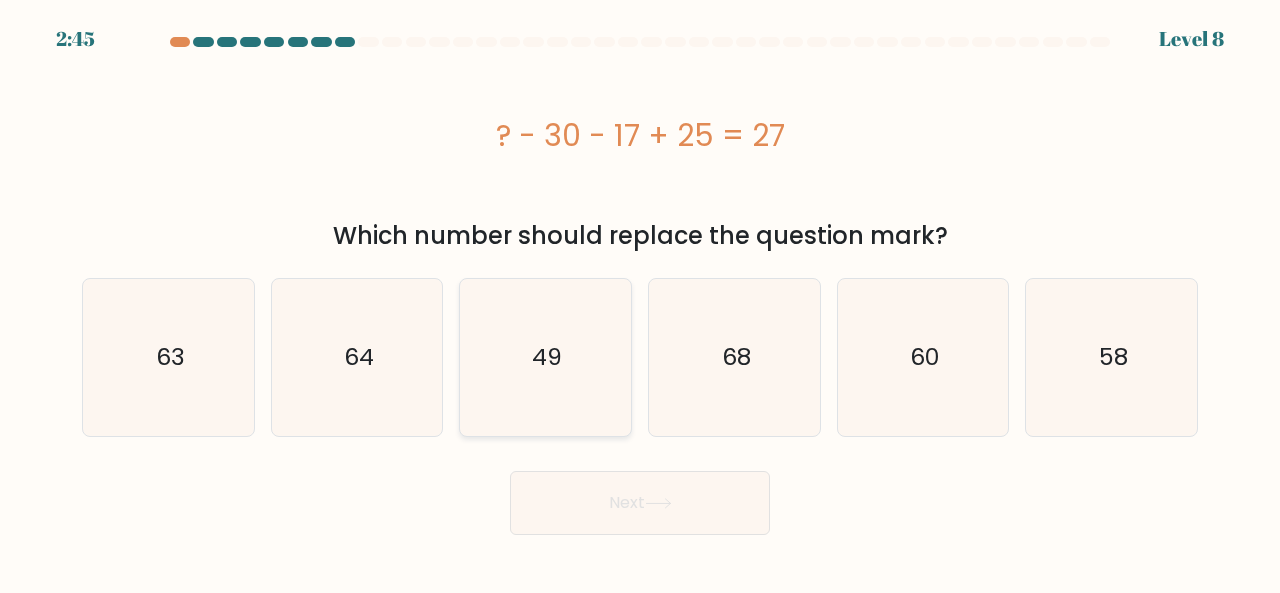 click on "49" 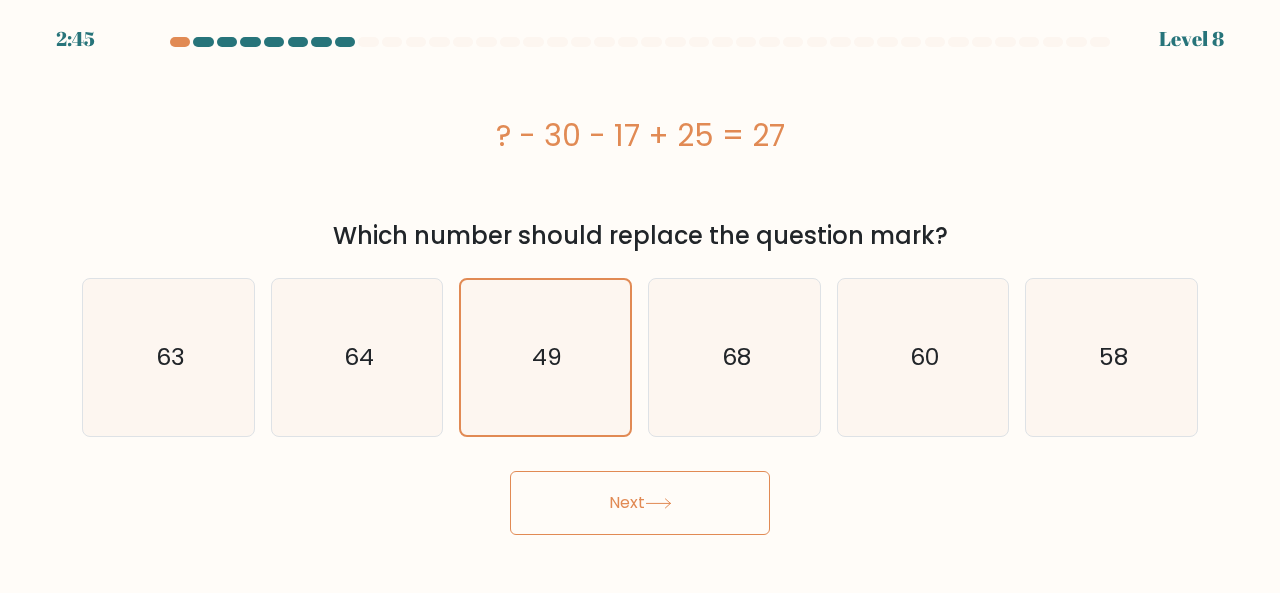 click 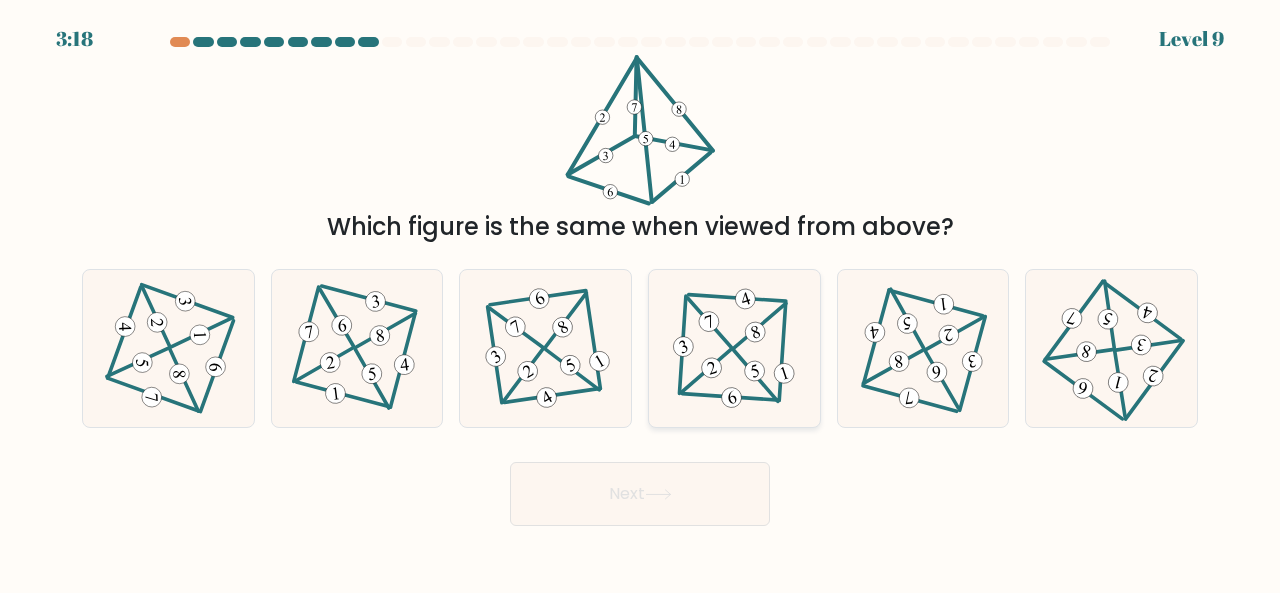click 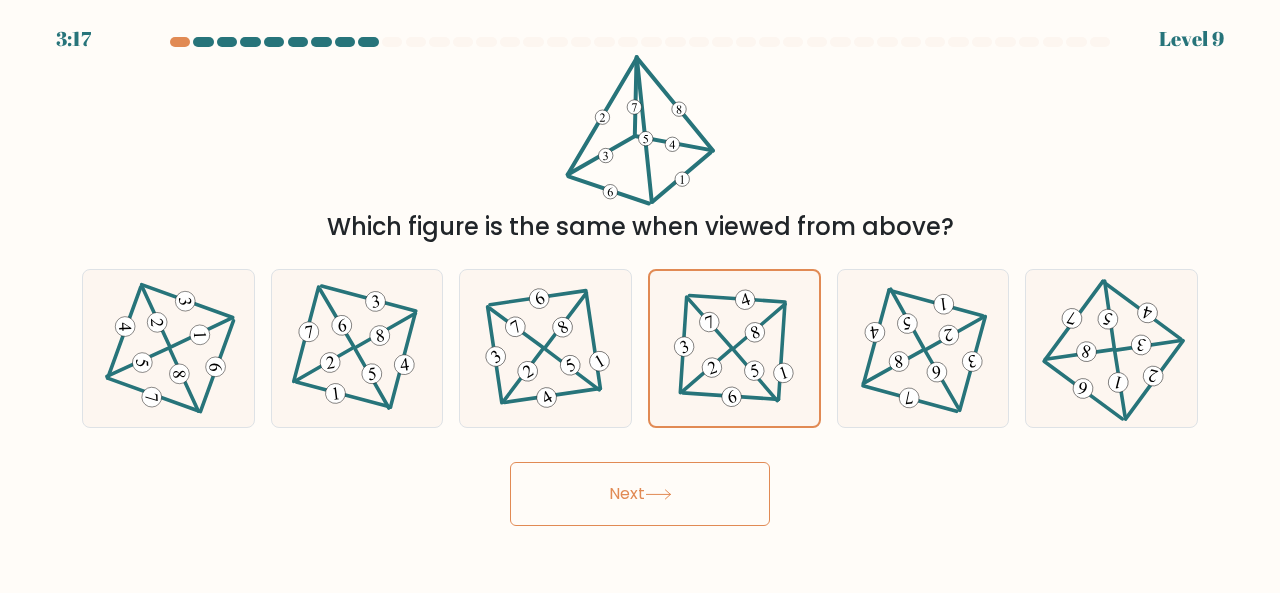 click on "Next" at bounding box center [640, 494] 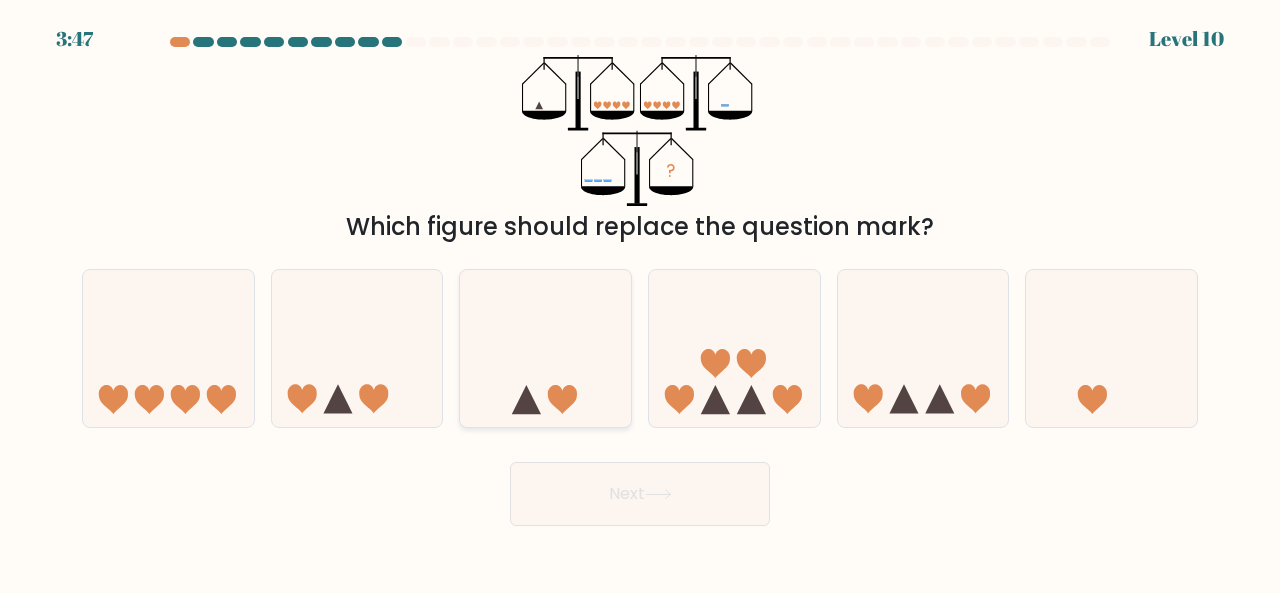 click 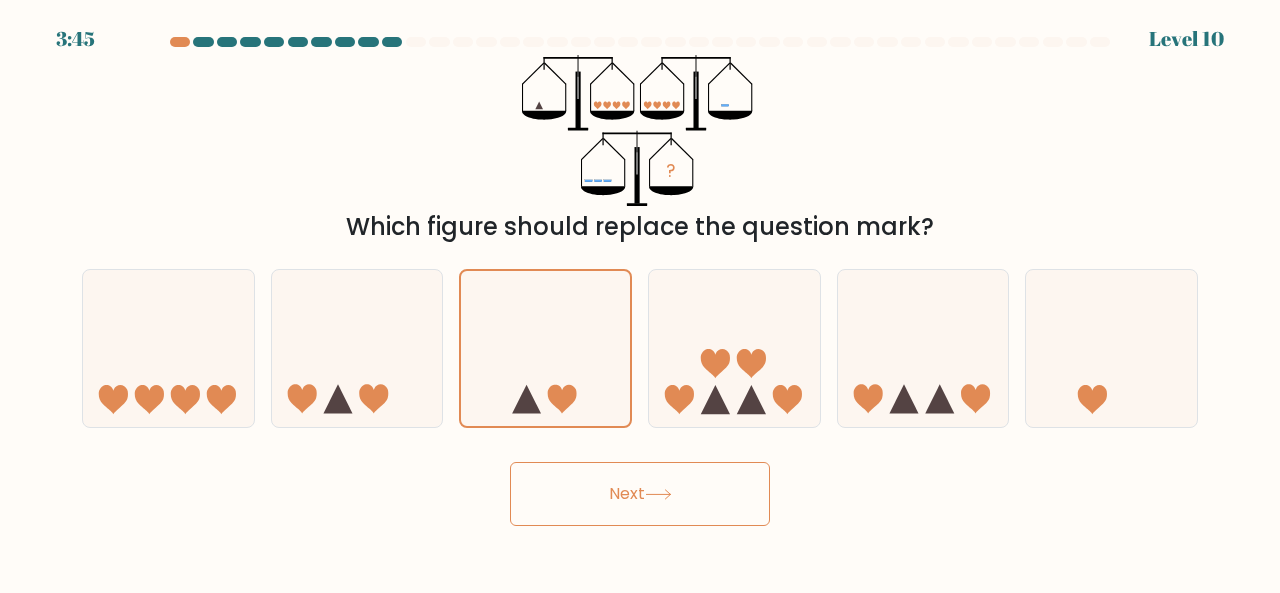 click on "Next" at bounding box center (640, 494) 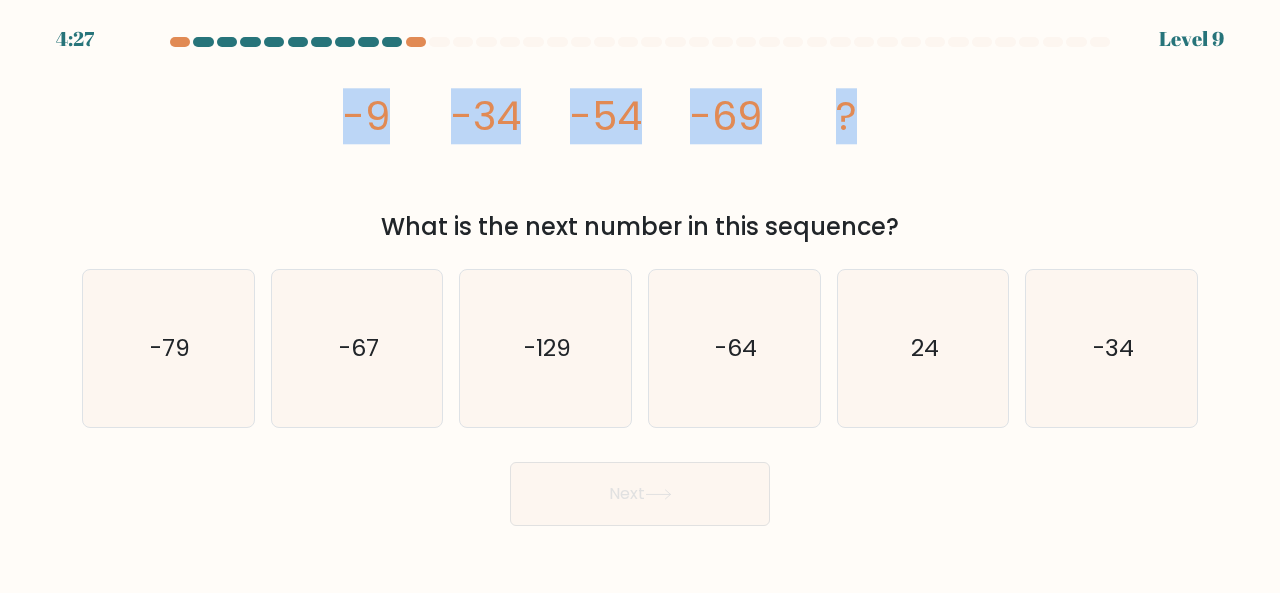 drag, startPoint x: 326, startPoint y: 121, endPoint x: 886, endPoint y: 114, distance: 560.04376 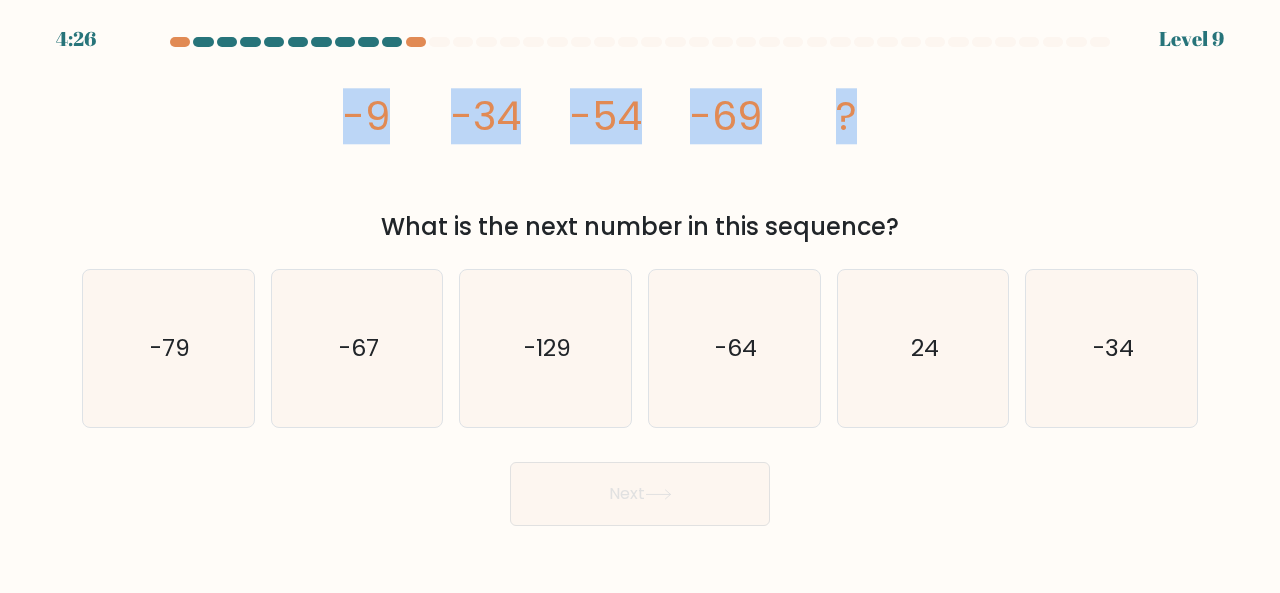 copy on "-9
-34
-54
-69
?" 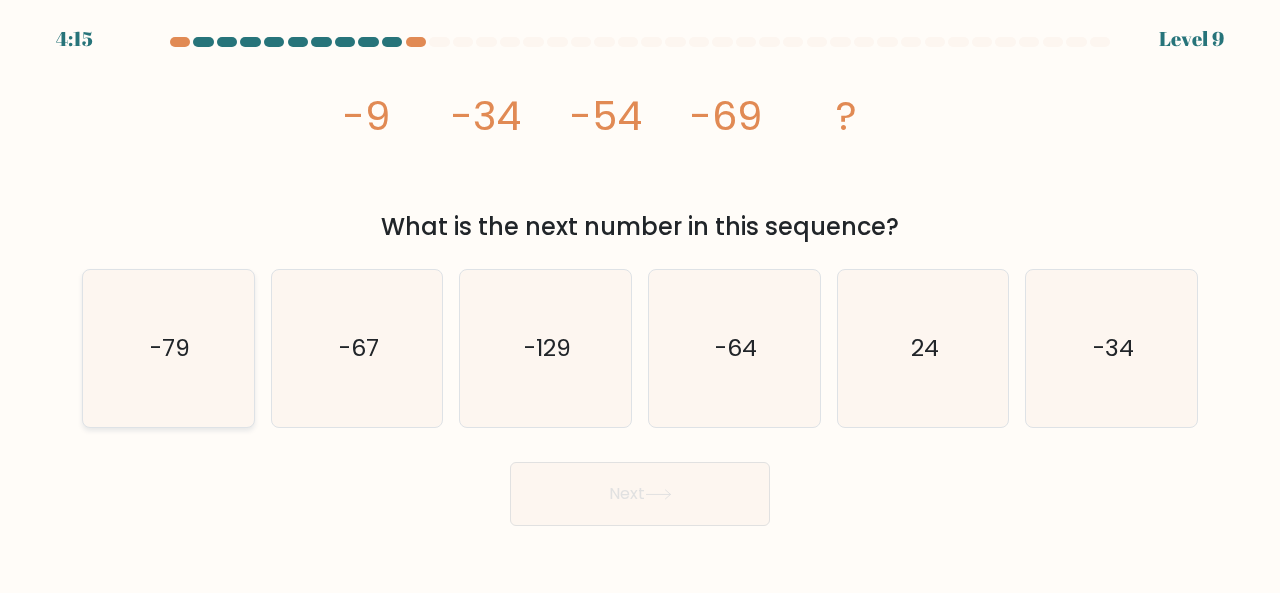 click on "-79" 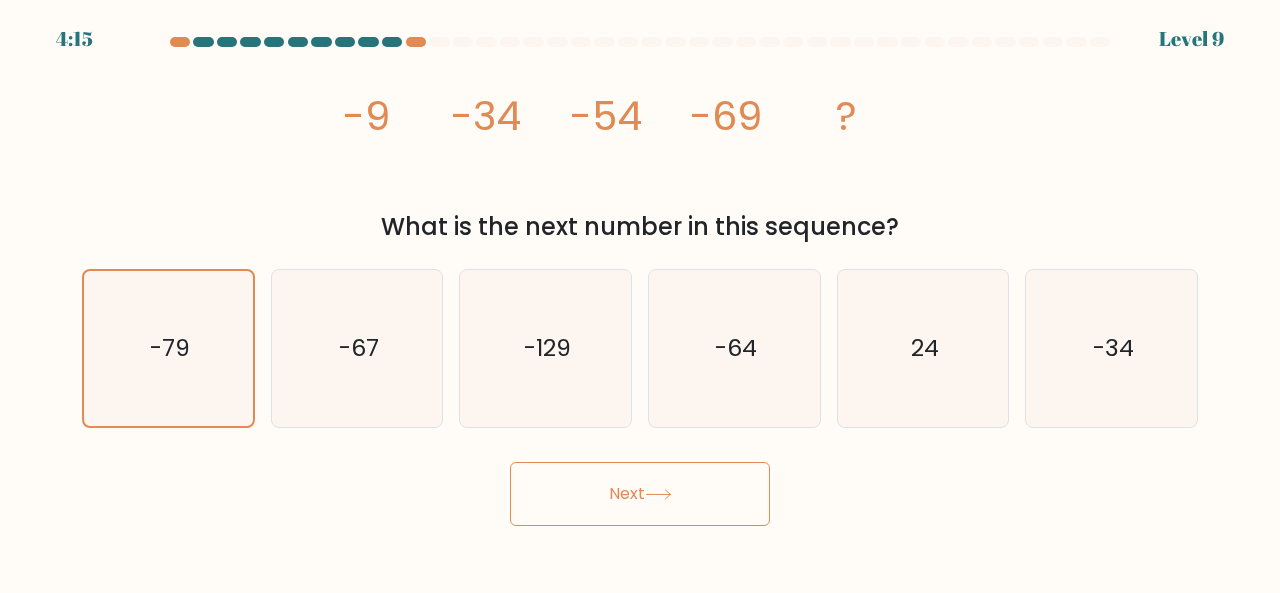 click 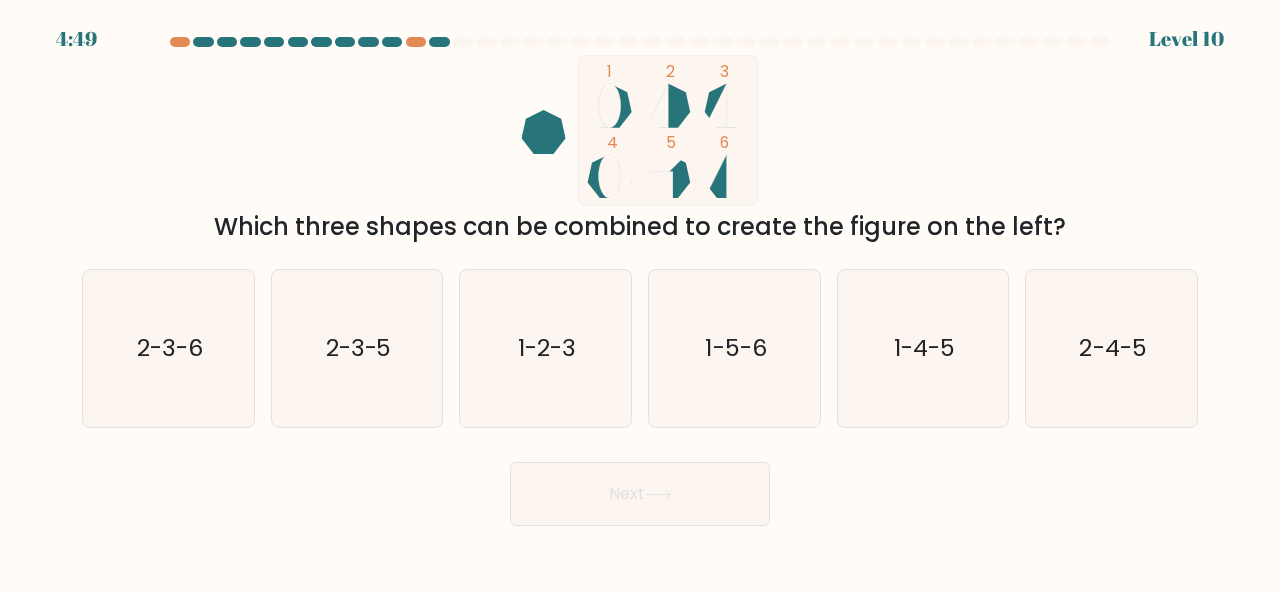 drag, startPoint x: 568, startPoint y: 49, endPoint x: 670, endPoint y: 158, distance: 149.28162 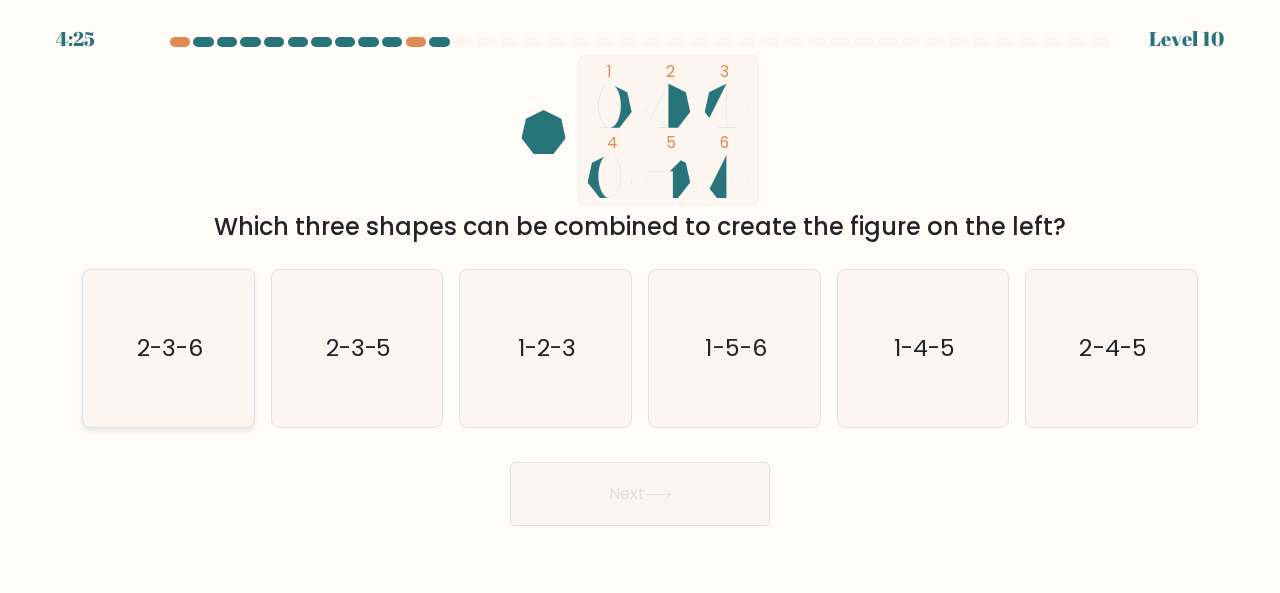 click on "2-3-6" 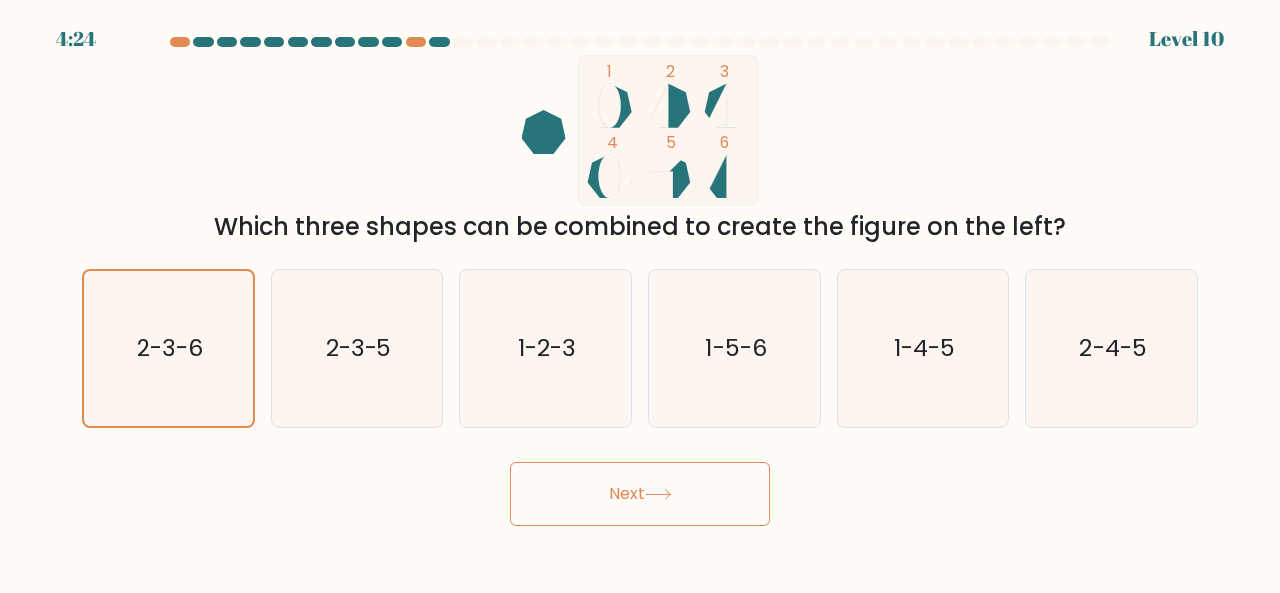 click on "Next" at bounding box center [640, 494] 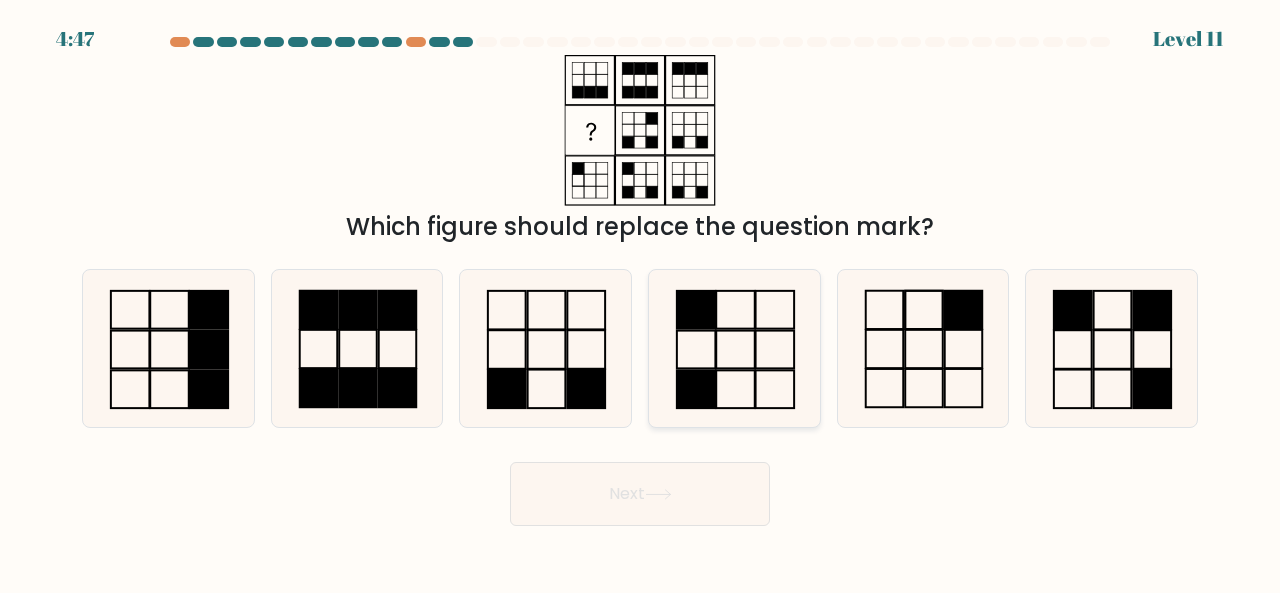 click 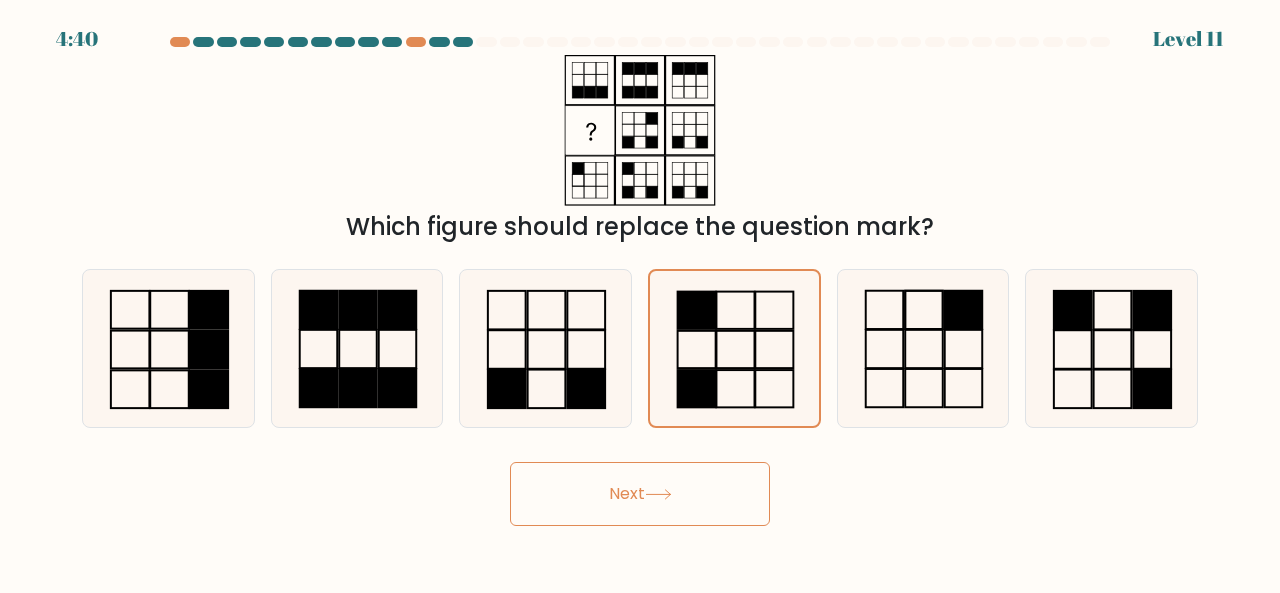 click on "Next" at bounding box center (640, 494) 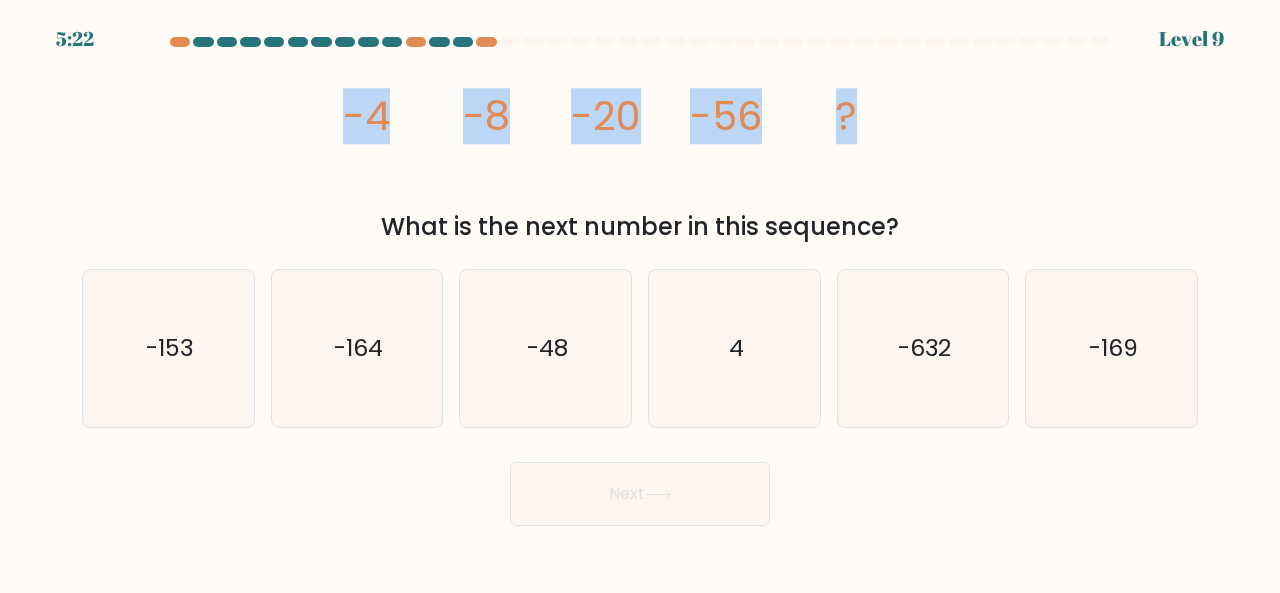 drag, startPoint x: 332, startPoint y: 108, endPoint x: 864, endPoint y: 102, distance: 532.0338 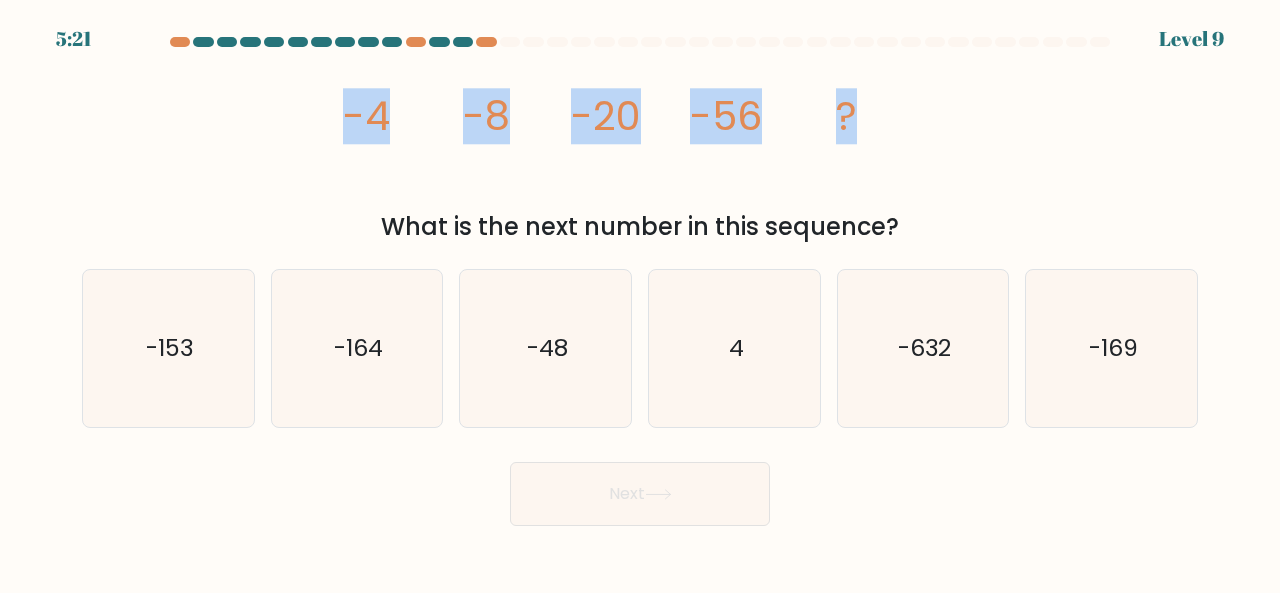 copy on "-4
-8
-20
-56
?" 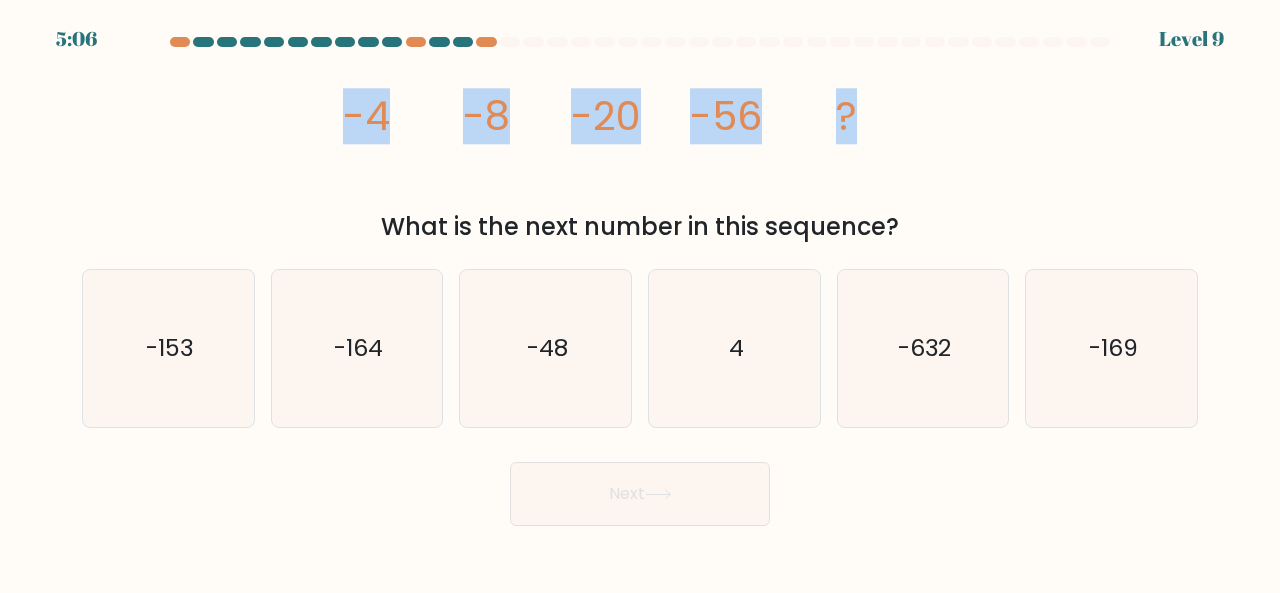 click on "image/svg+xml
-4
-8
-20
-56
?
What is the next number in this sequence?" at bounding box center (640, 150) 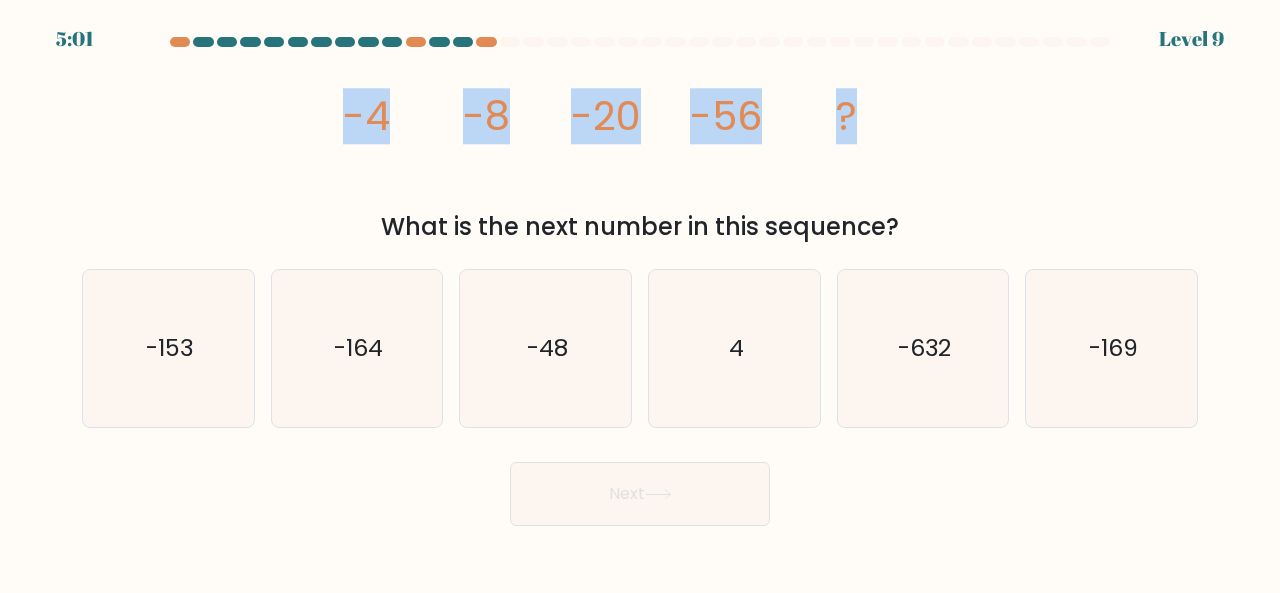 drag, startPoint x: 303, startPoint y: 101, endPoint x: 871, endPoint y: 124, distance: 568.46545 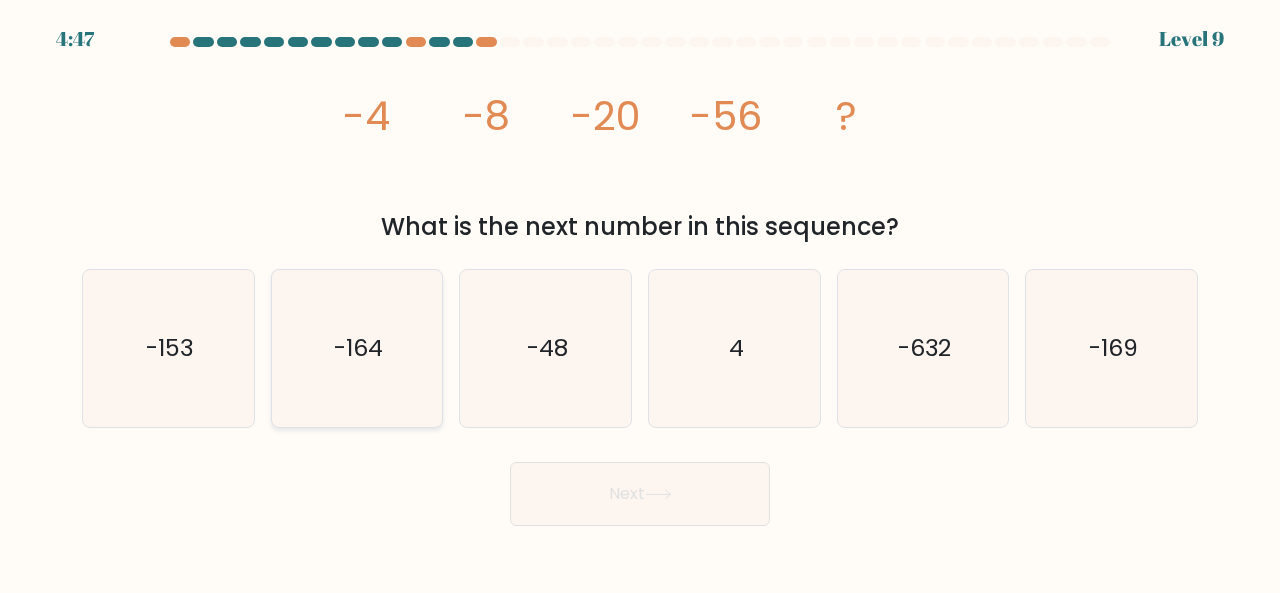 click on "-164" 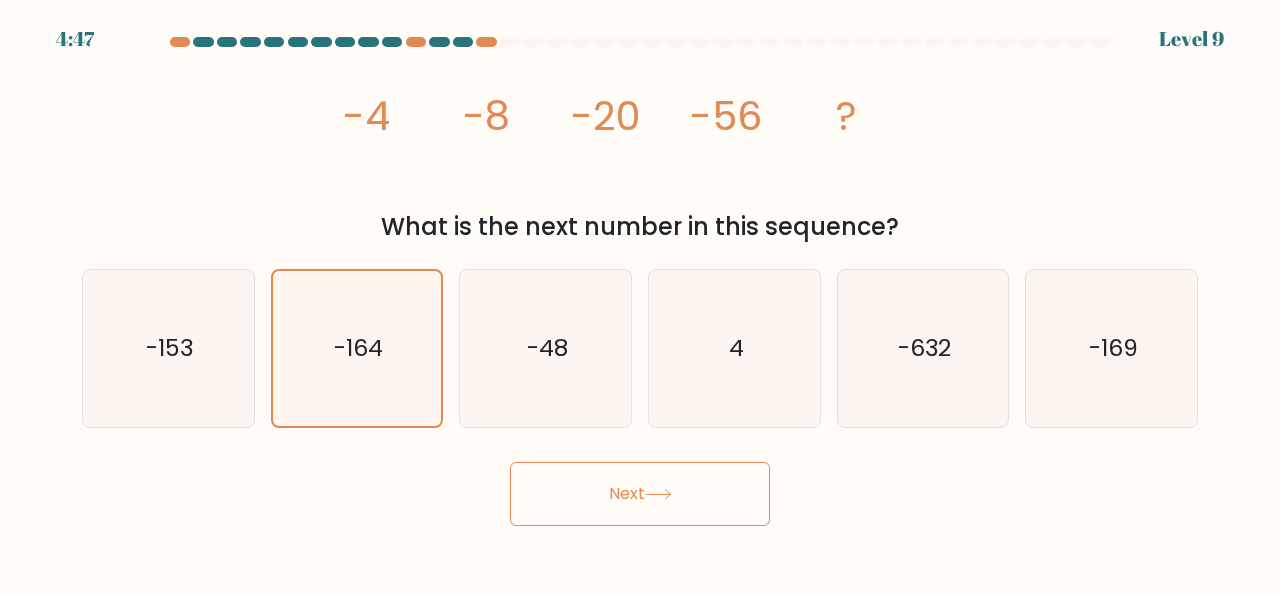 click on "Next" at bounding box center (640, 494) 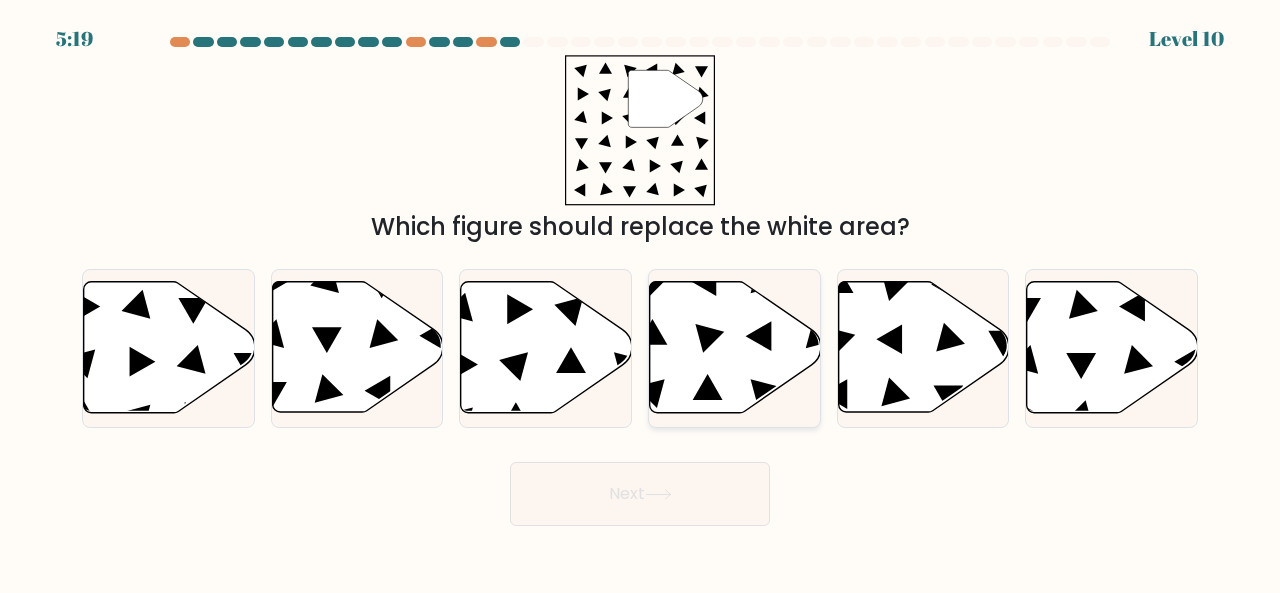 click 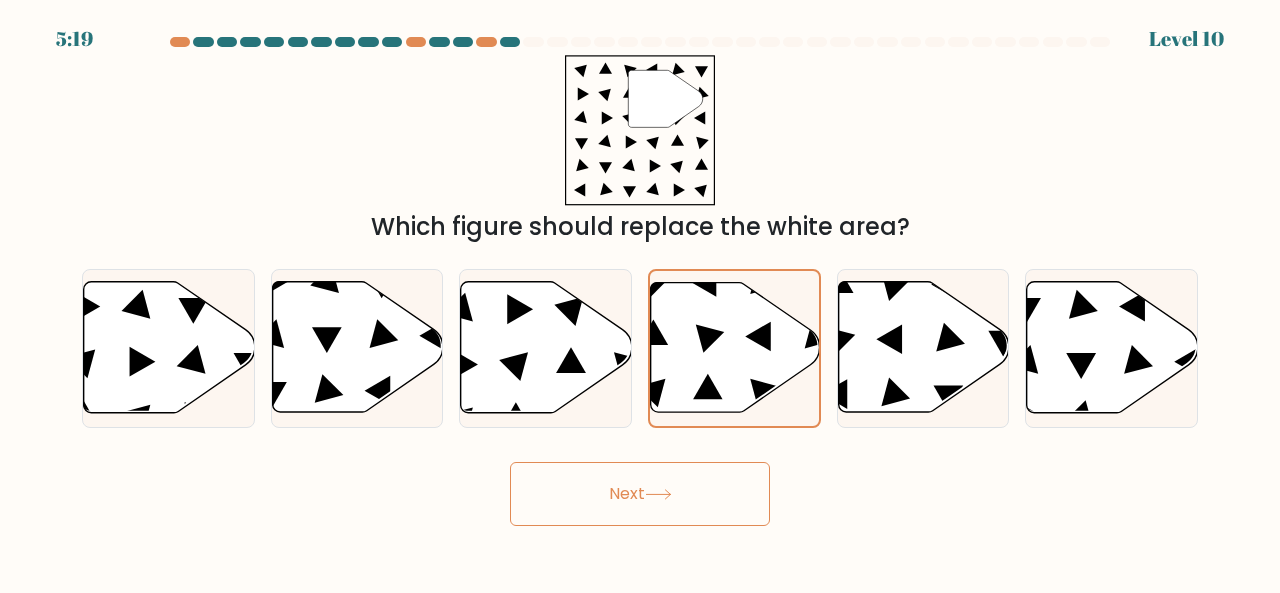 click on "Next" at bounding box center (640, 494) 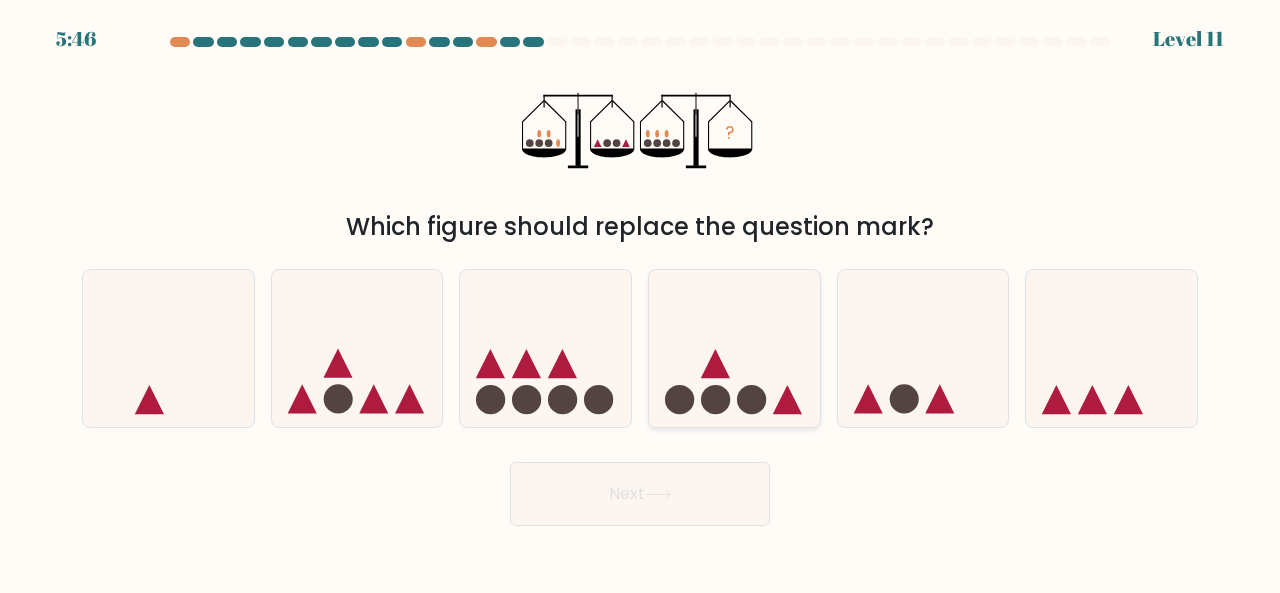 click 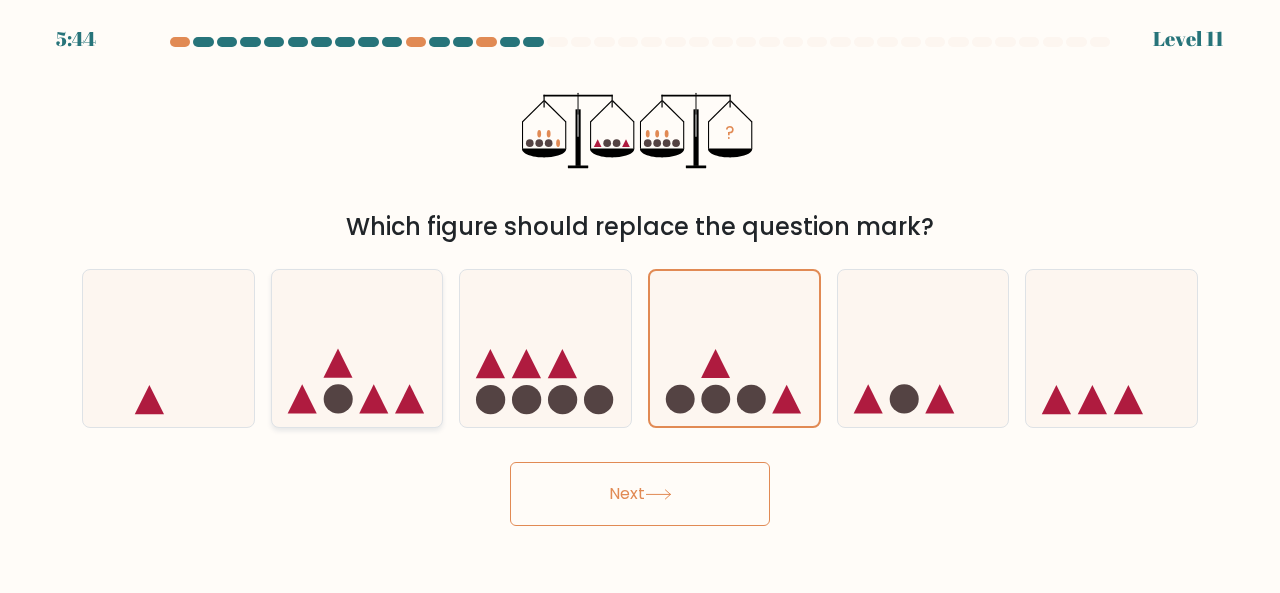 click 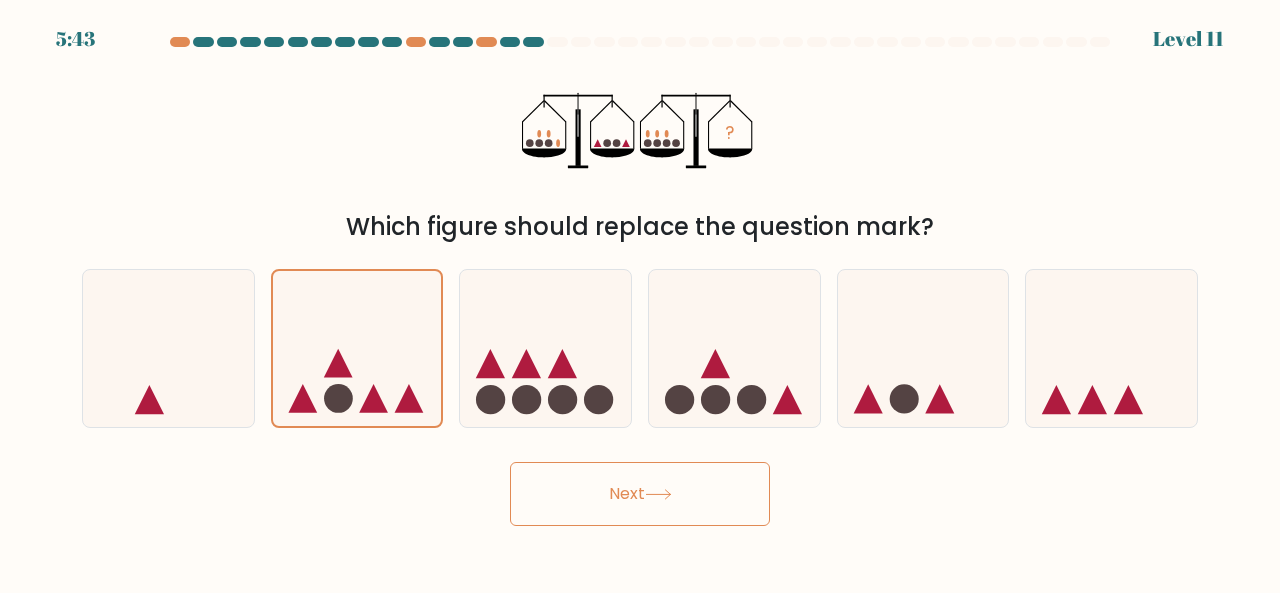 click on "Next" at bounding box center (640, 494) 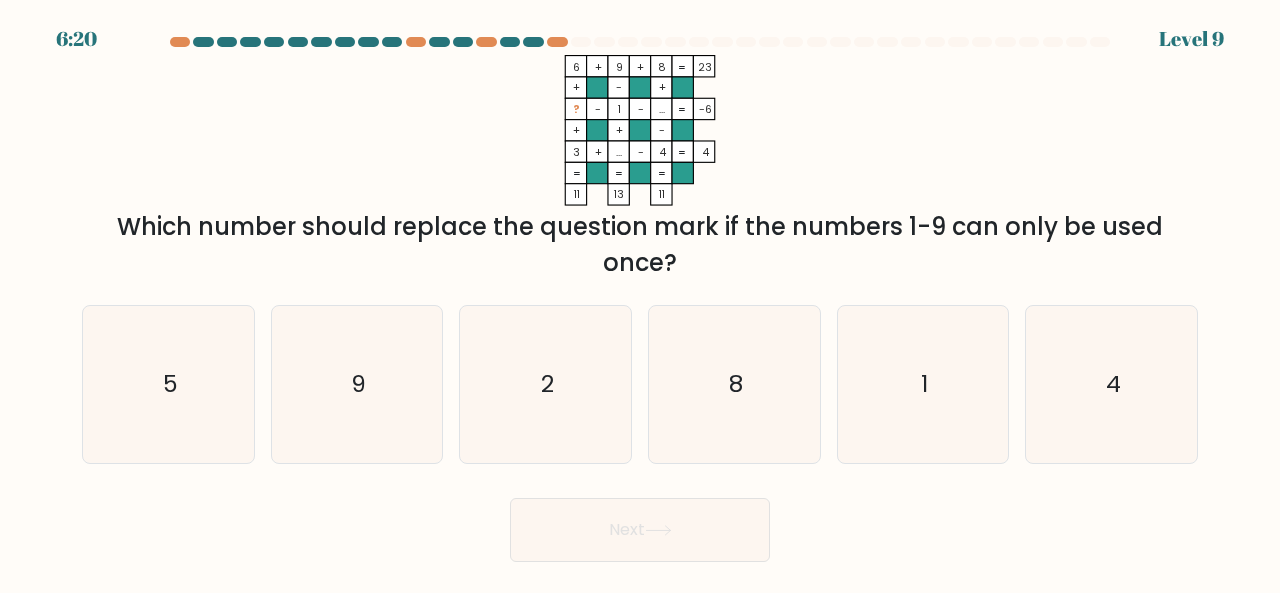 type 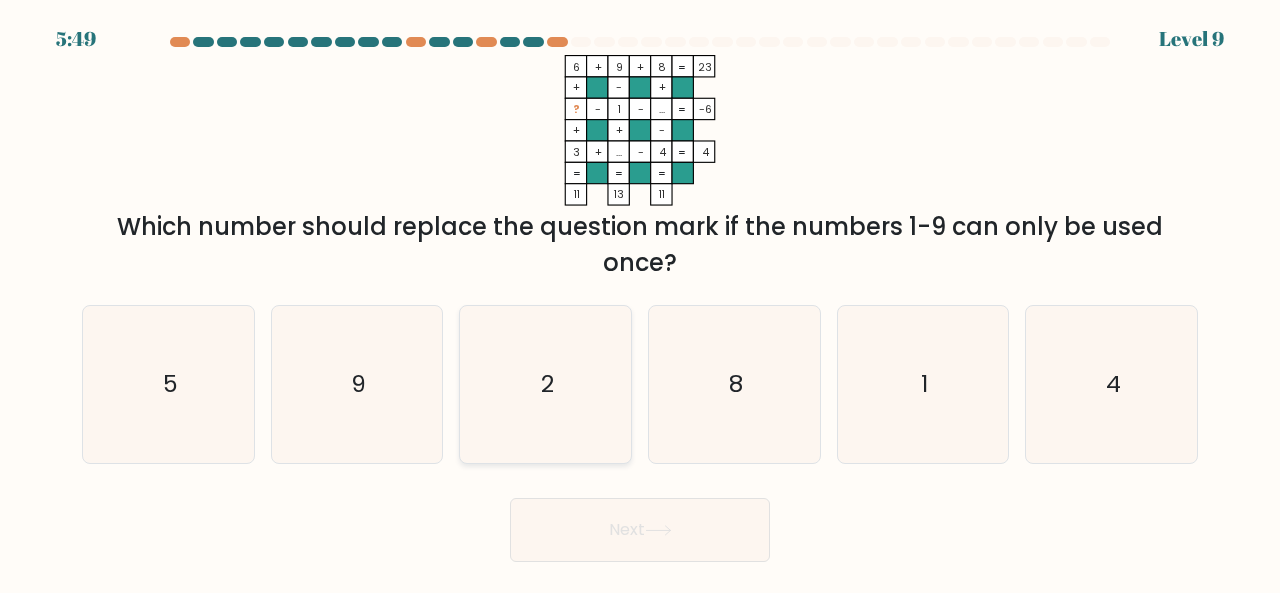 click on "2" 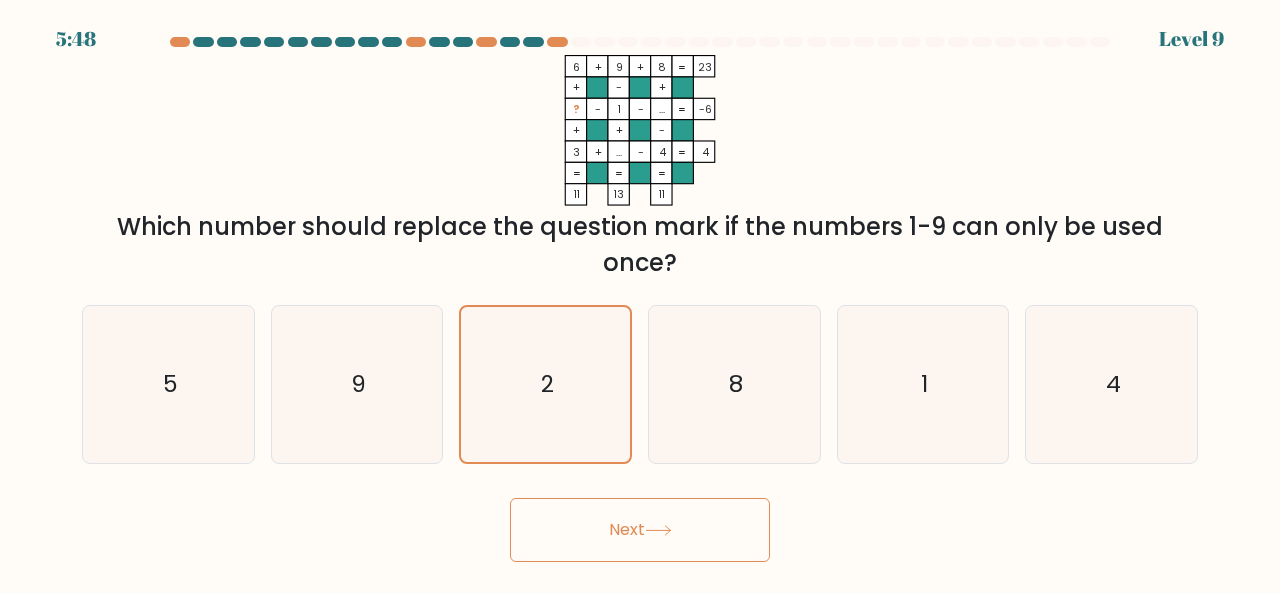 click on "Next" at bounding box center (640, 530) 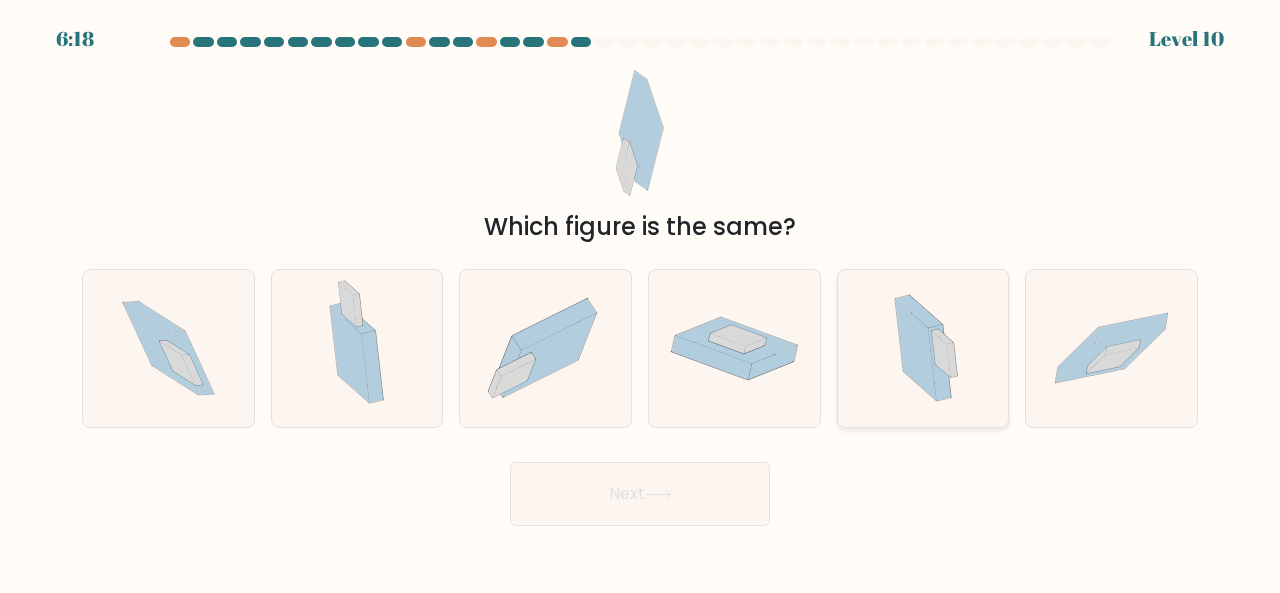 click 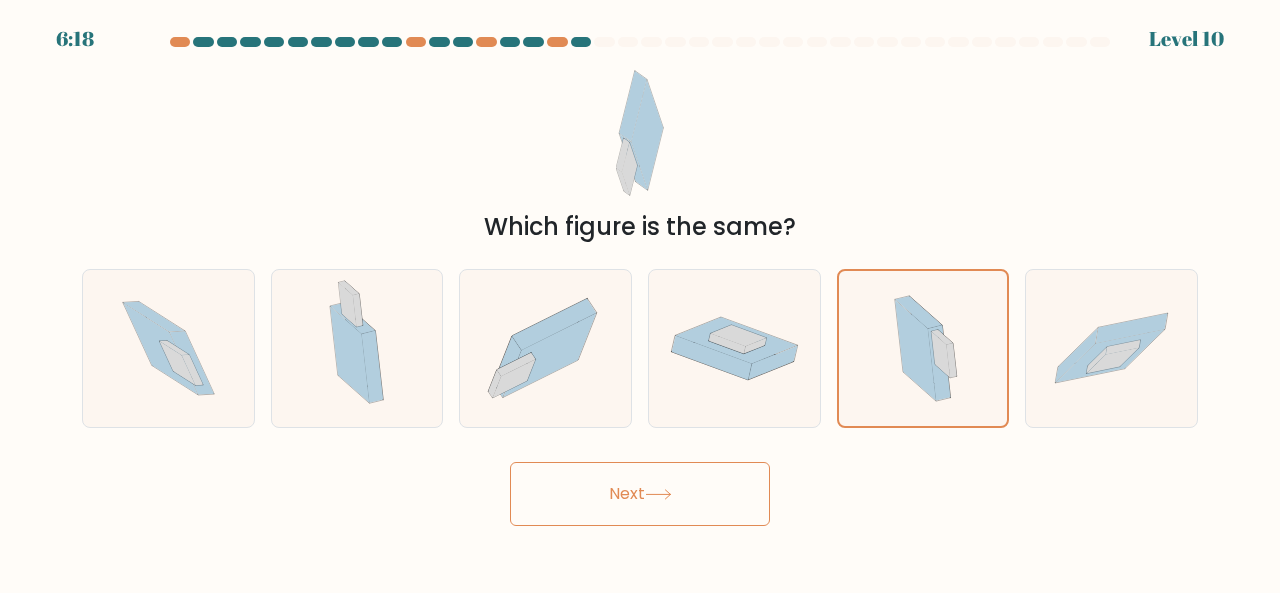 click on "Next" at bounding box center (640, 494) 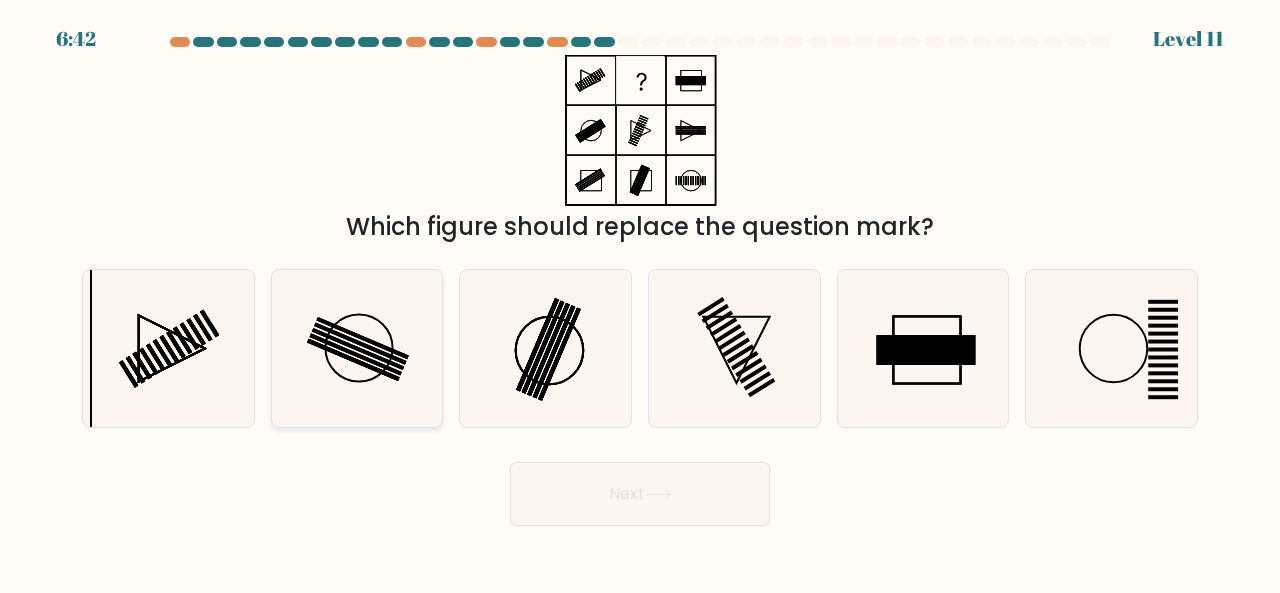 click 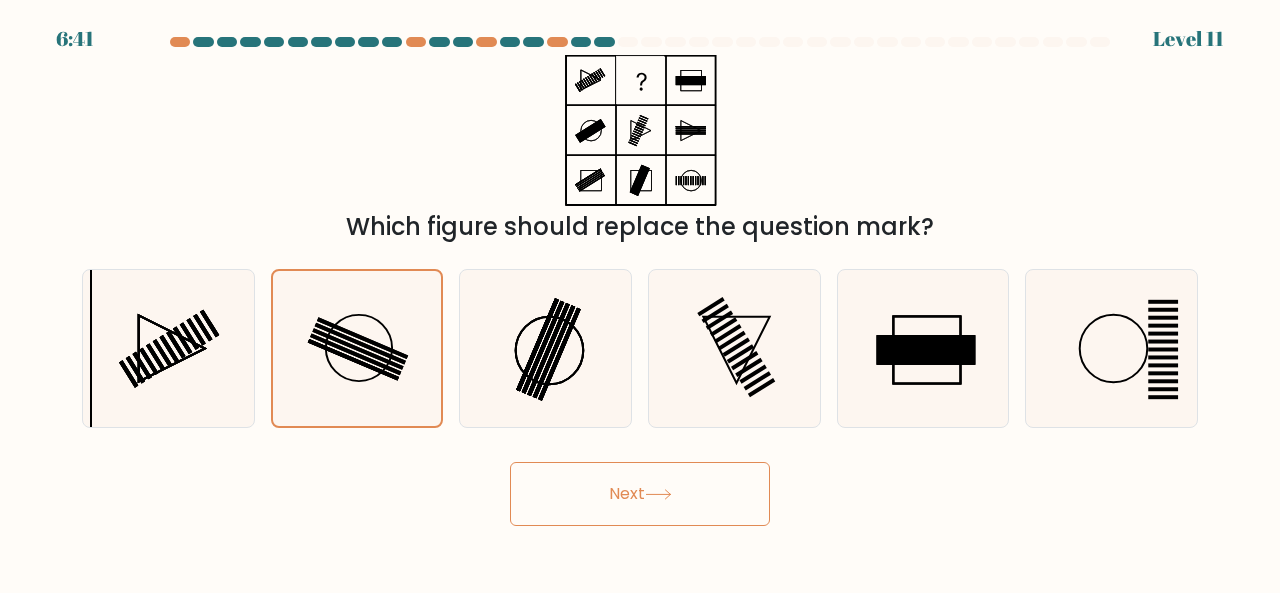 click on "Next" at bounding box center [640, 494] 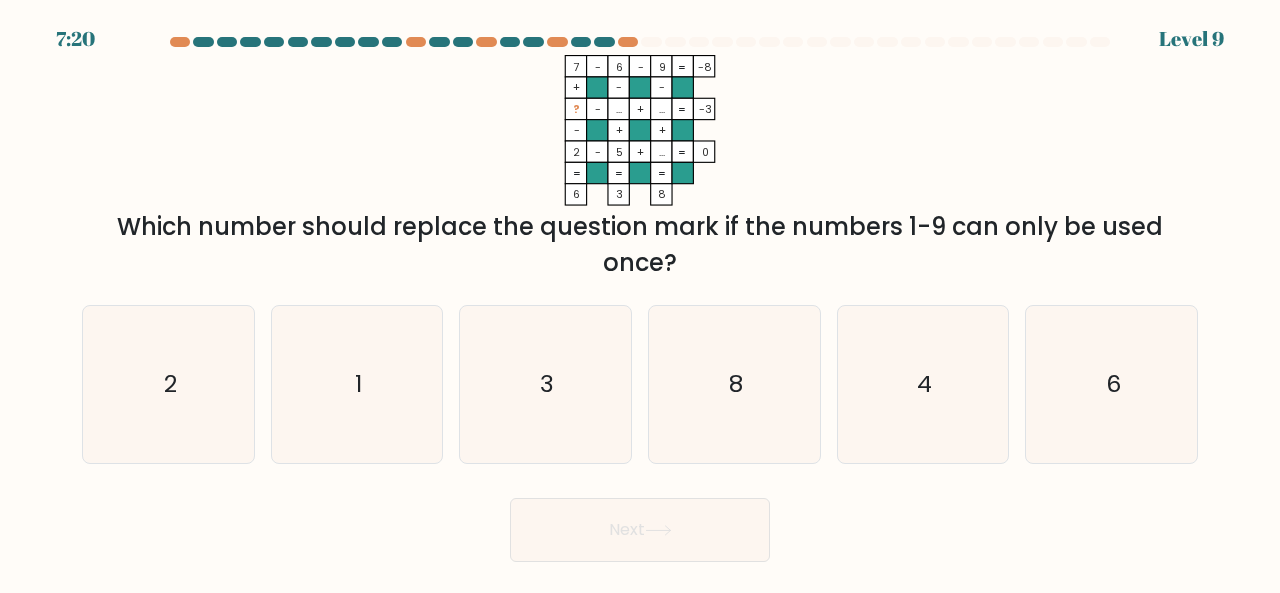 type 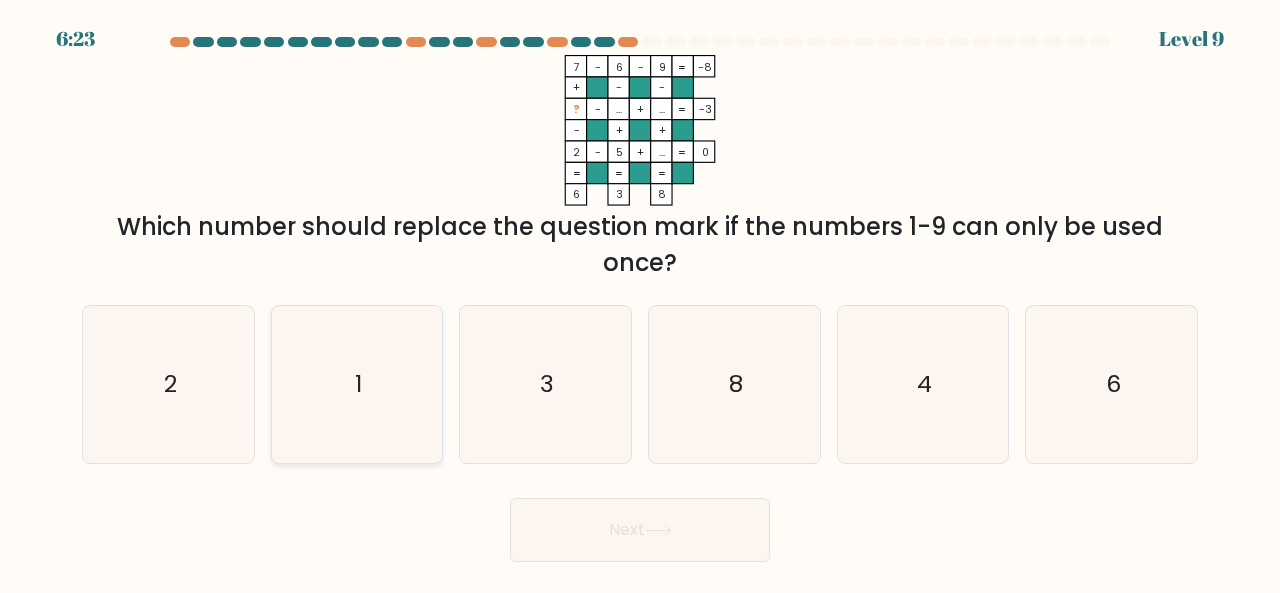 click on "1" 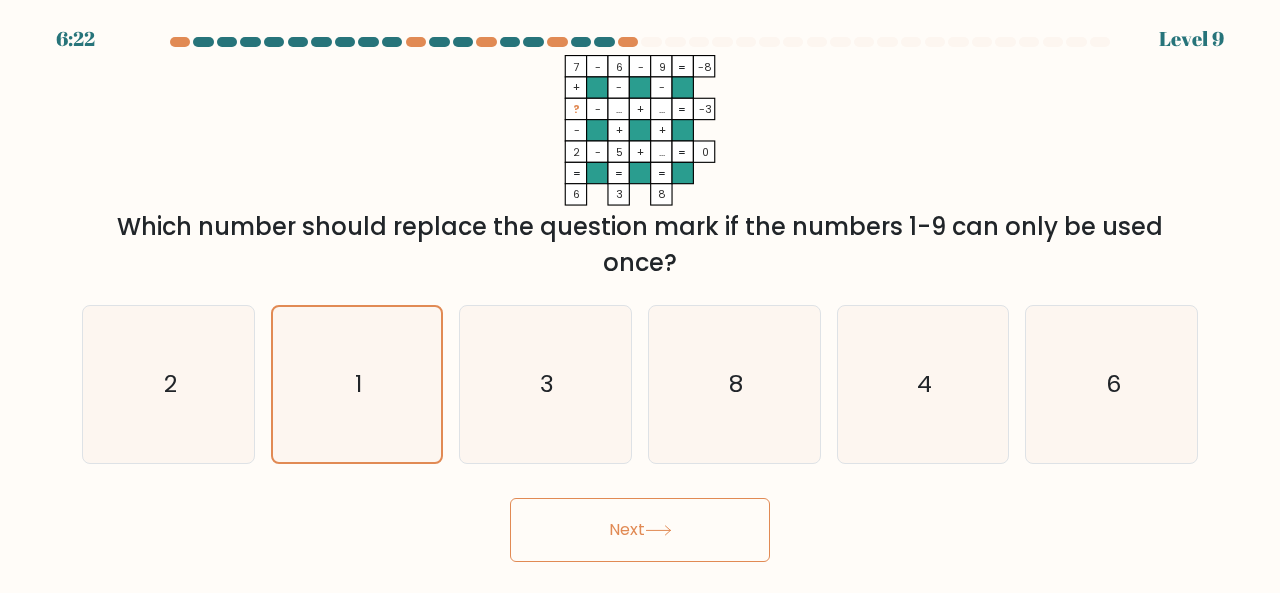 click on "Next" at bounding box center [640, 530] 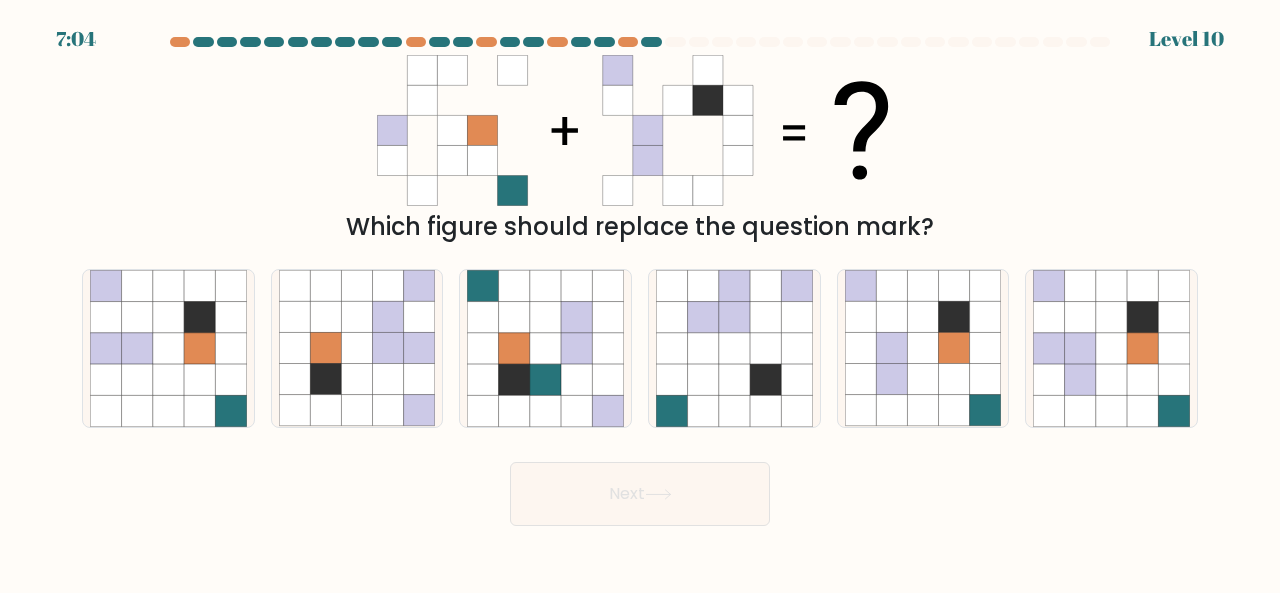 click on "Next" at bounding box center (640, 494) 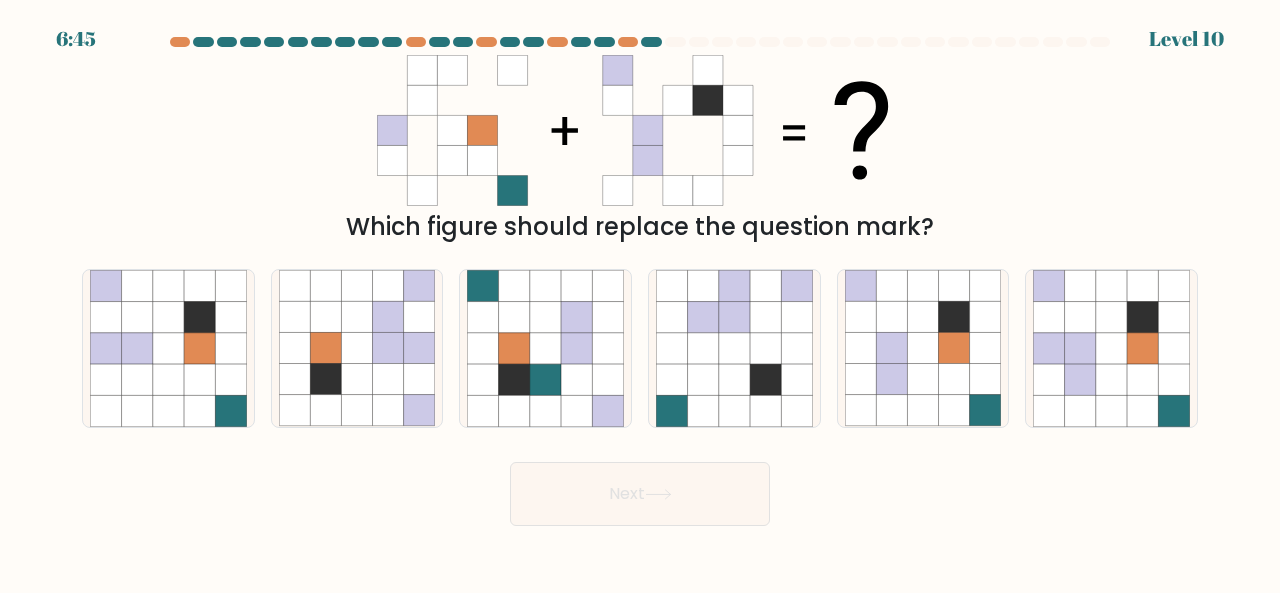 click on "Which figure should replace the question mark?" at bounding box center (640, 150) 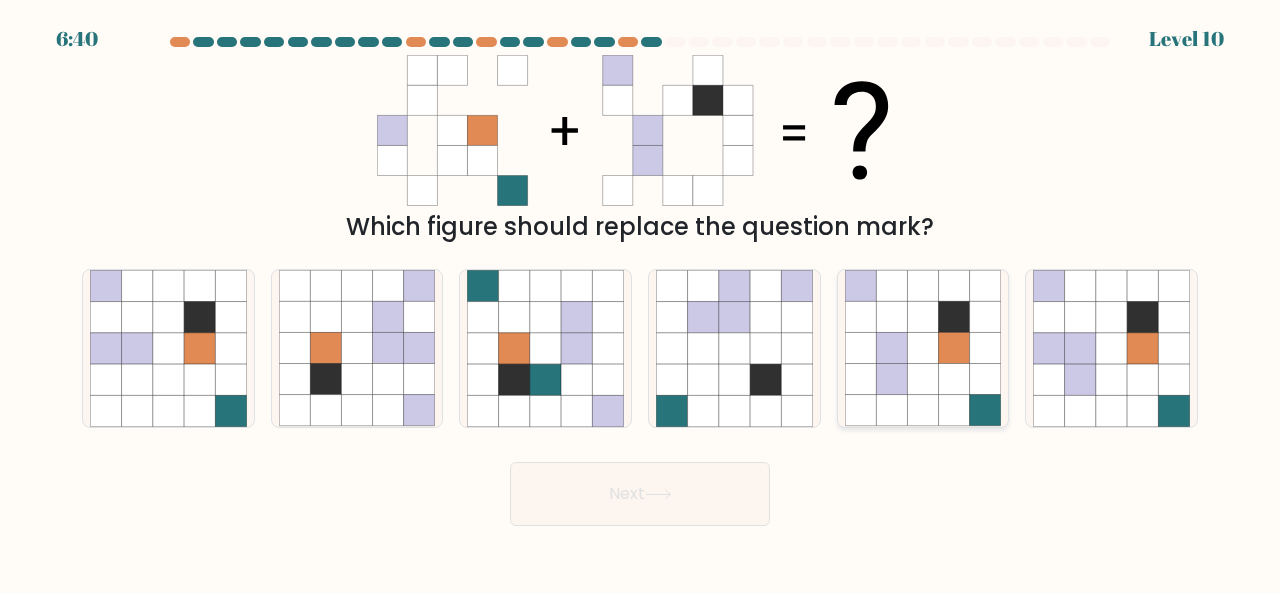 click 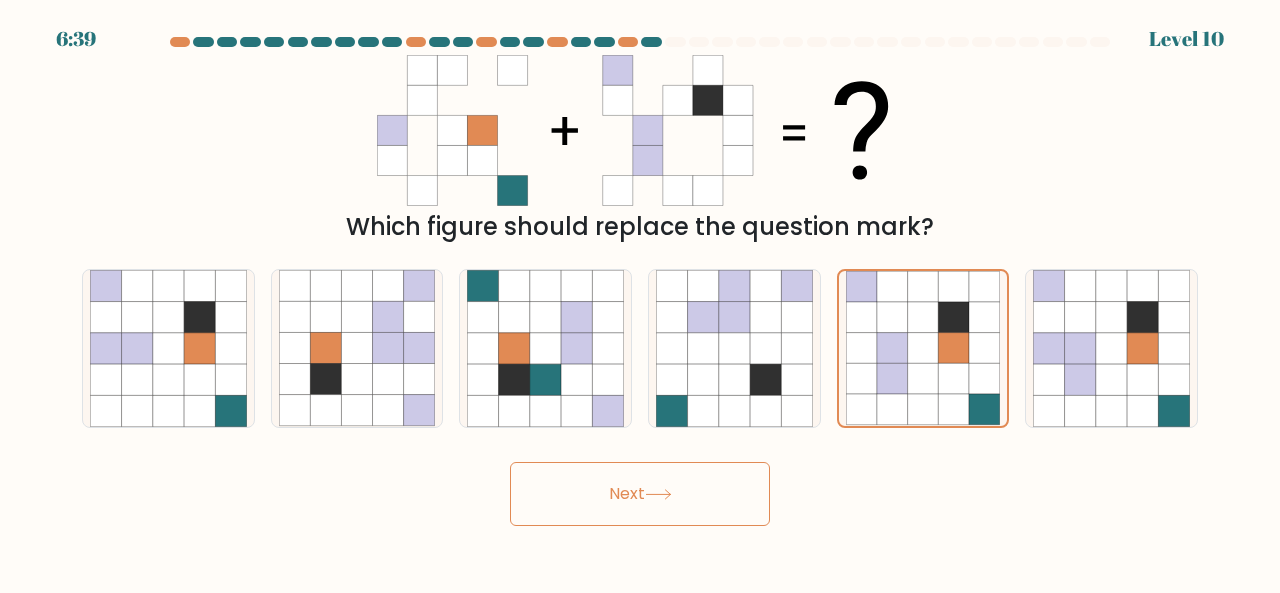 click 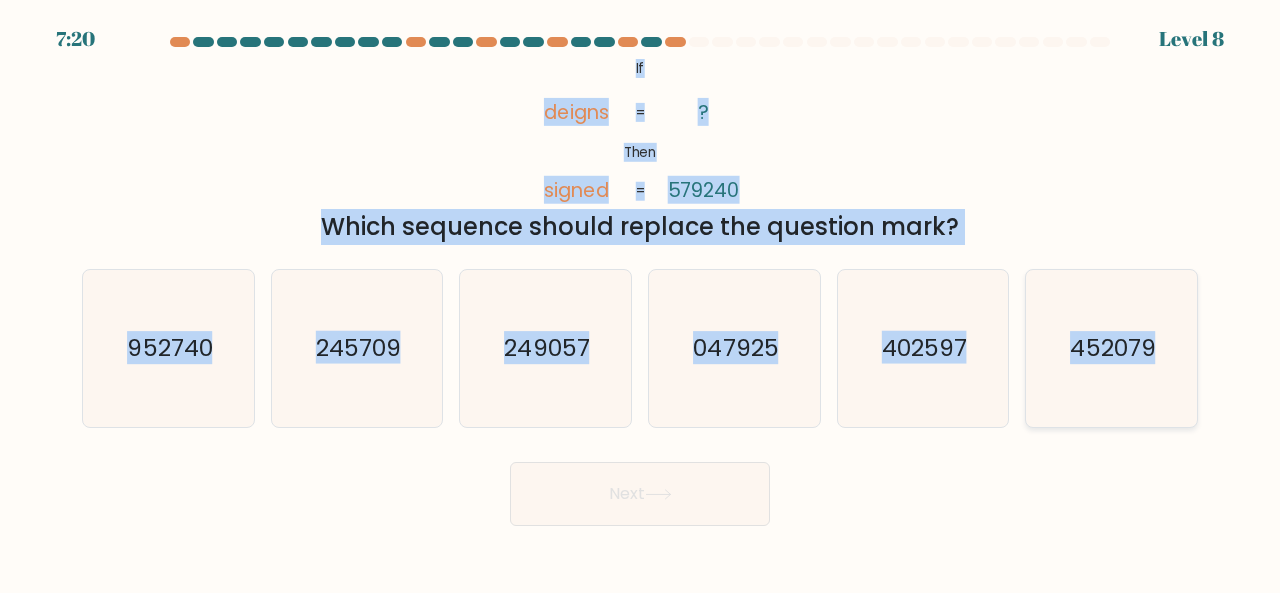 drag, startPoint x: 624, startPoint y: 53, endPoint x: 1167, endPoint y: 347, distance: 617.4828 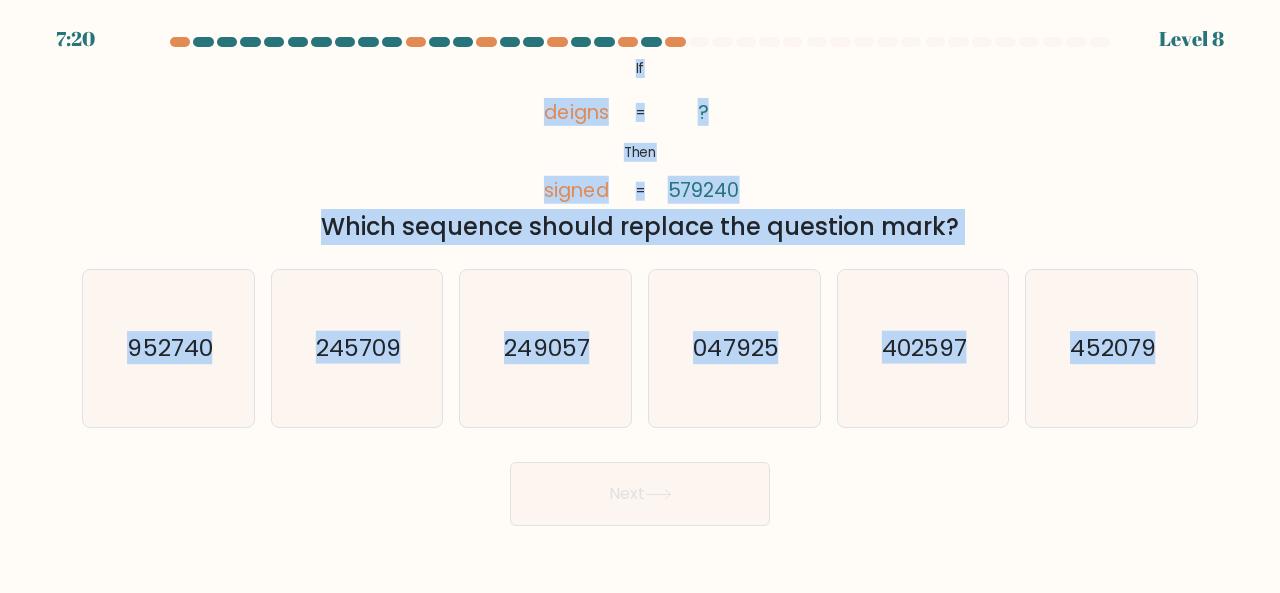 copy on "@import url('https://fonts.googleapis.com/css?family=Abril+Fatface:400,100,100italic,300,300italic,400italic,500,500italic,700,700italic,900,900italic');           If       Then       deigns       signed       ?       579240       =       =
Which sequence should replace the question mark?
a.
952740
b.
245709
c.
249057
d.
047925
e.
402597
f.
452079" 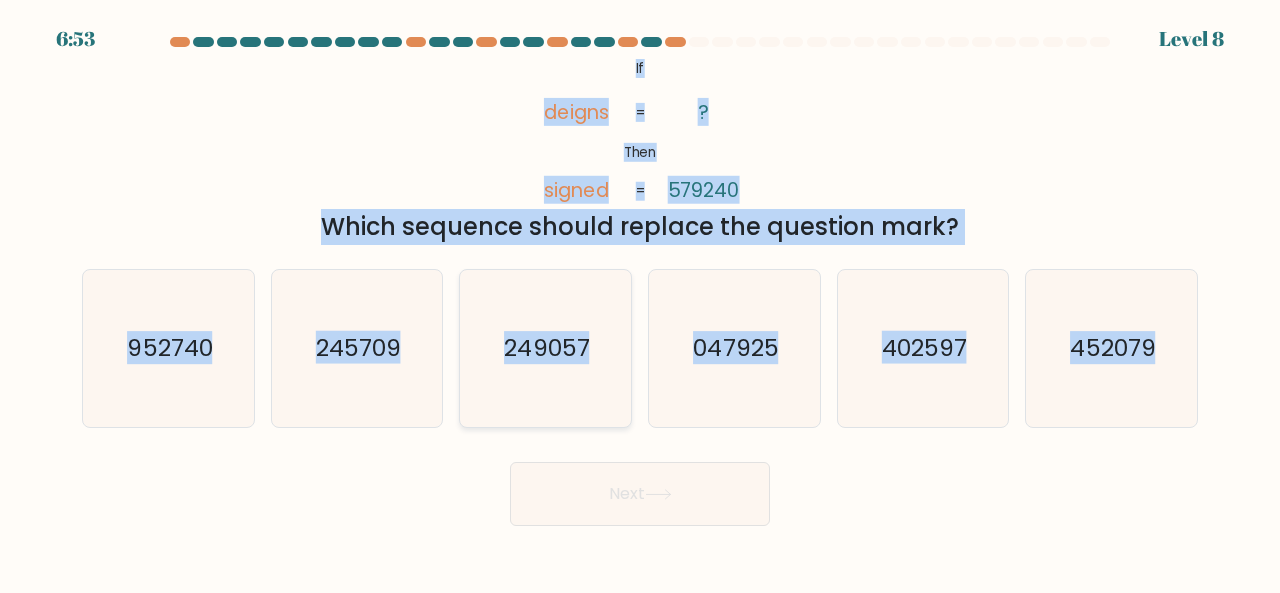 click on "249057" 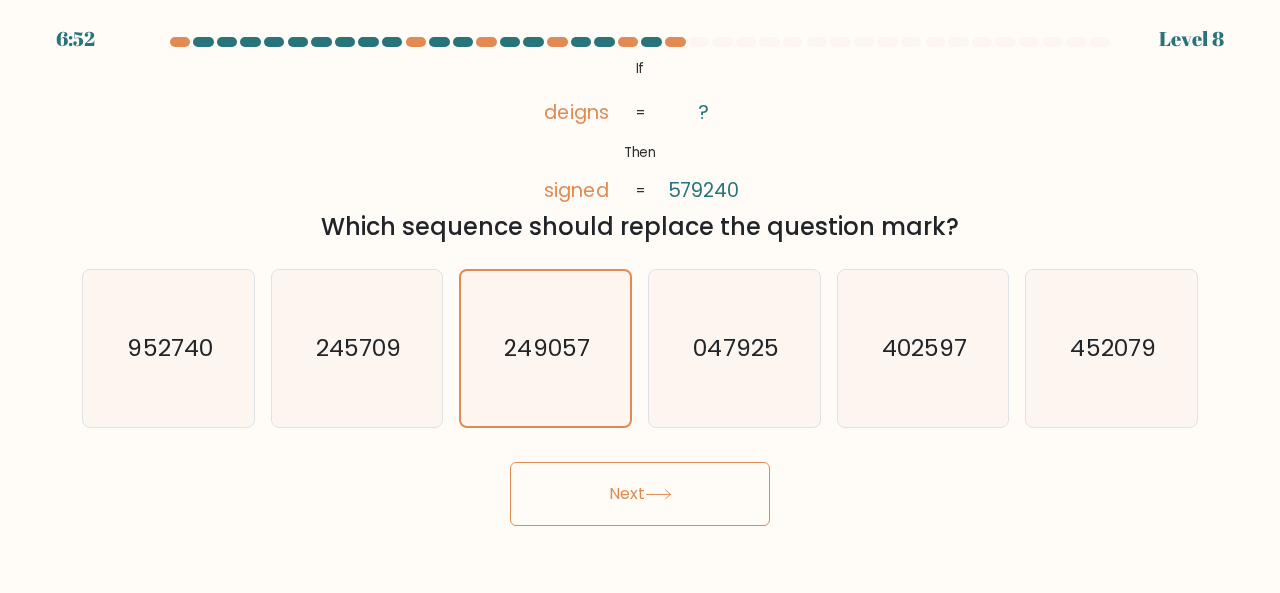 click on "Next" at bounding box center [640, 494] 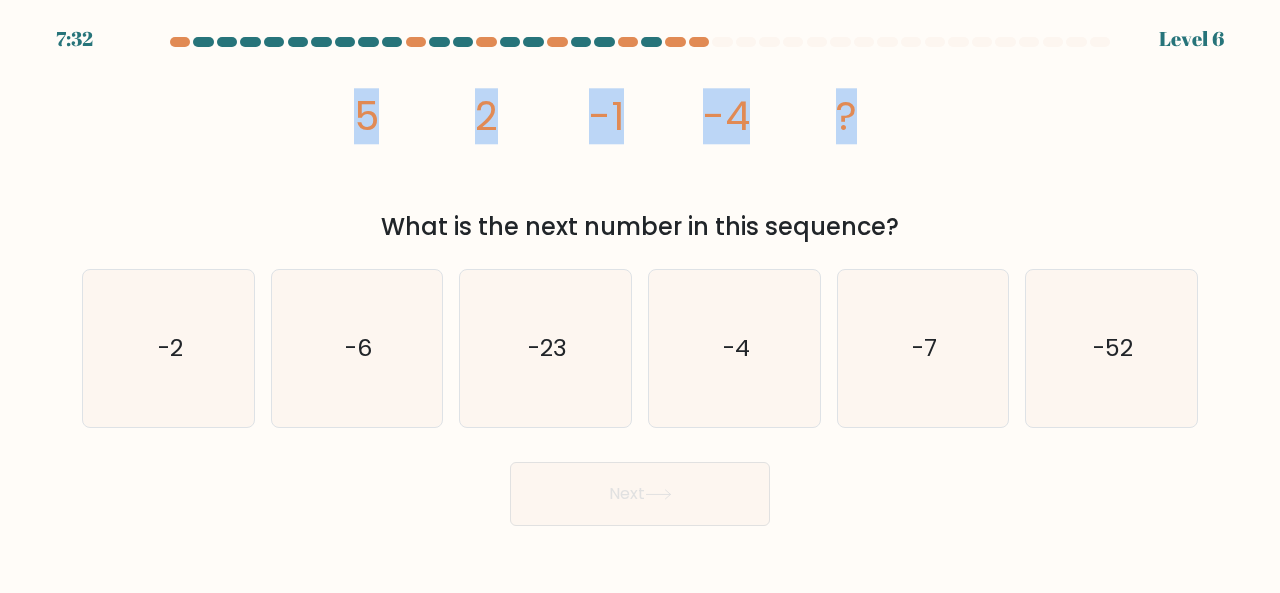 drag, startPoint x: 502, startPoint y: 136, endPoint x: 880, endPoint y: 133, distance: 378.0119 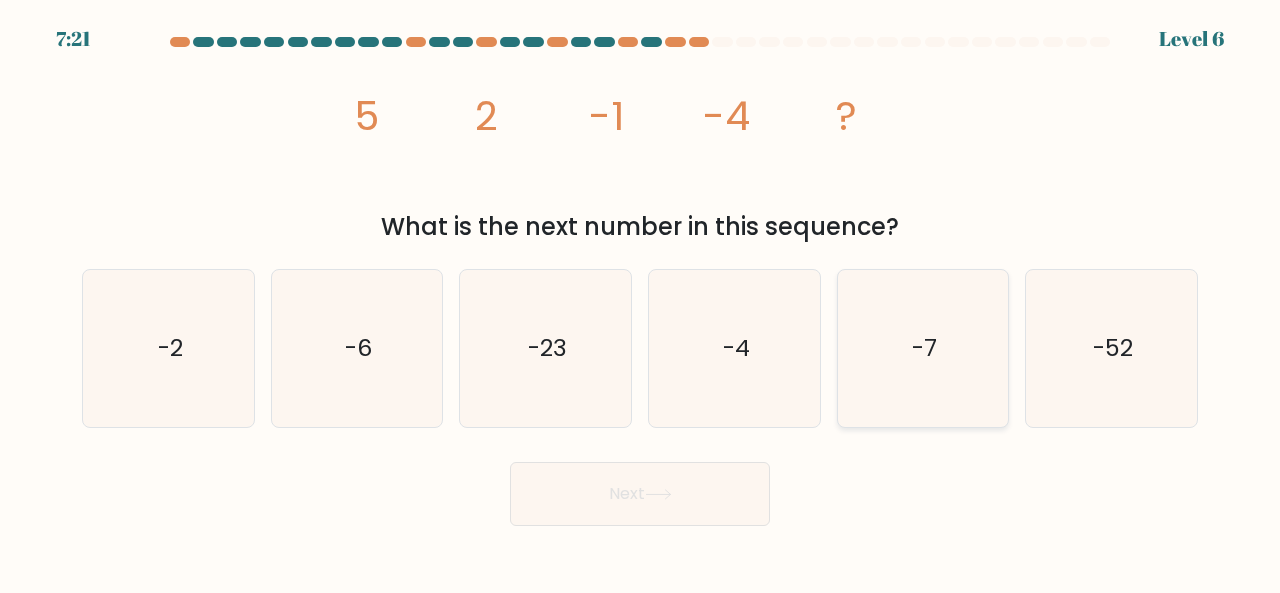 click on "-7" 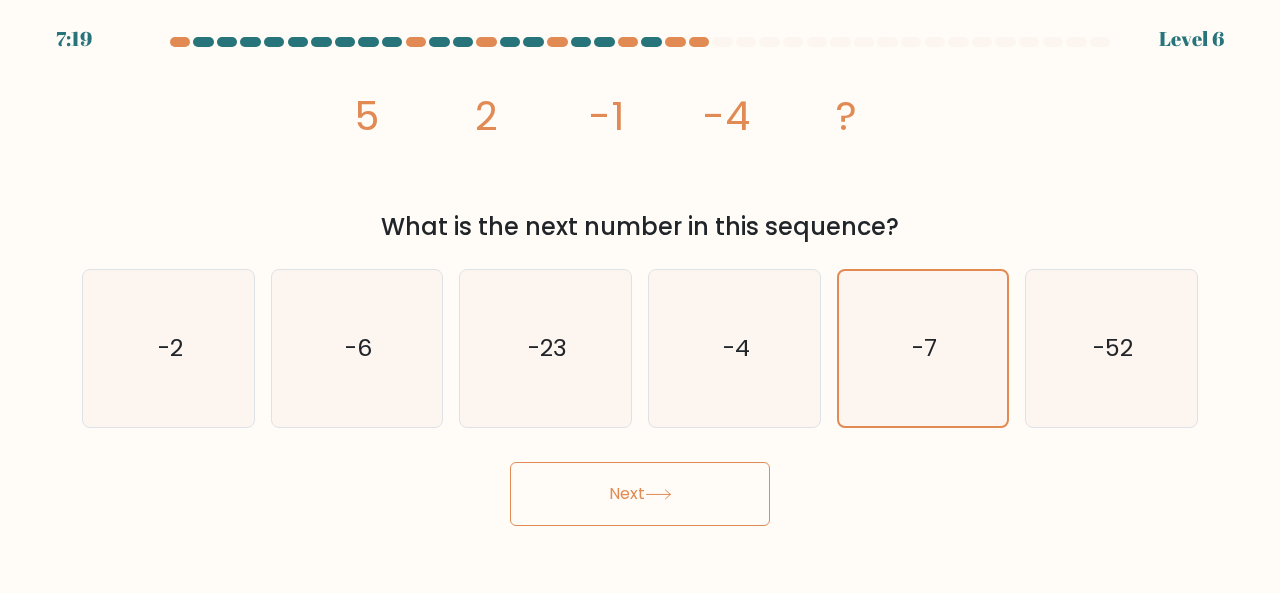click on "Next" at bounding box center (640, 494) 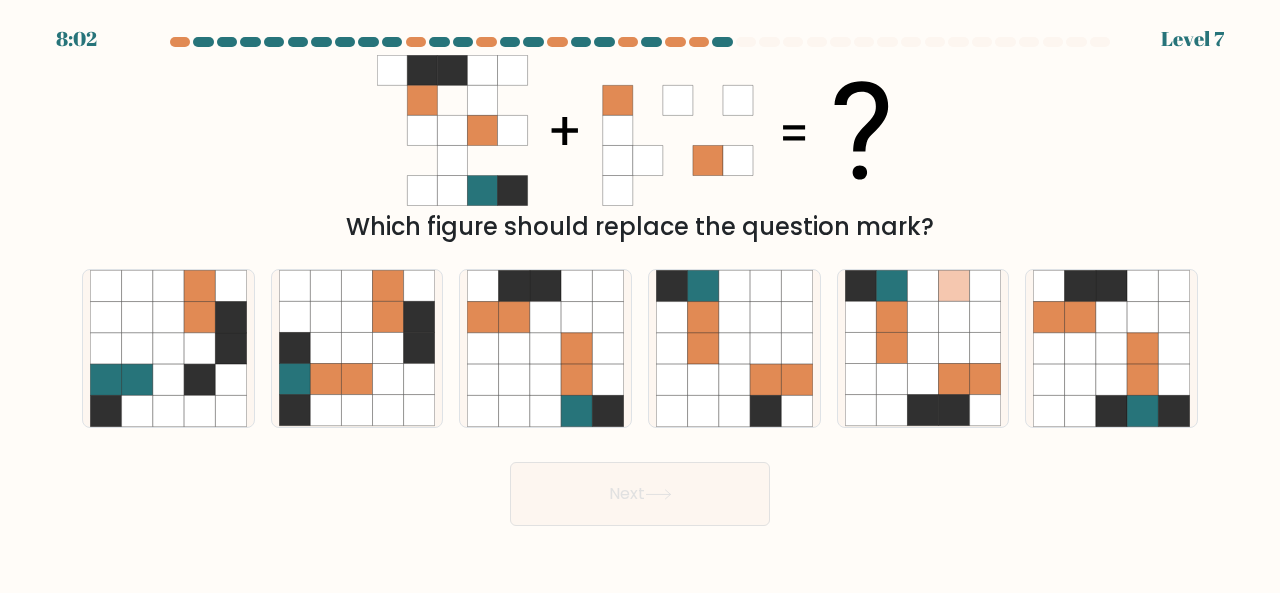 type 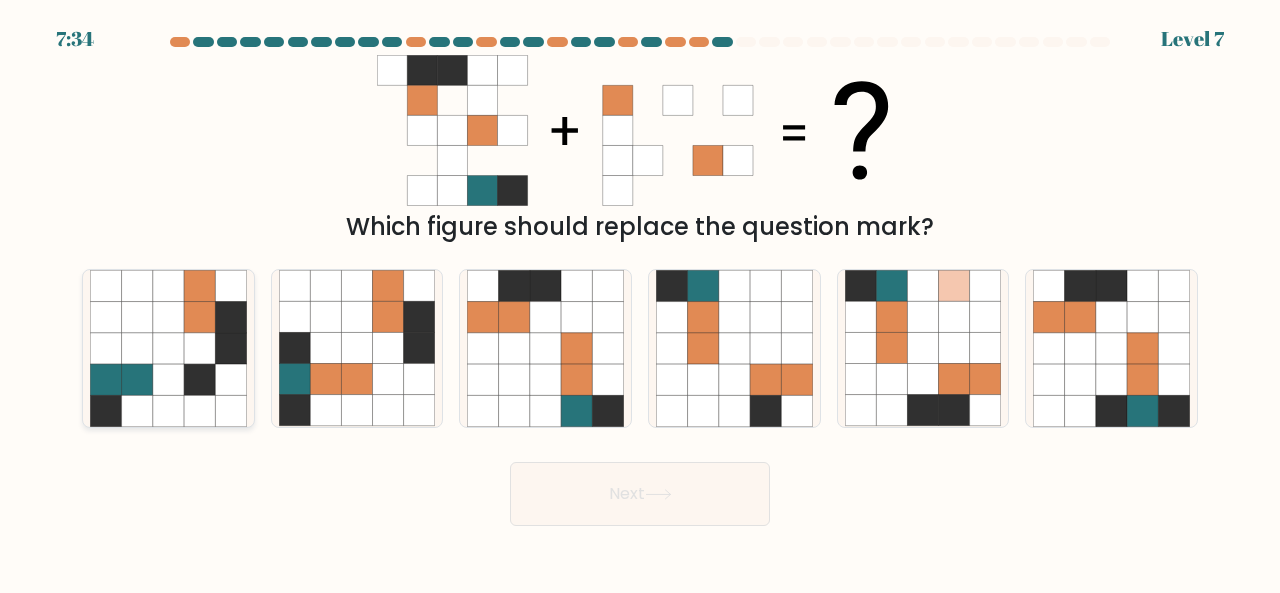 click 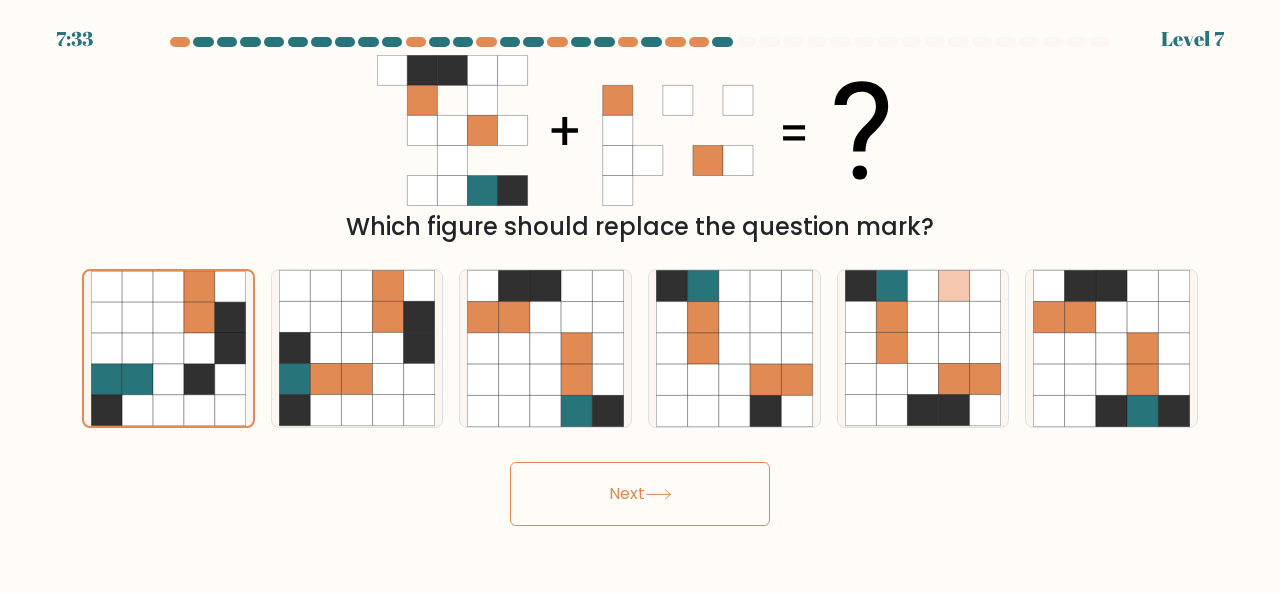 click on "Next" at bounding box center [640, 494] 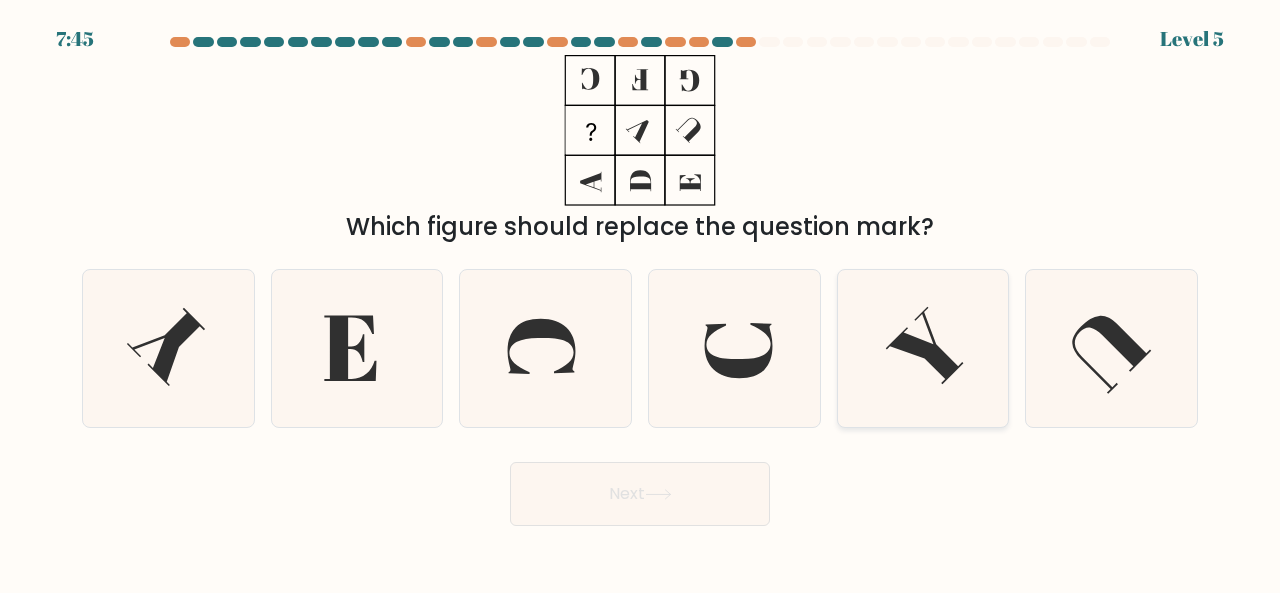 type 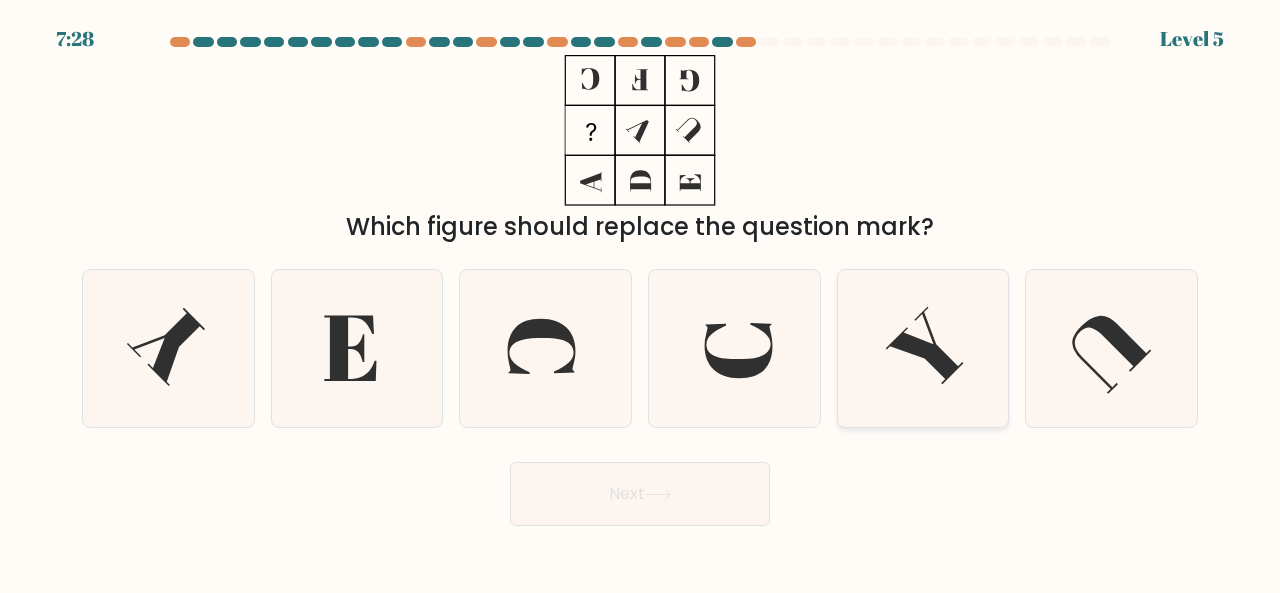 click 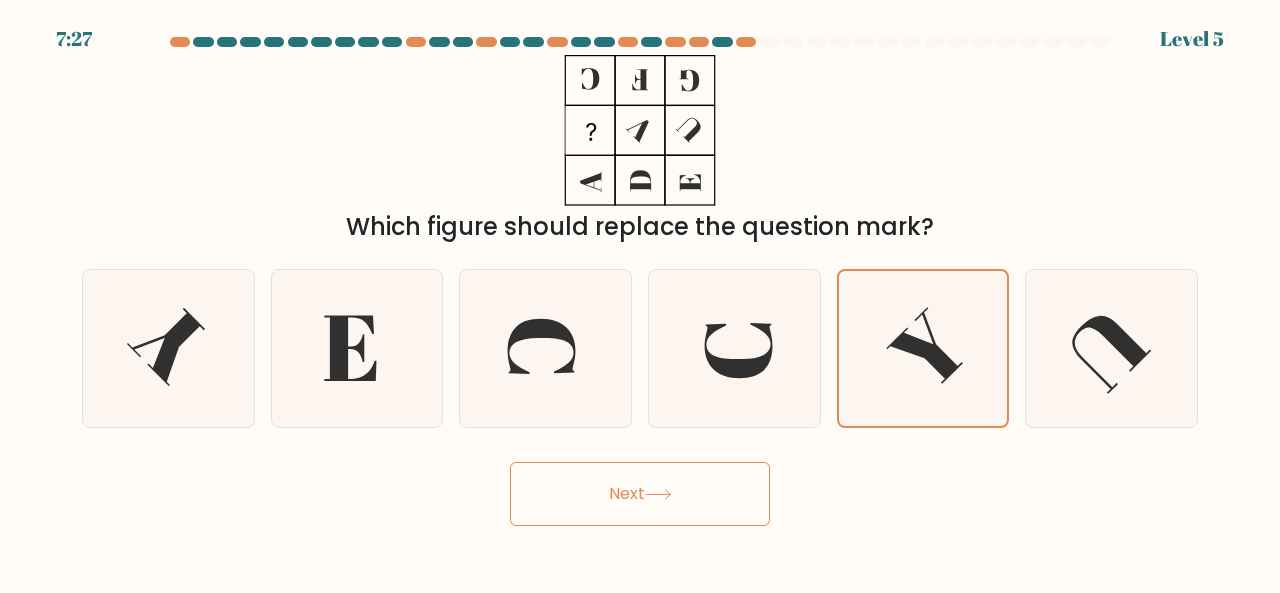 click on "Next" at bounding box center [640, 494] 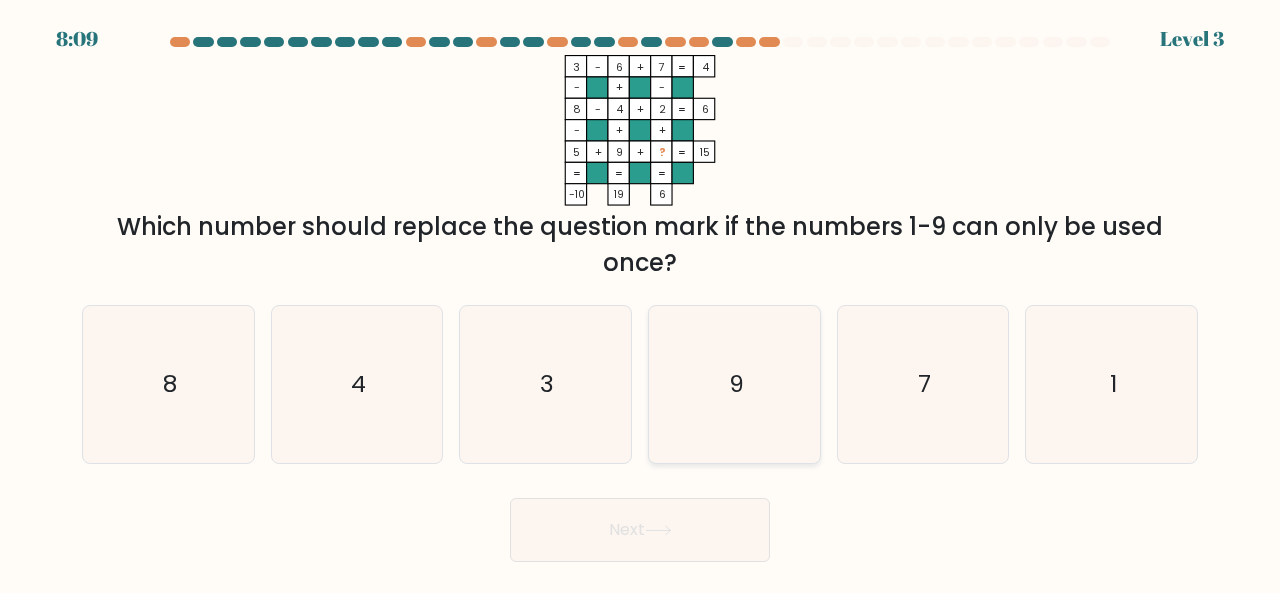 click on "9" 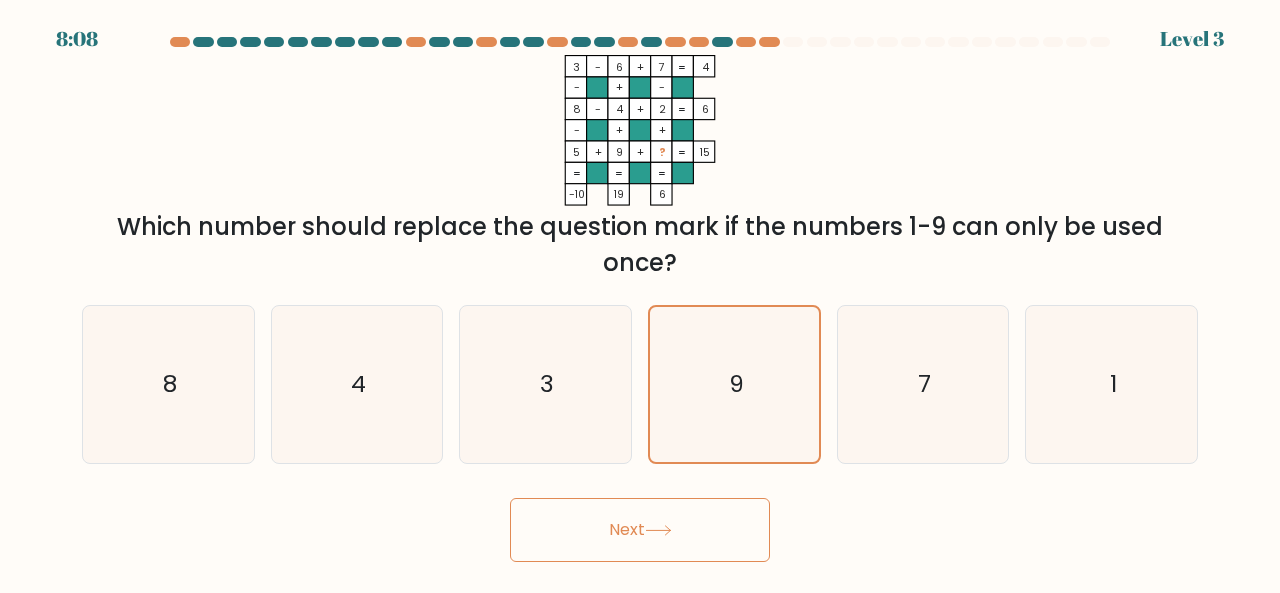 click 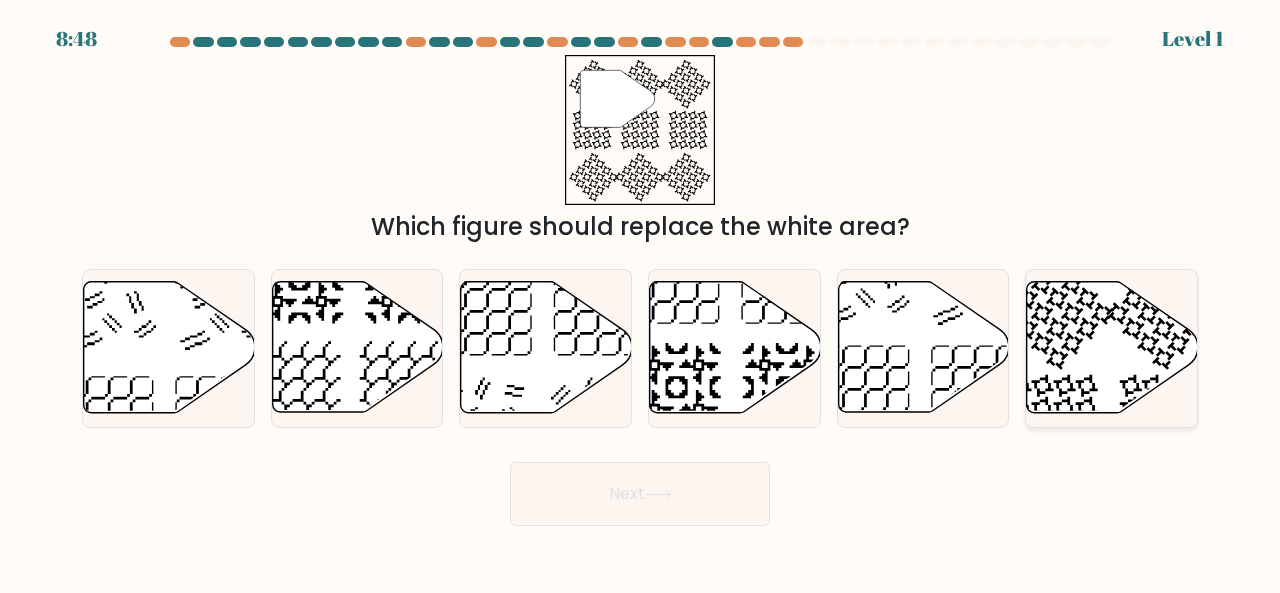 click 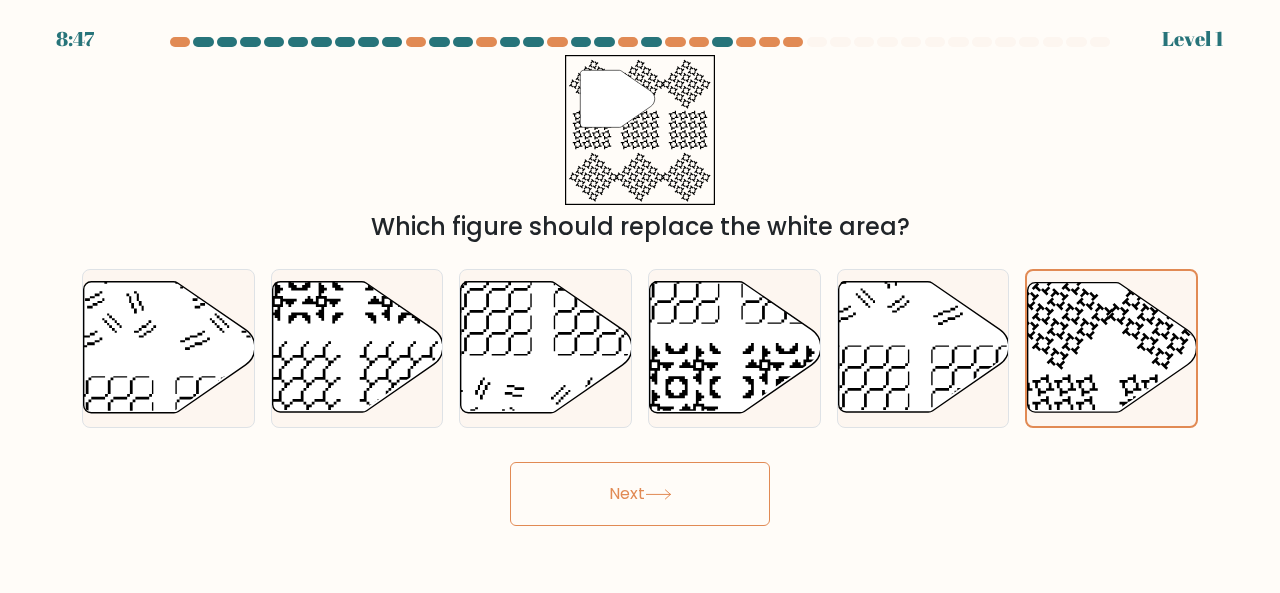 click on "Next" at bounding box center [640, 494] 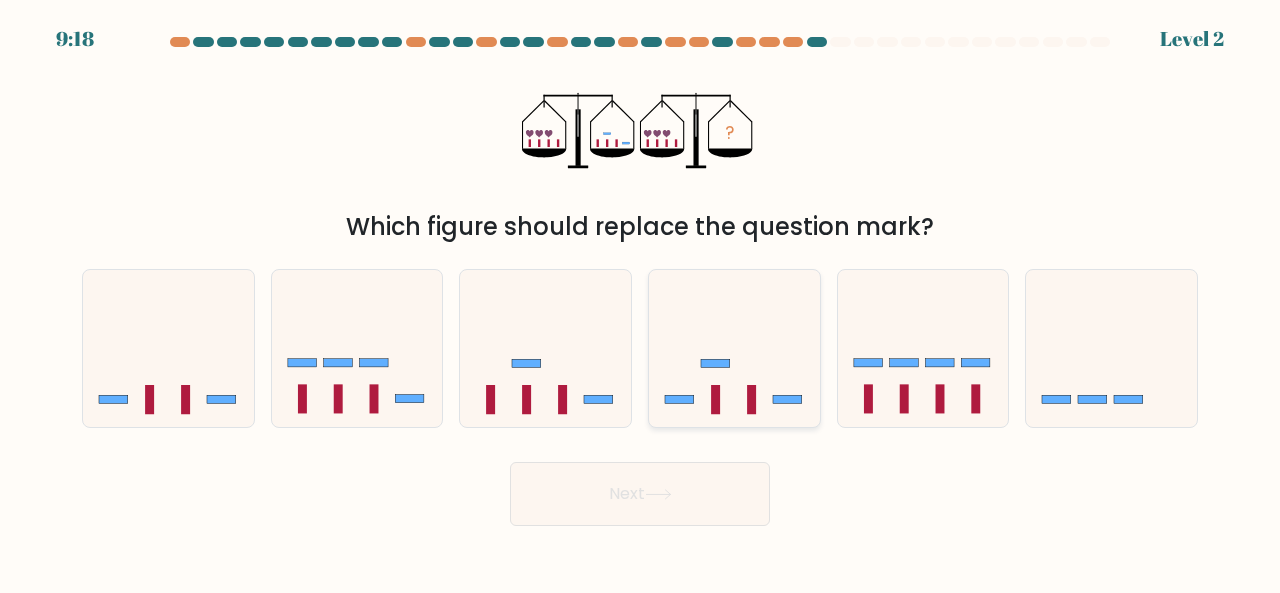 click 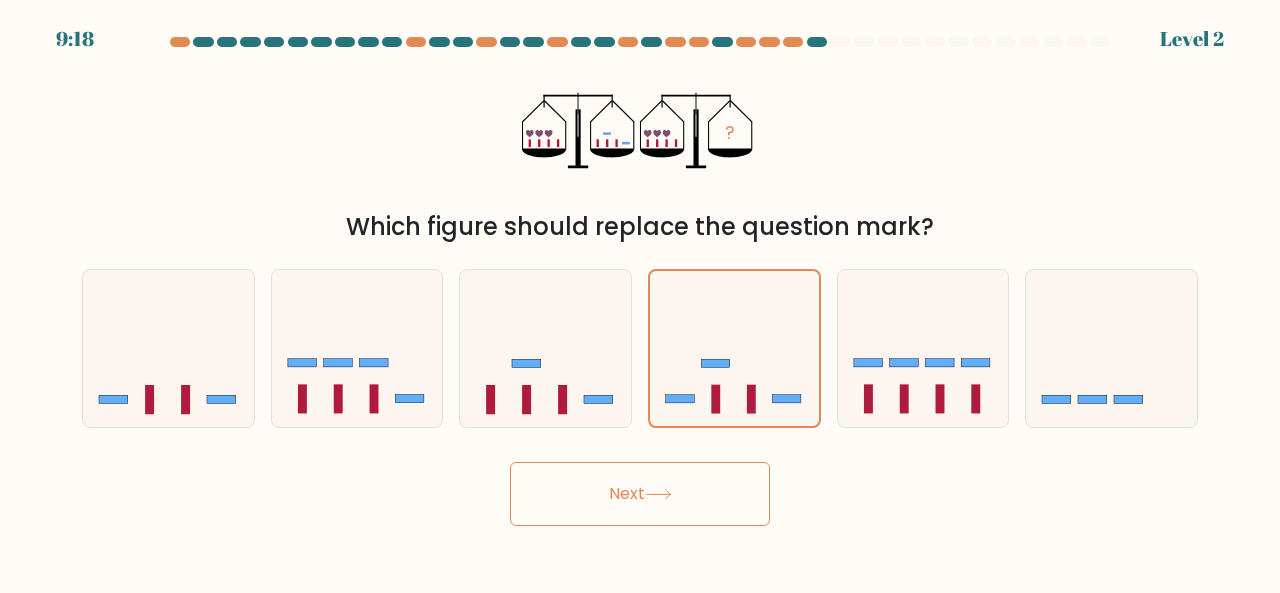 click on "Next" at bounding box center (640, 494) 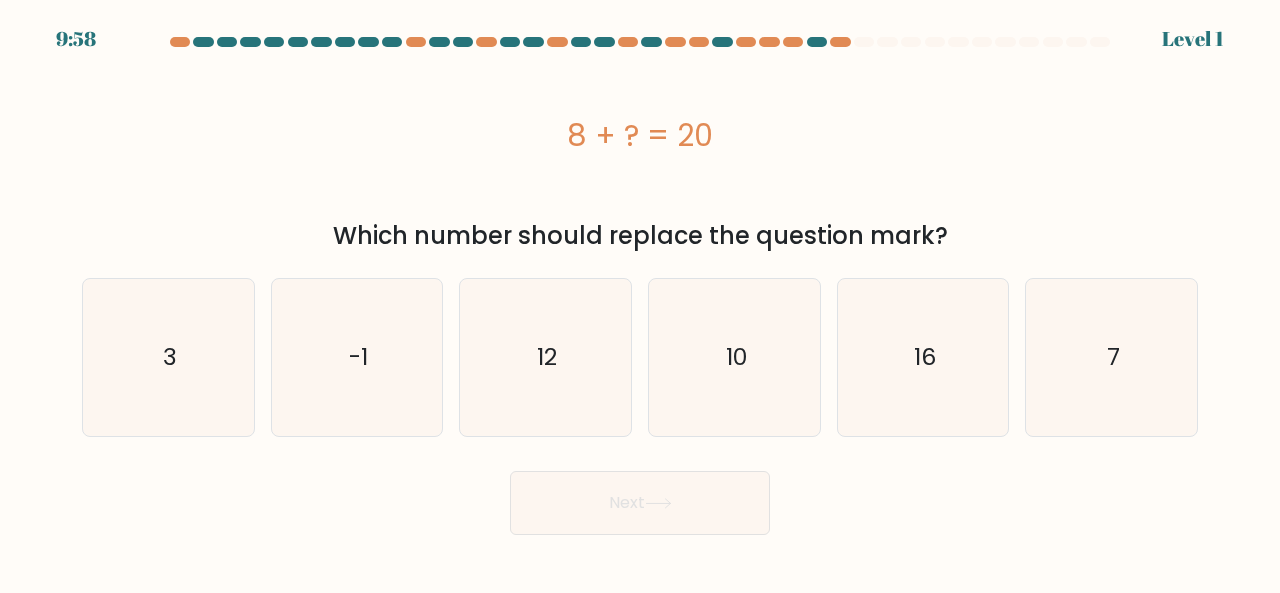 drag, startPoint x: 658, startPoint y: 135, endPoint x: 759, endPoint y: 135, distance: 101 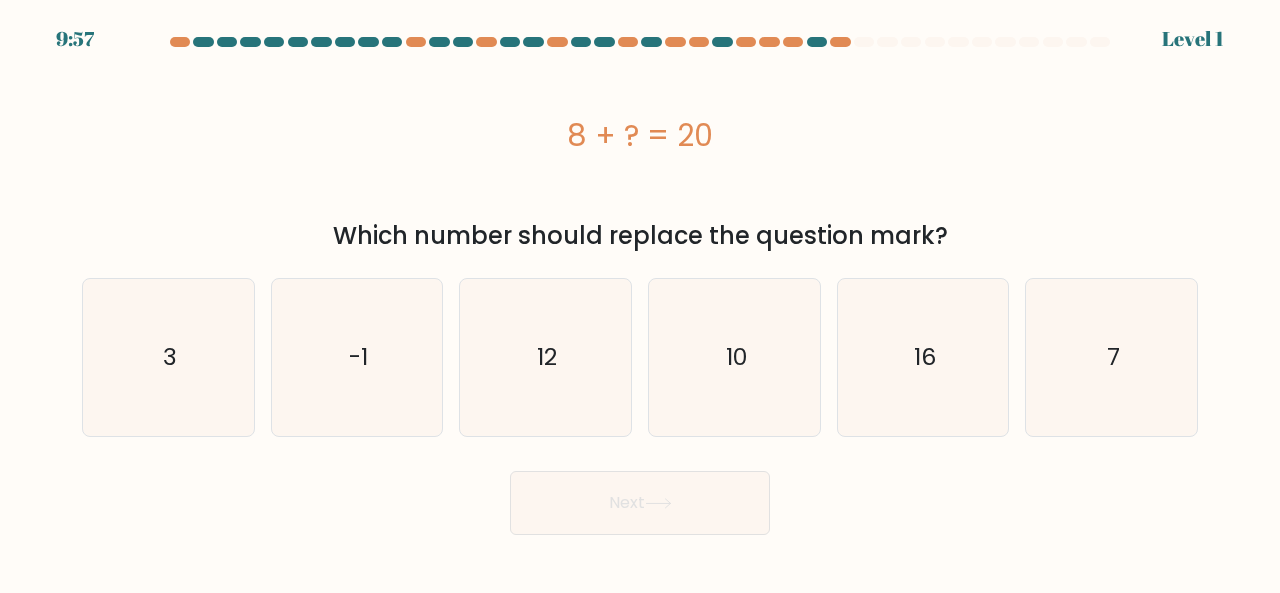 copy on "8 + ?  = 20" 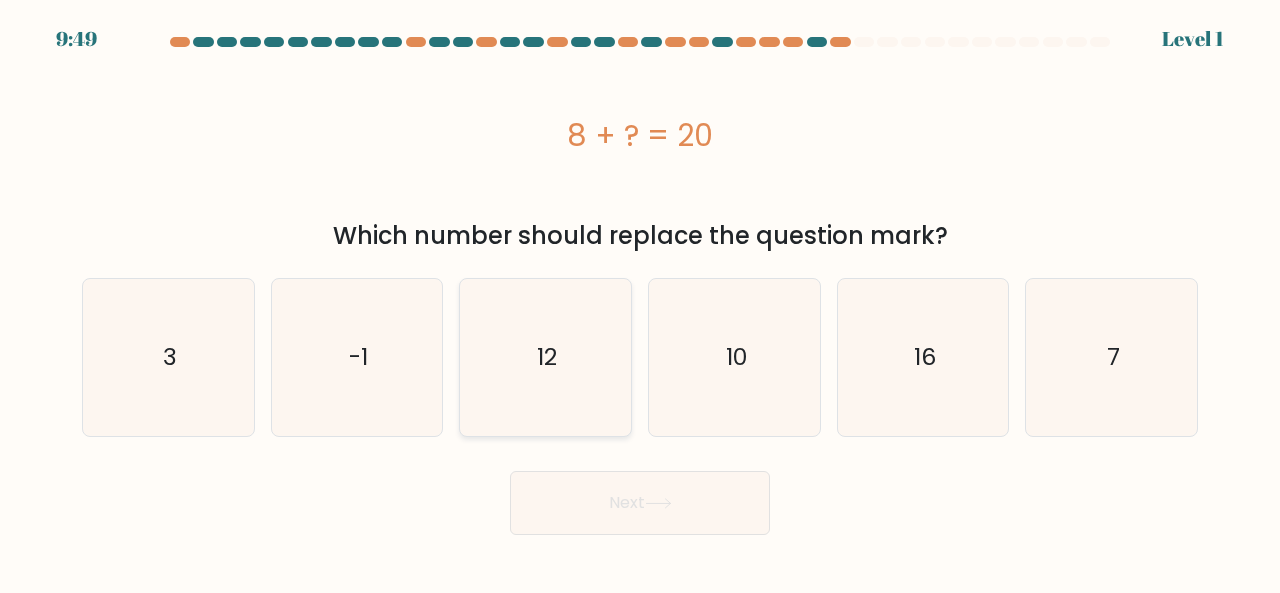 click on "12" 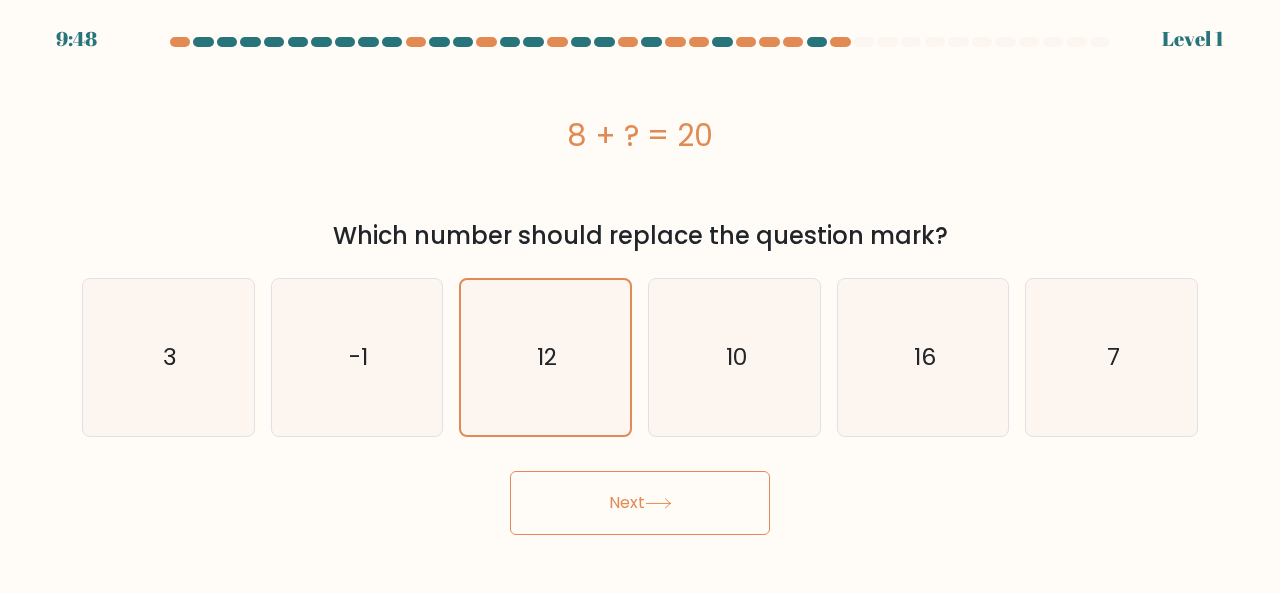 click 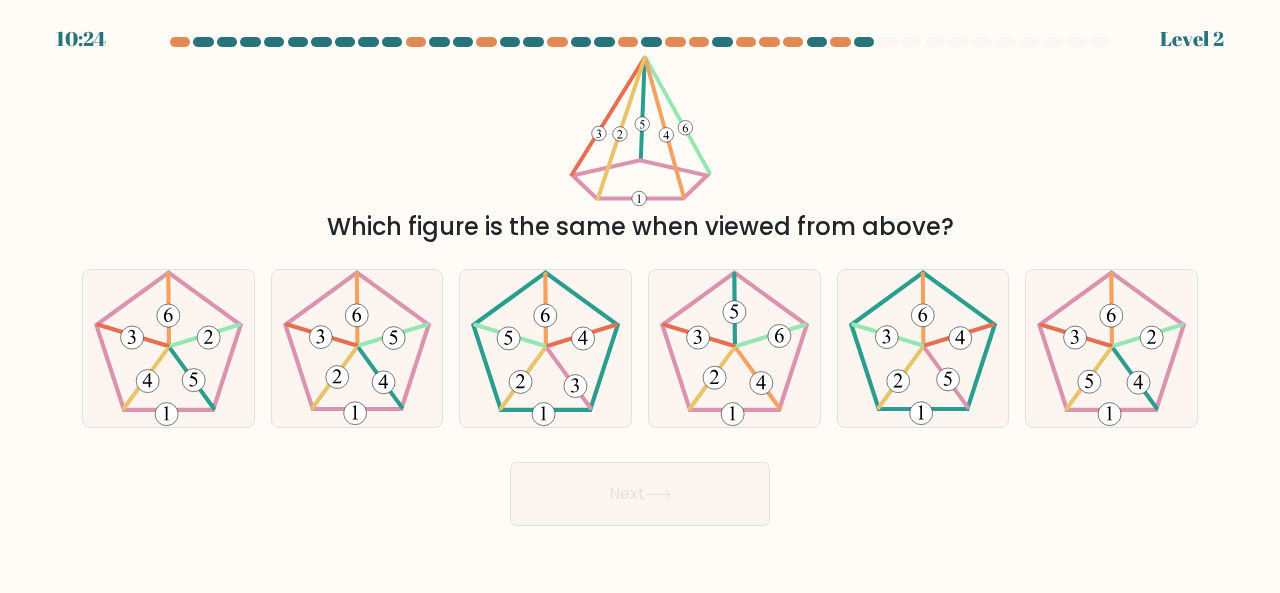 click on "Next" at bounding box center (640, 494) 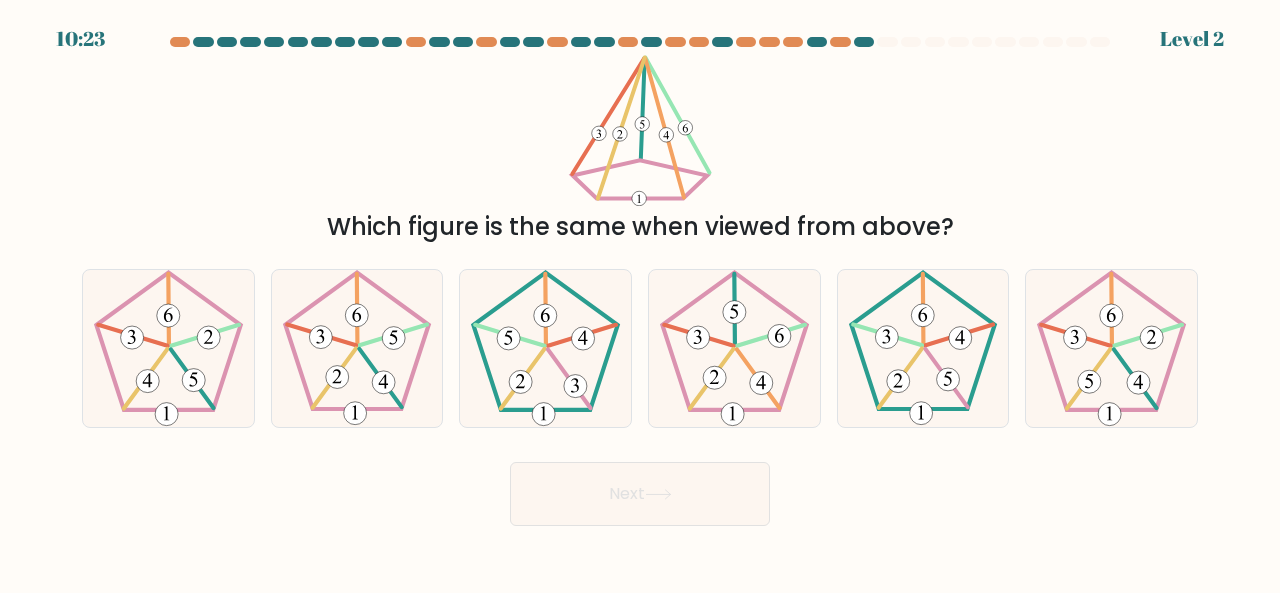 click on "Next" at bounding box center (640, 494) 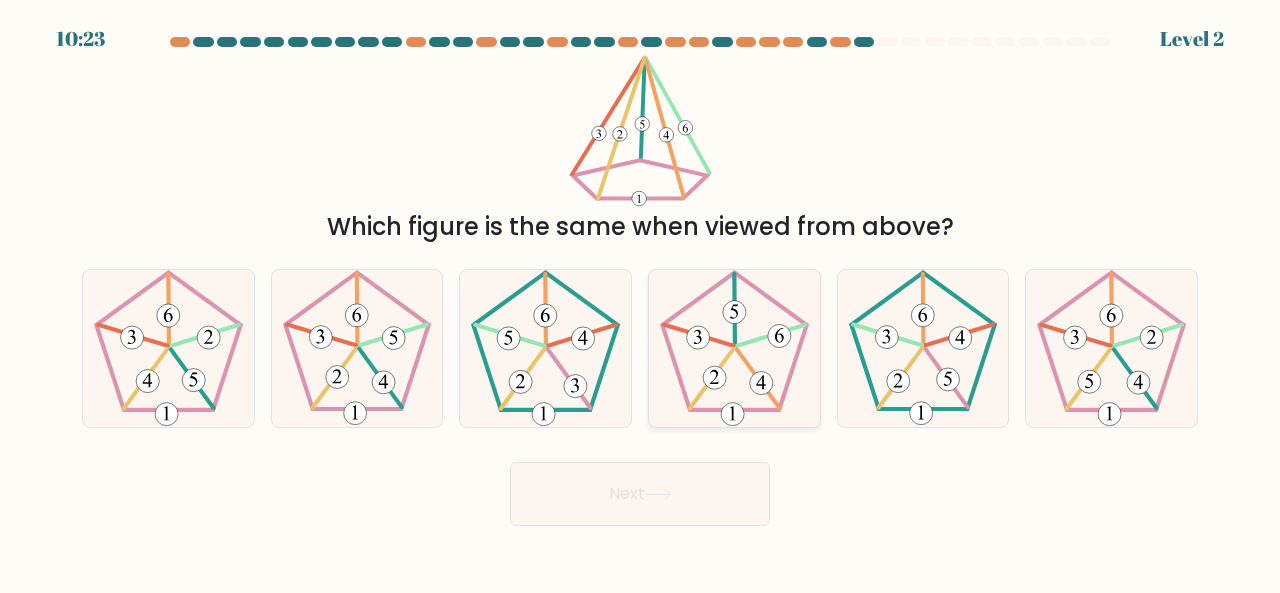 click 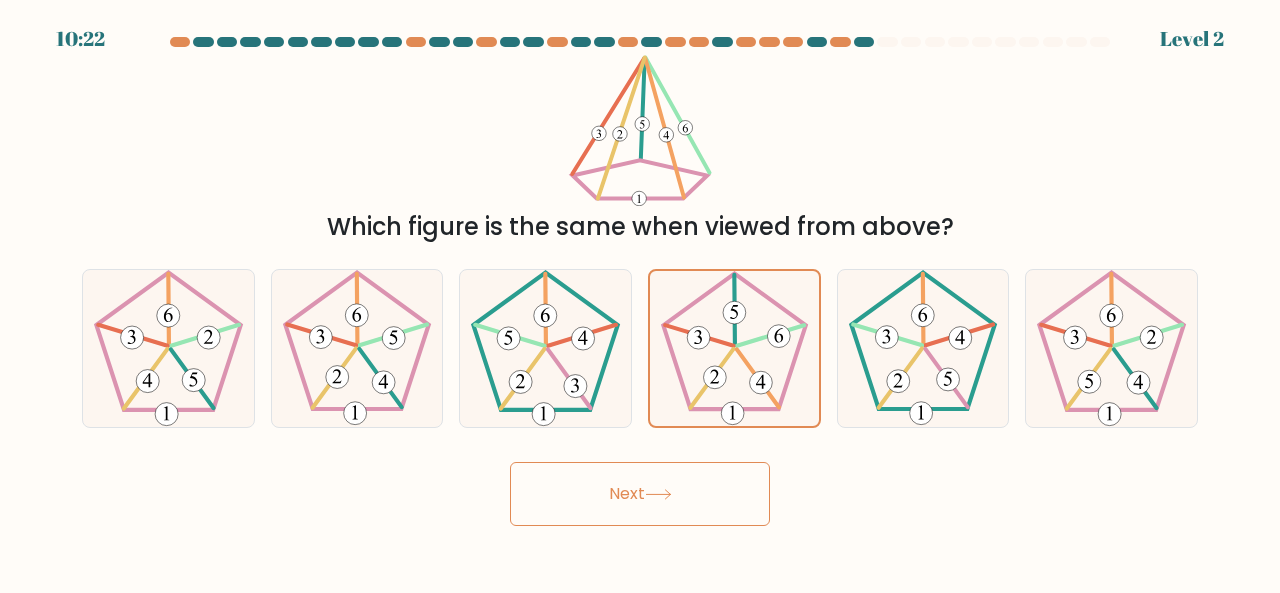 click on "10:22
Level 2" at bounding box center (640, 296) 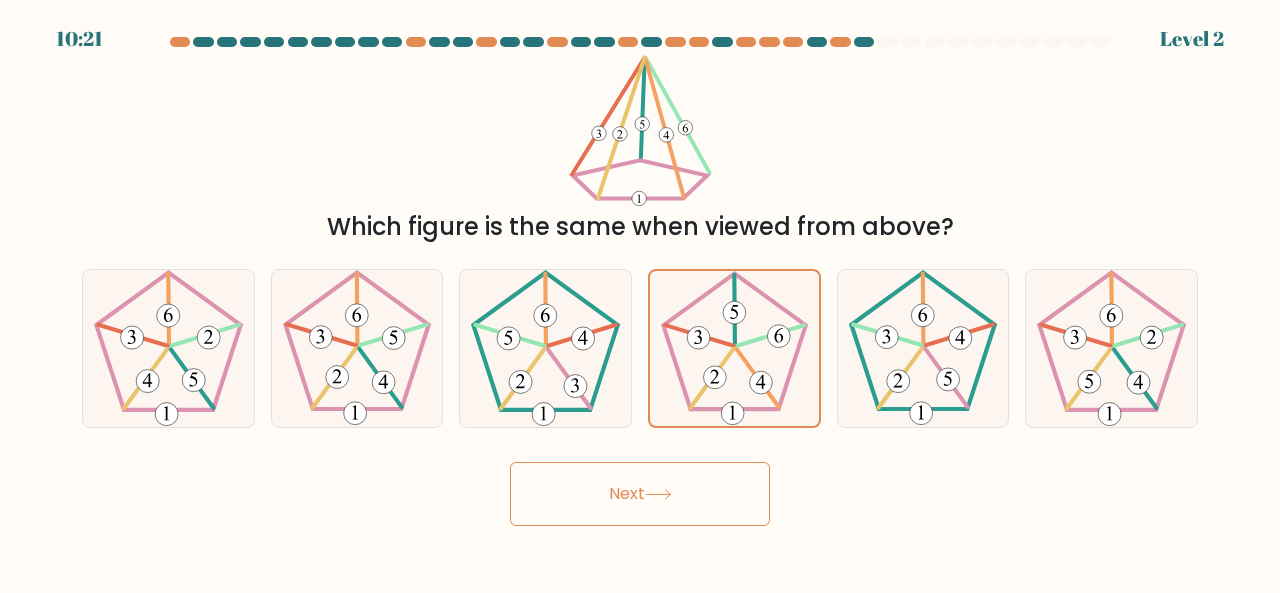 click on "10:21
Level 2" at bounding box center [640, 296] 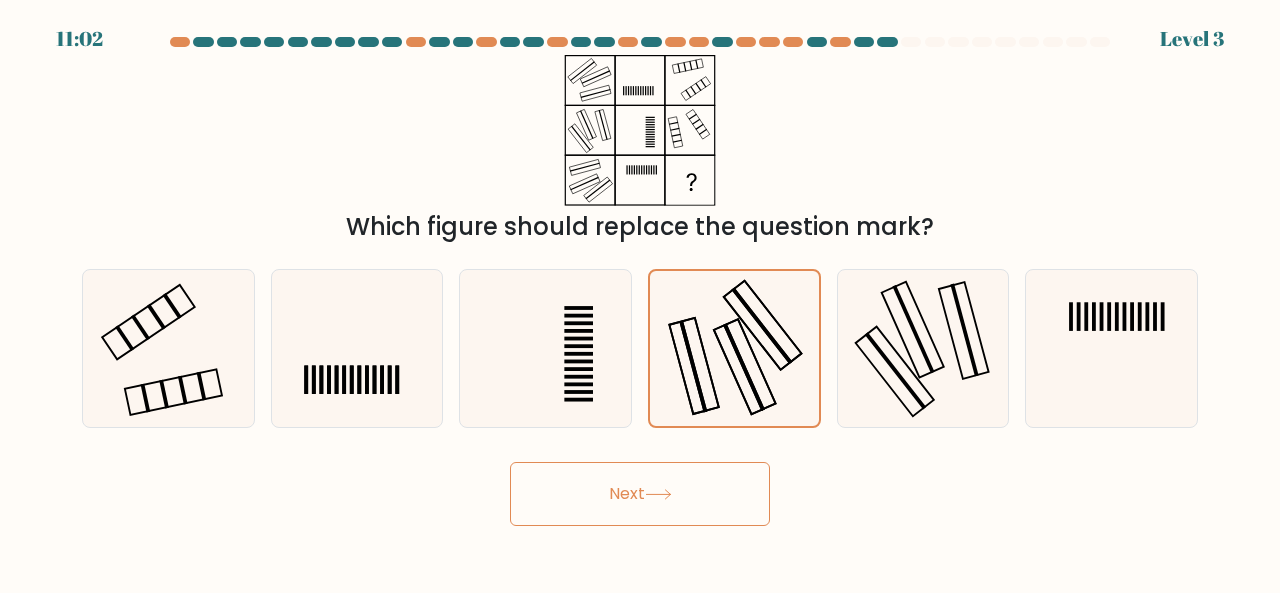 click on "Next" at bounding box center (640, 494) 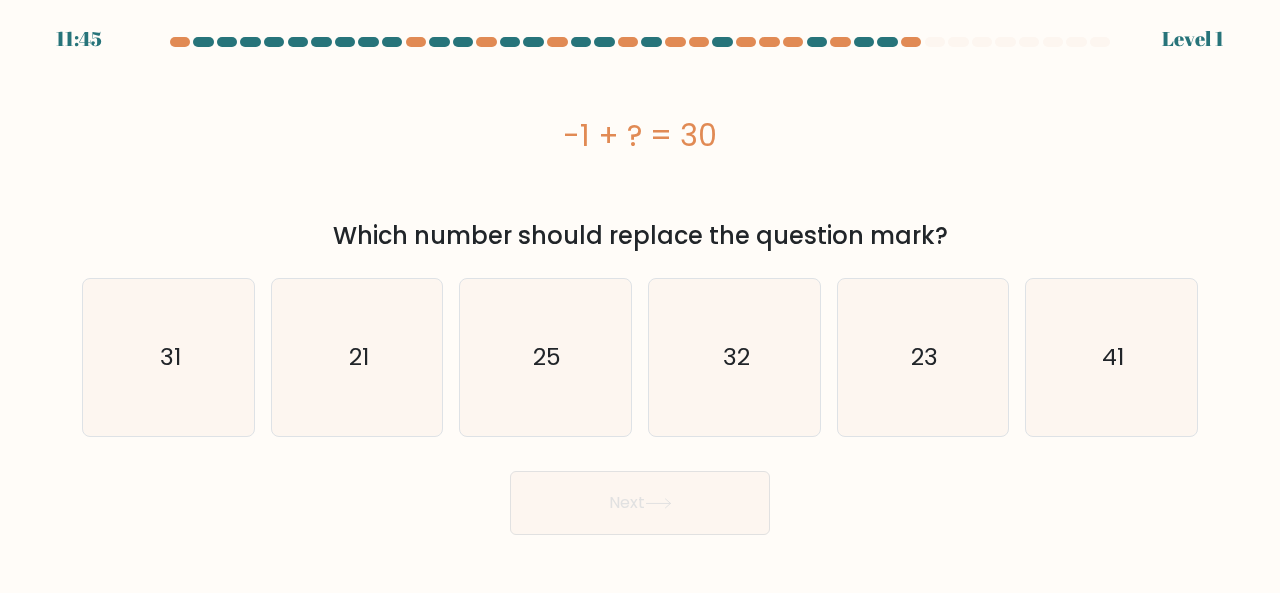 drag, startPoint x: 540, startPoint y: 136, endPoint x: 755, endPoint y: 149, distance: 215.39267 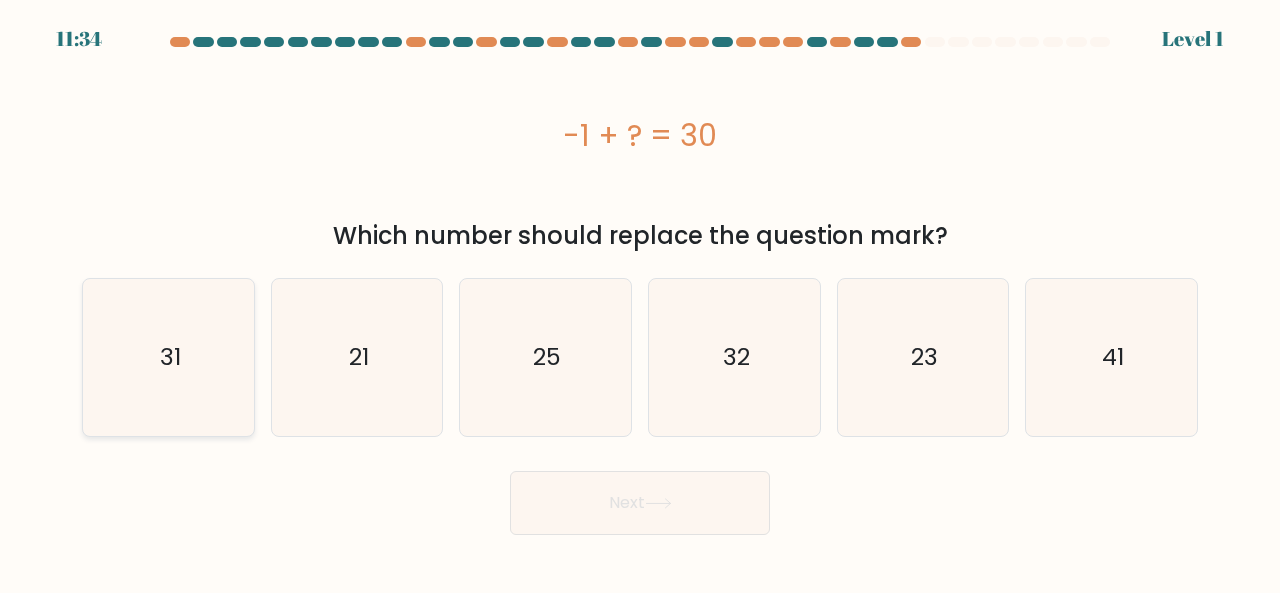 click on "31" 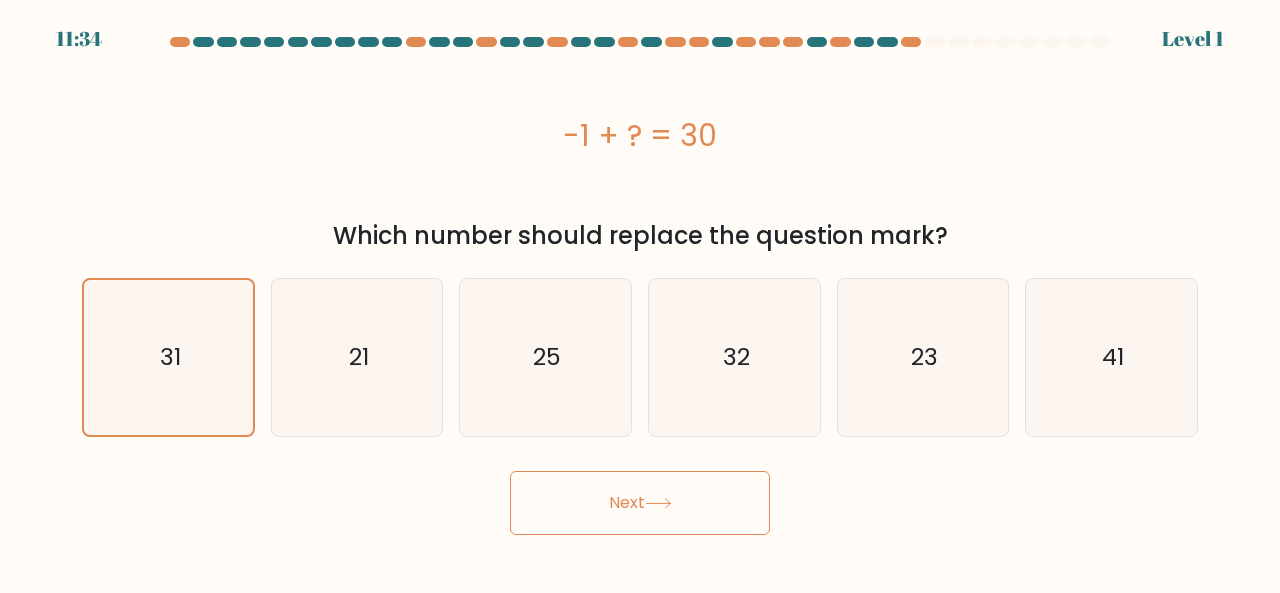 click on "Next" at bounding box center (640, 503) 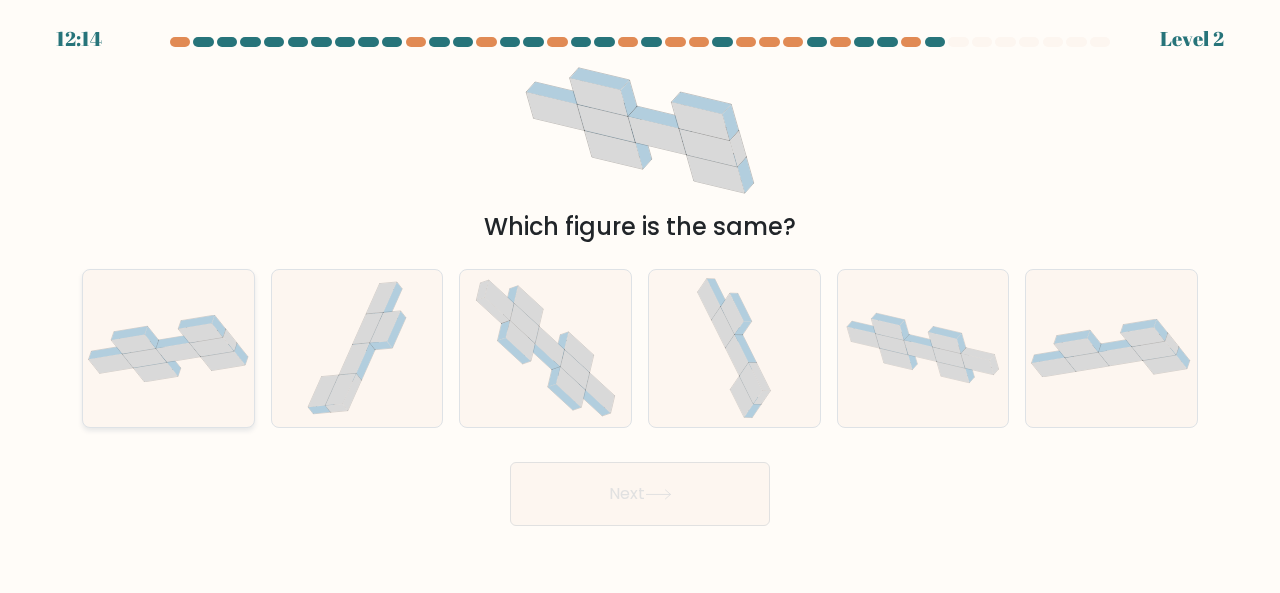 click 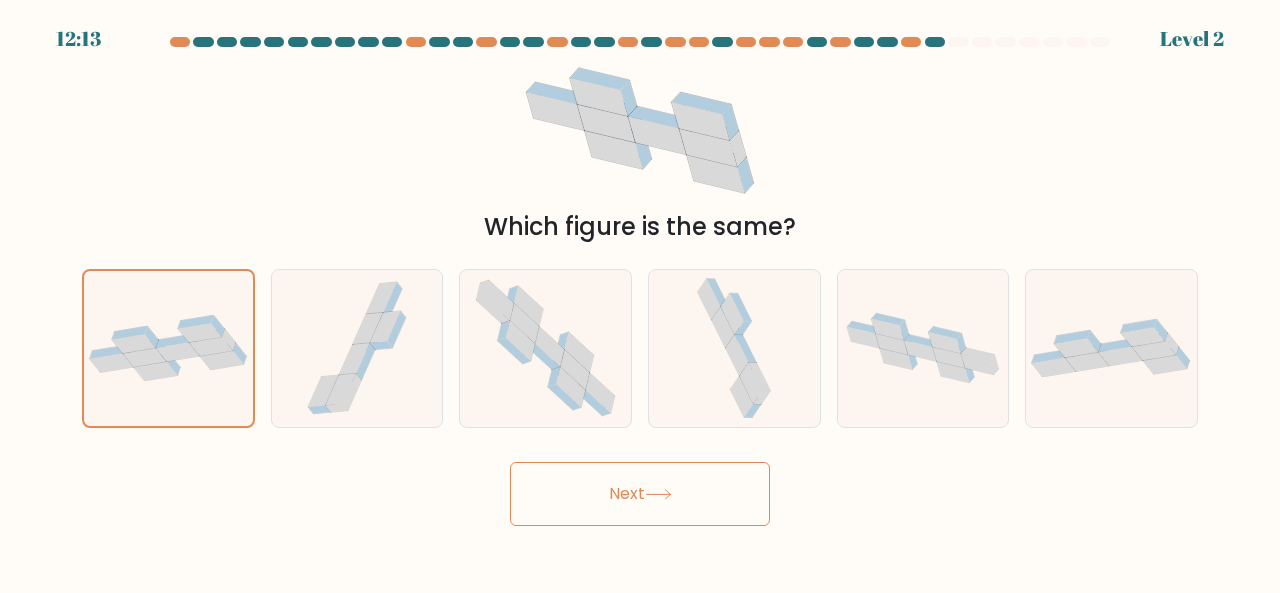 click on "Next" at bounding box center [640, 494] 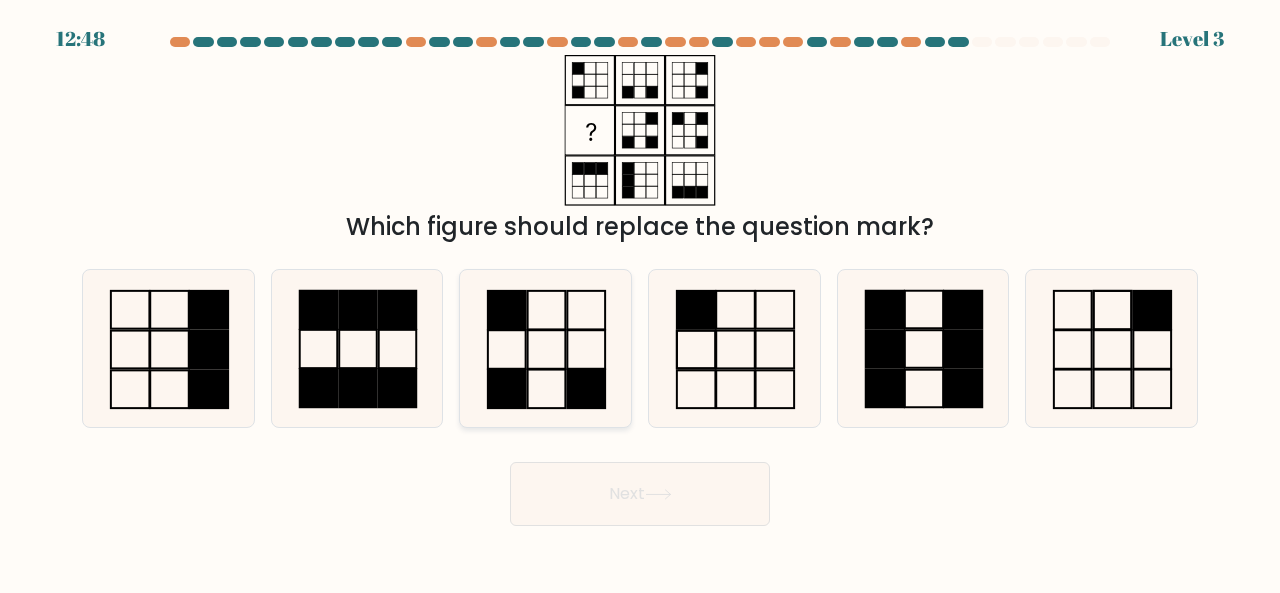 click 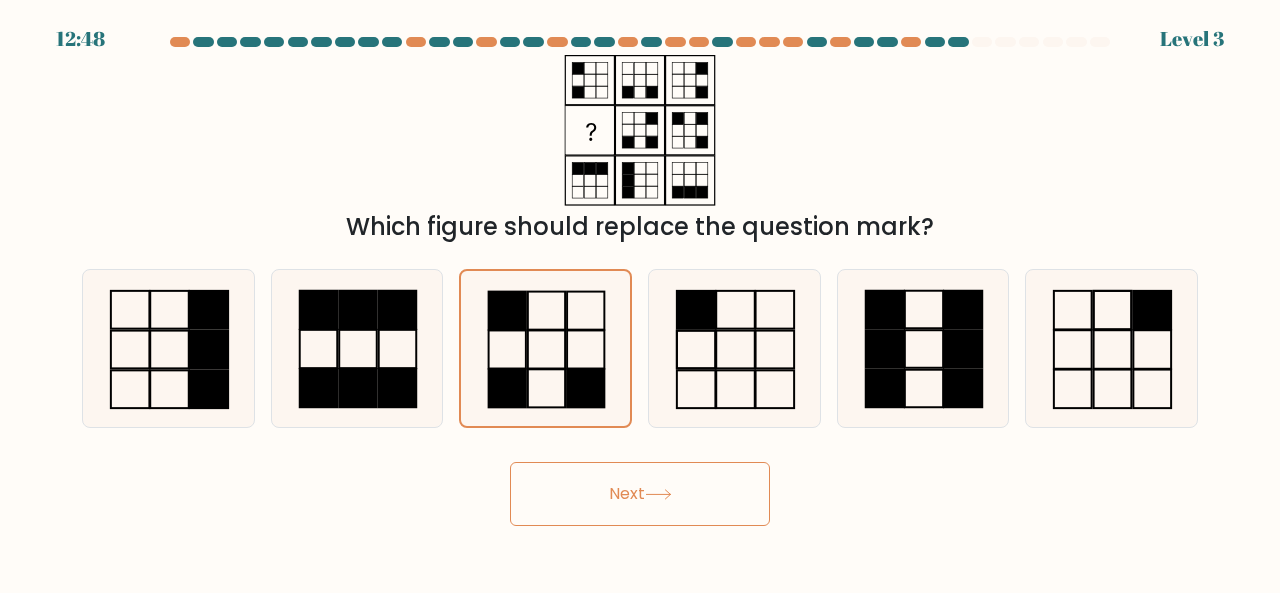click 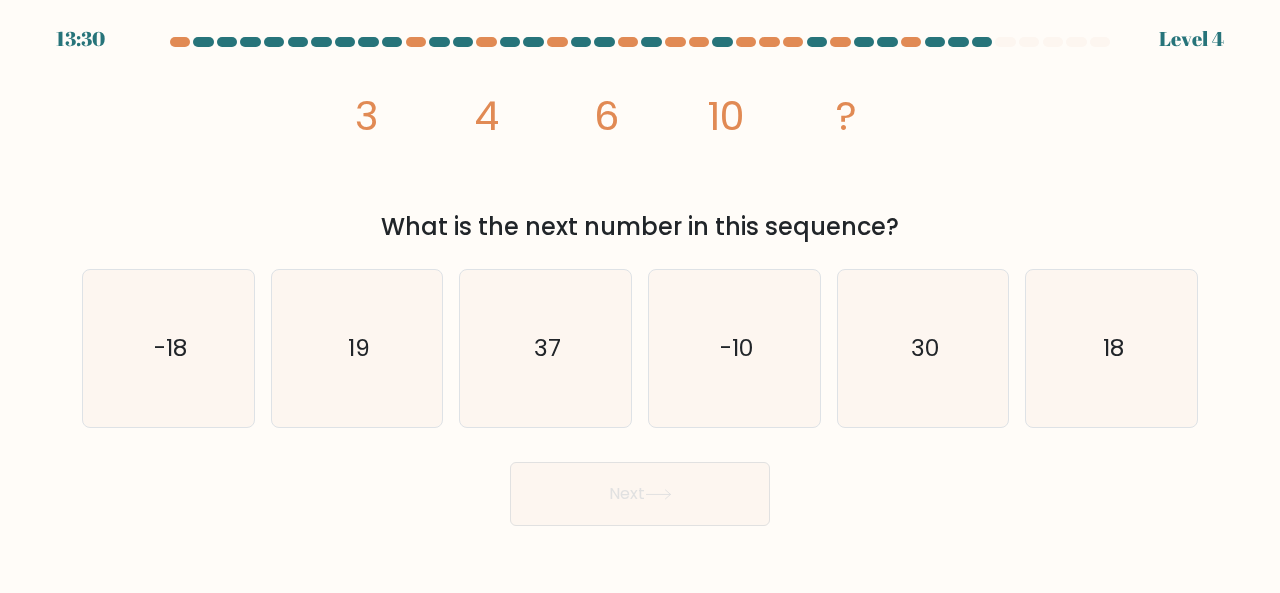 drag, startPoint x: 354, startPoint y: 120, endPoint x: 882, endPoint y: 143, distance: 528.50073 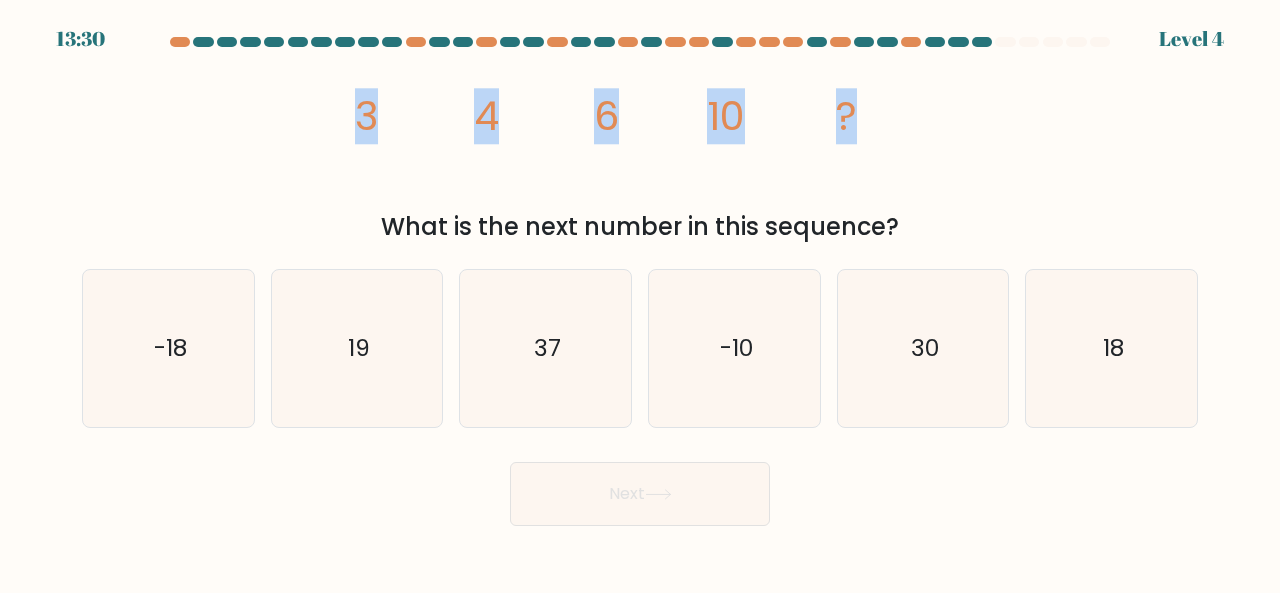 click on "image/svg+xml
3
4
6
10
?" 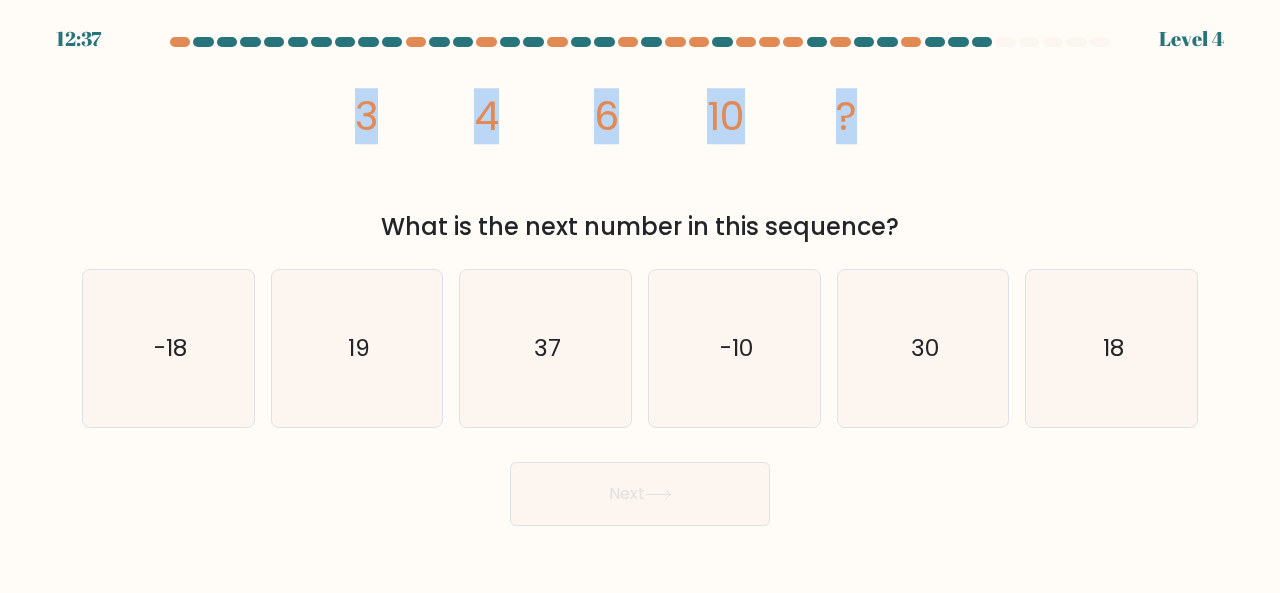 click on "image/svg+xml
3
4
6
10
?
What is the next number in this sequence?" at bounding box center [640, 150] 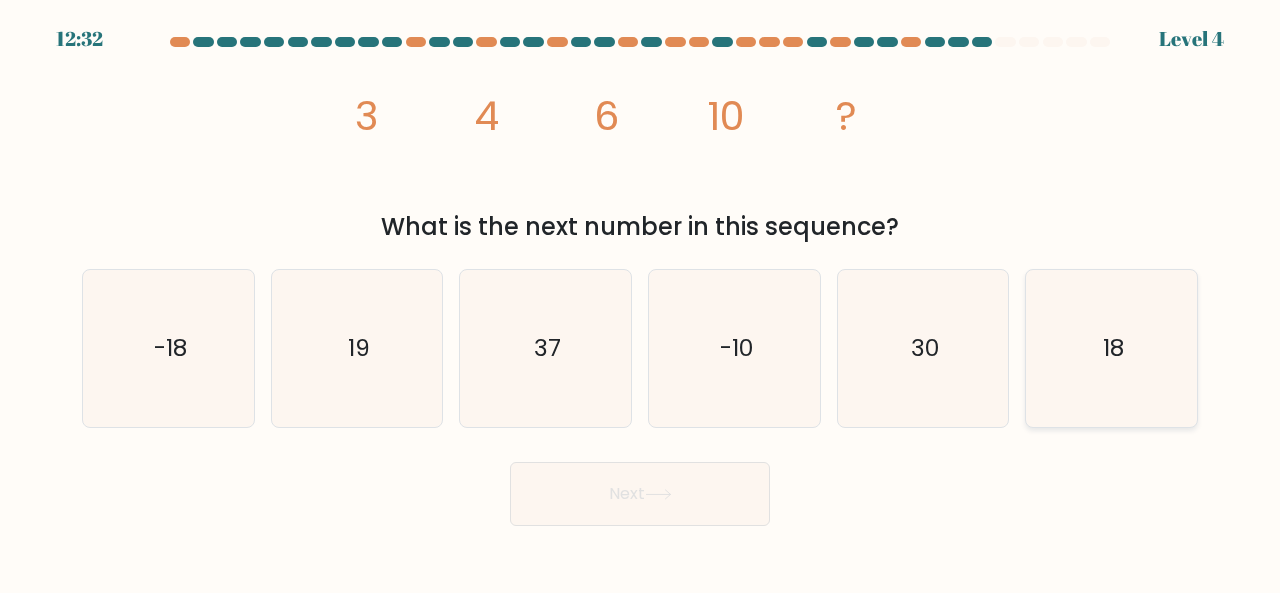 click on "18" 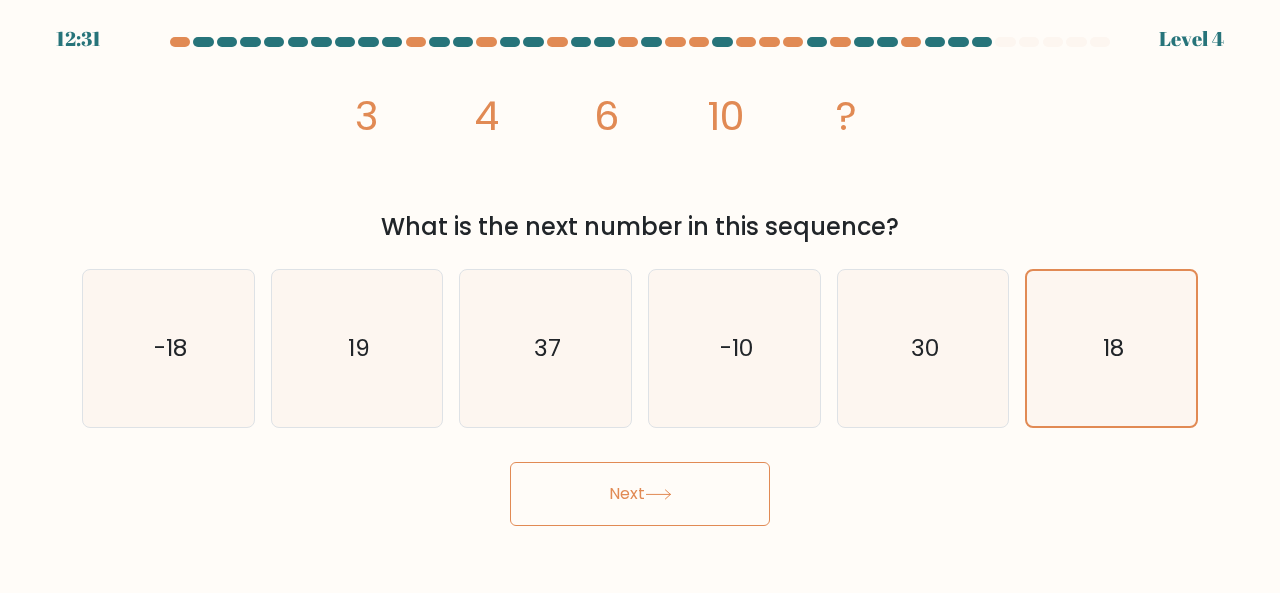 click on "Next" at bounding box center [640, 494] 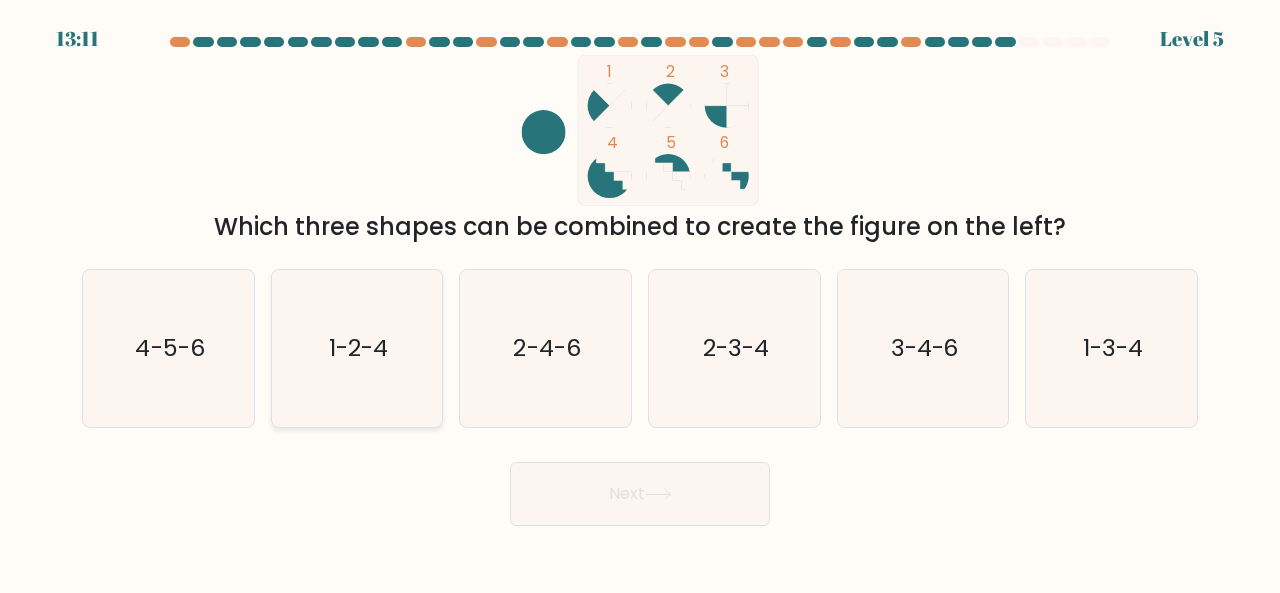 click on "1-2-4" 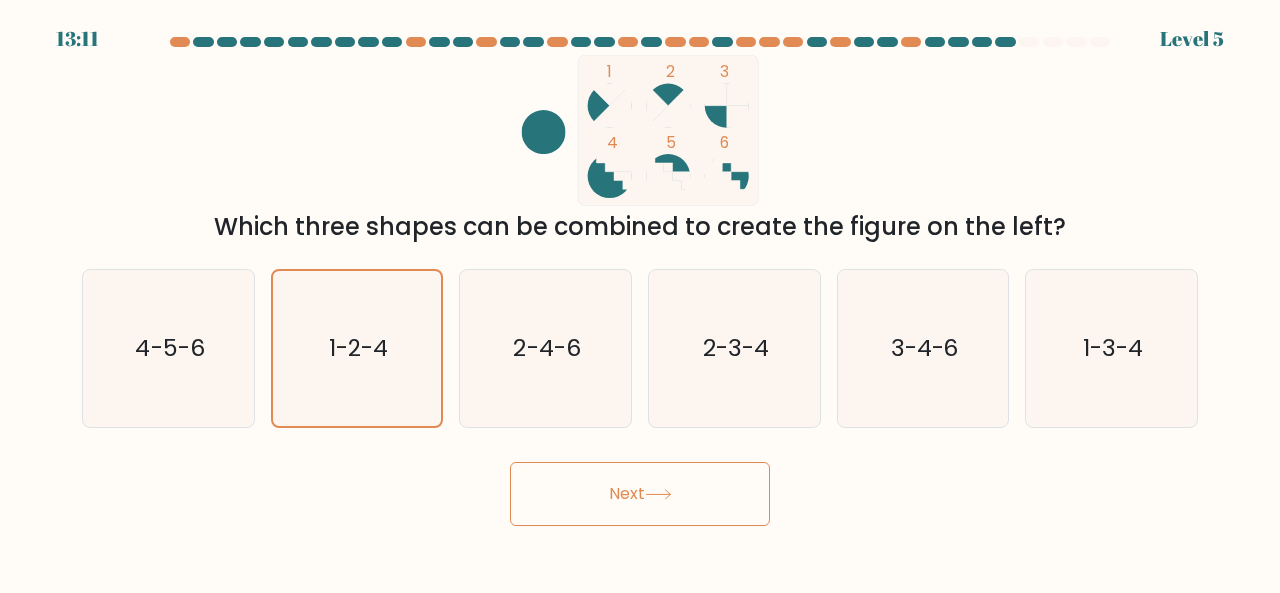 click on "Next" at bounding box center (640, 494) 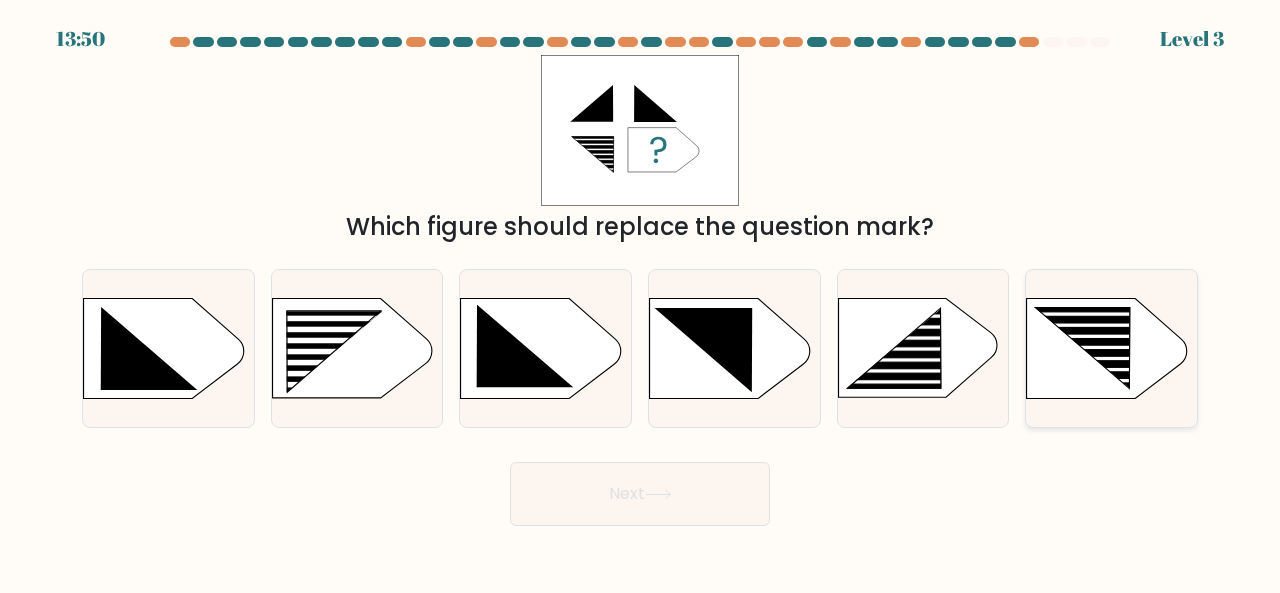 click at bounding box center [1111, 348] 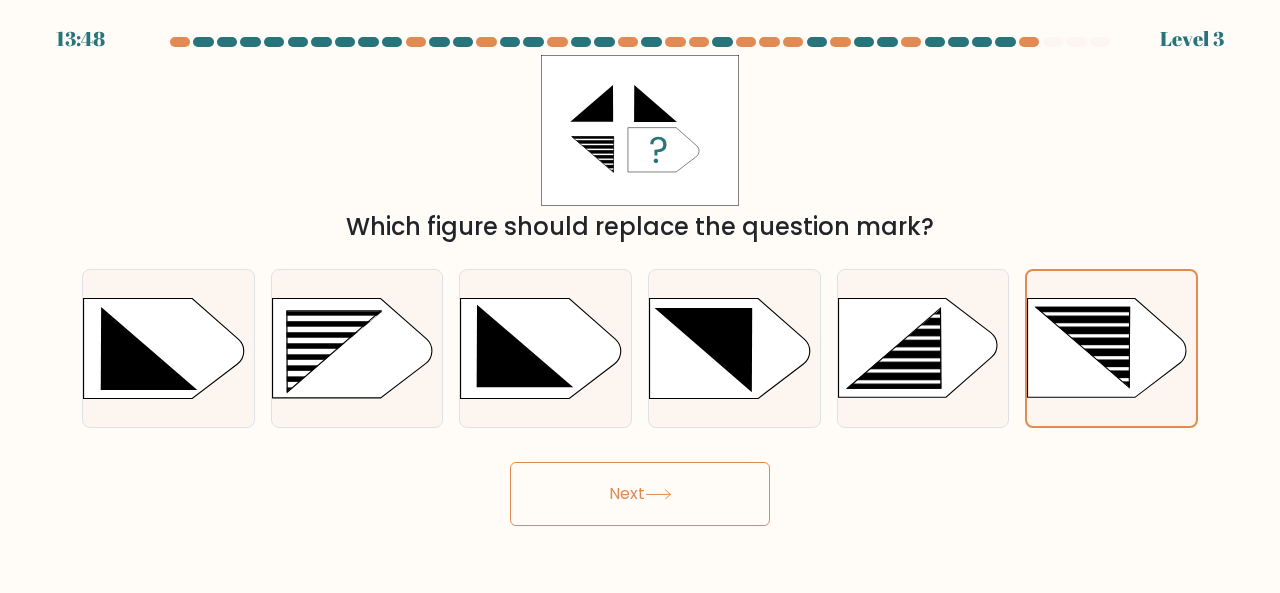click on "Next" at bounding box center (640, 494) 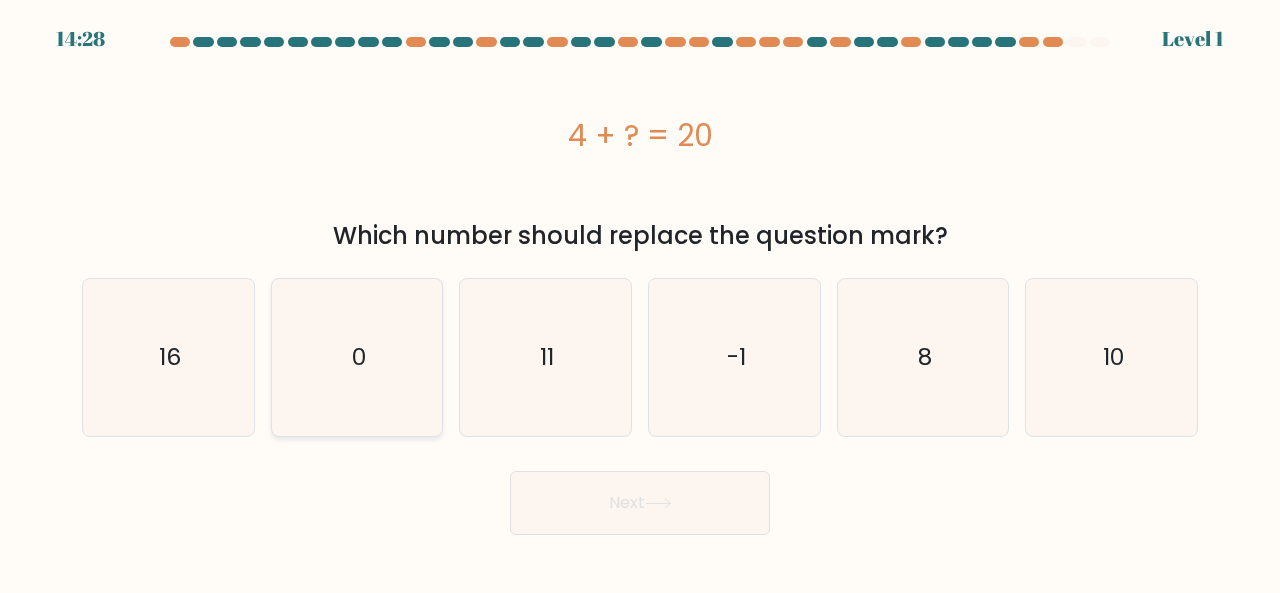 click on "0" 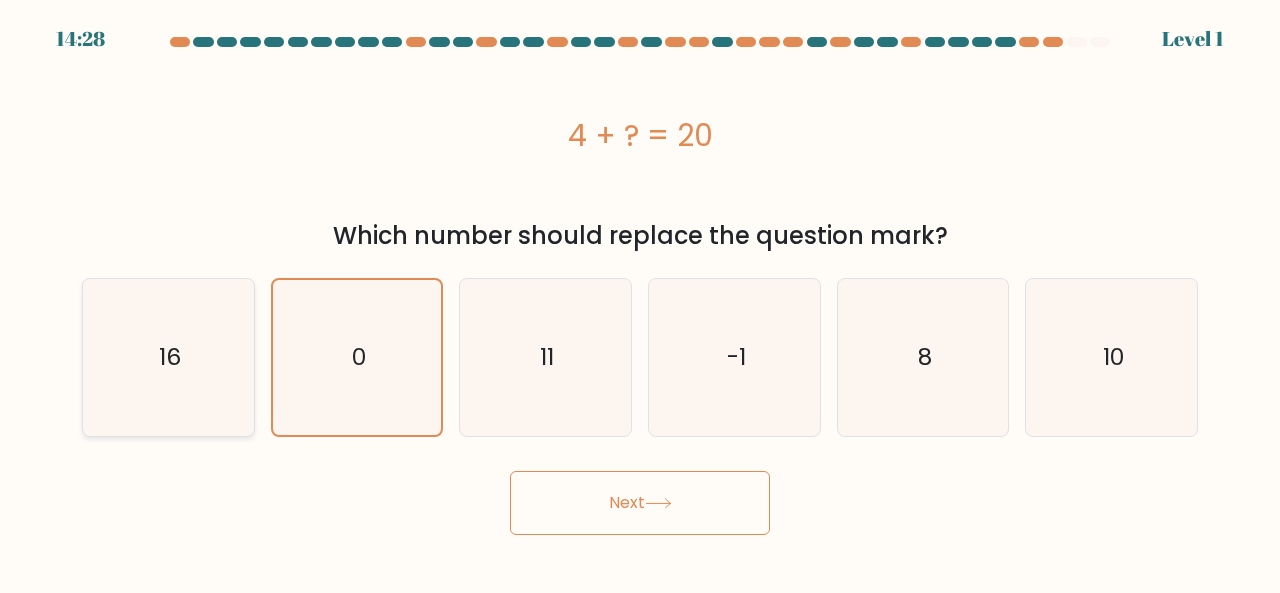 click on "16" 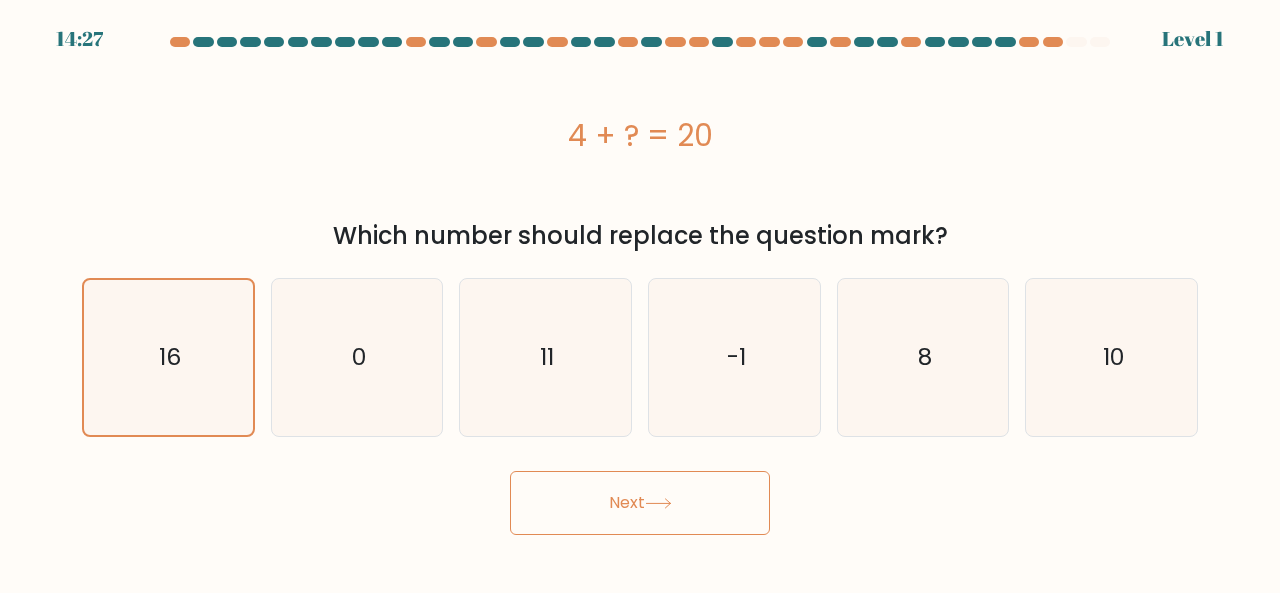 click 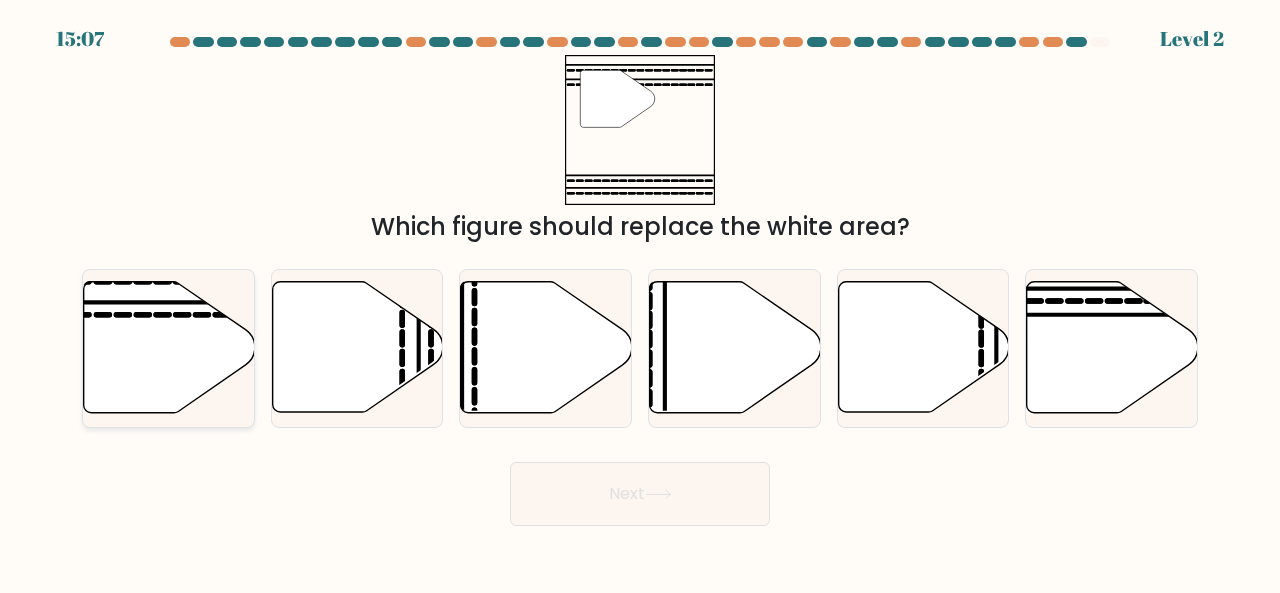 click 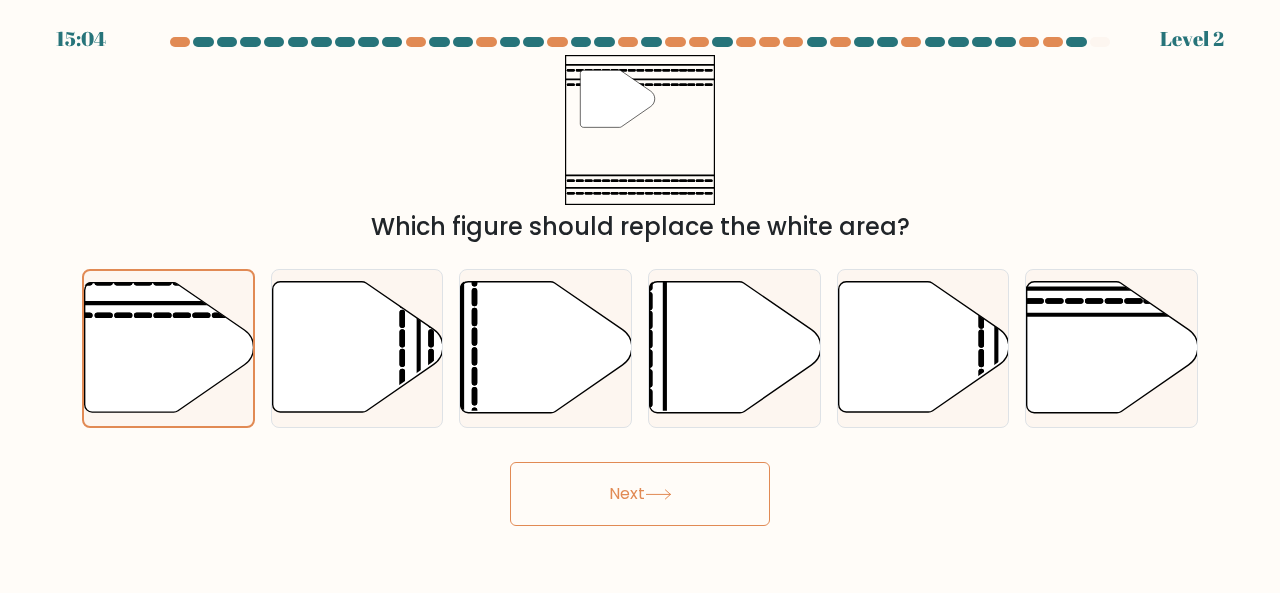 click on "Next" at bounding box center (640, 494) 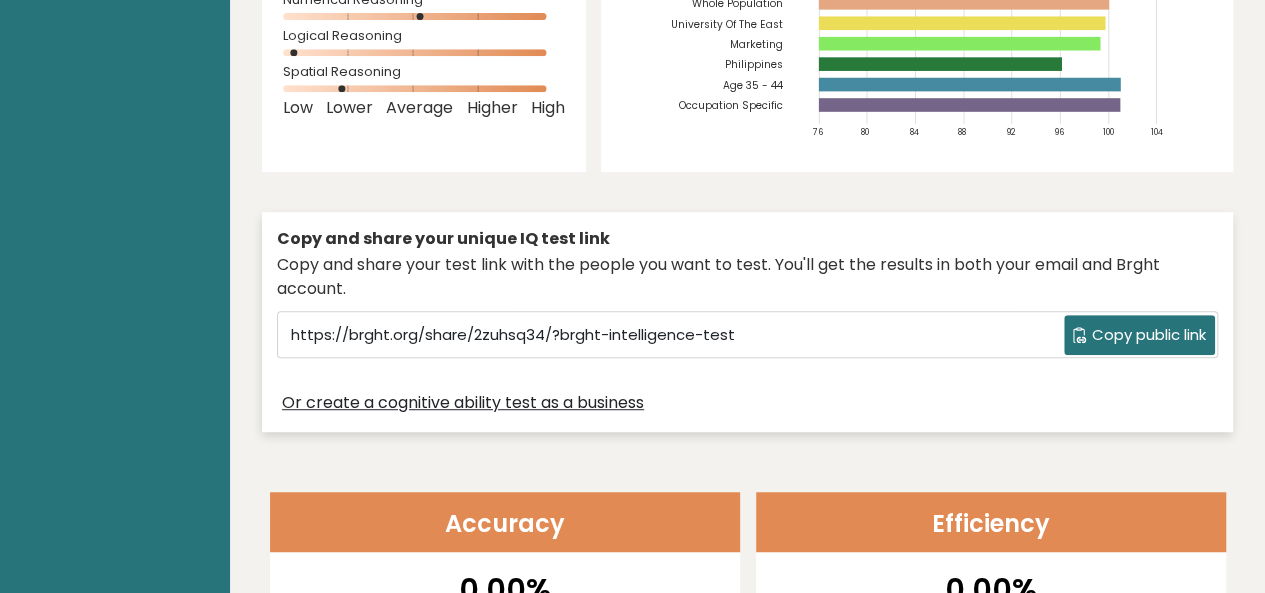 scroll, scrollTop: 400, scrollLeft: 0, axis: vertical 